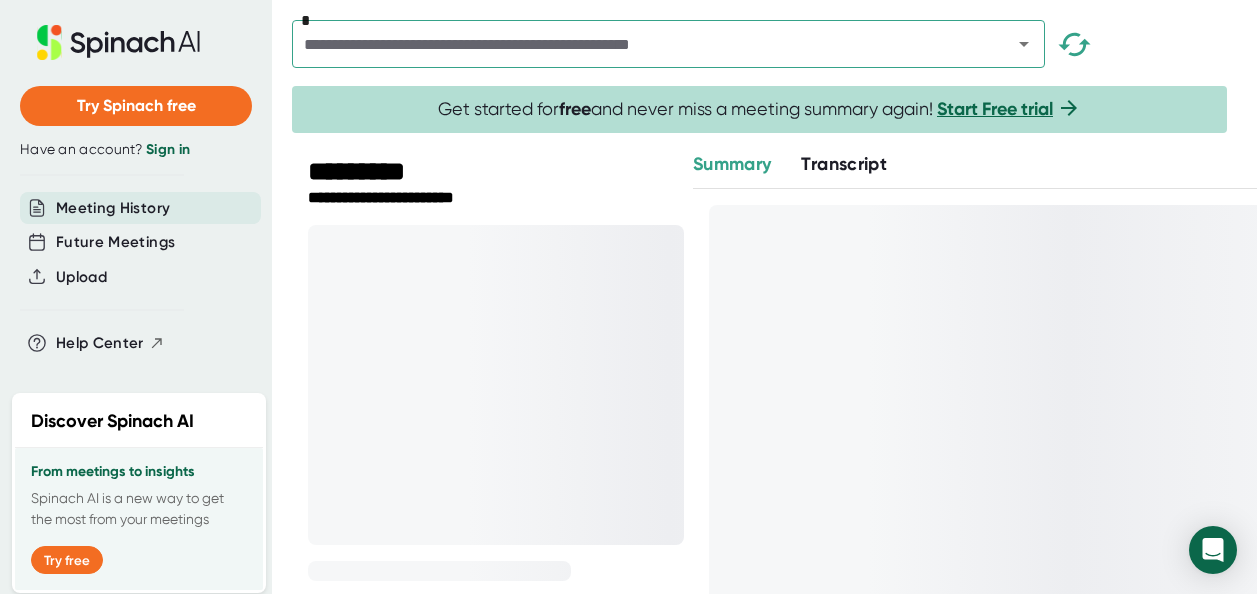 scroll, scrollTop: 0, scrollLeft: 0, axis: both 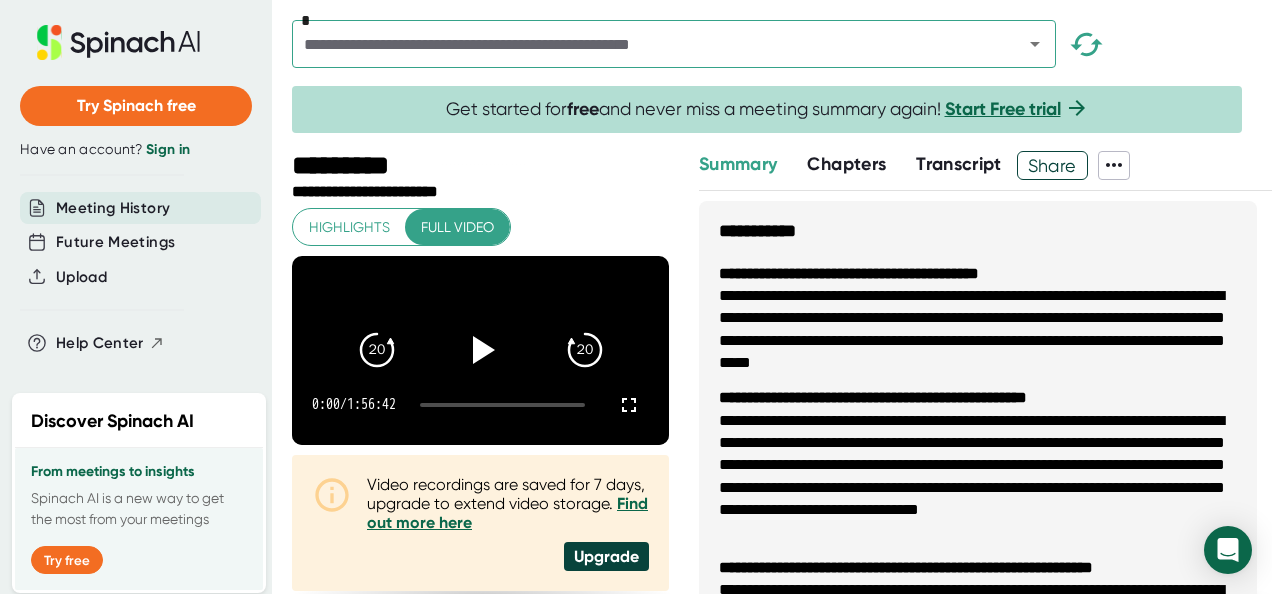 click 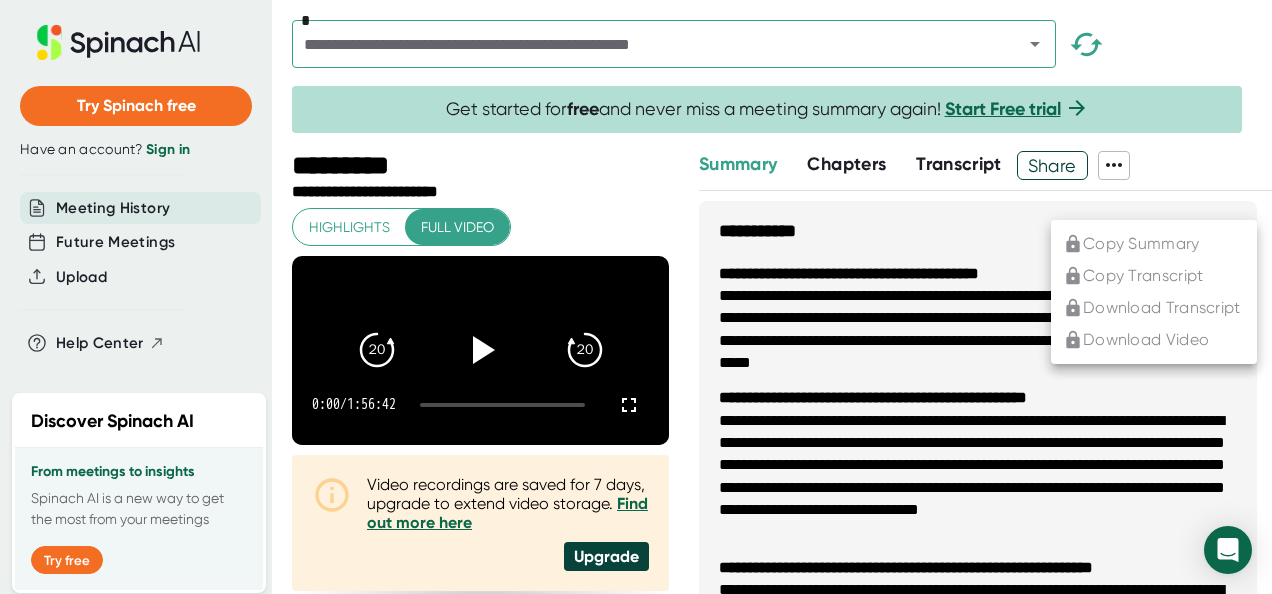 click at bounding box center [636, 297] 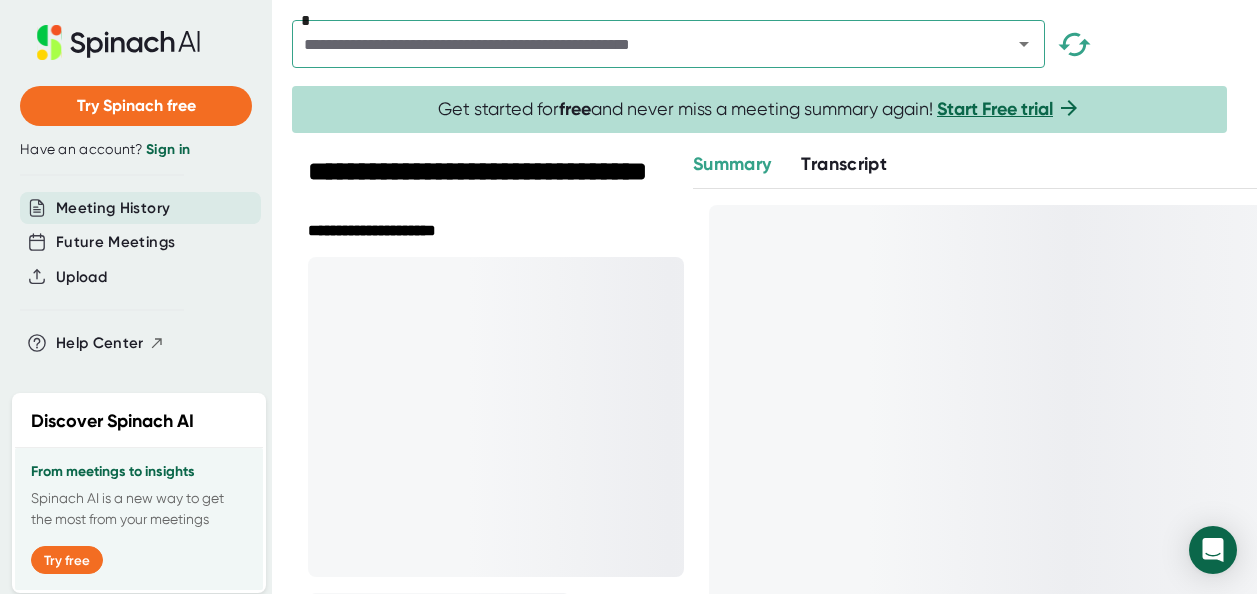 scroll, scrollTop: 0, scrollLeft: 0, axis: both 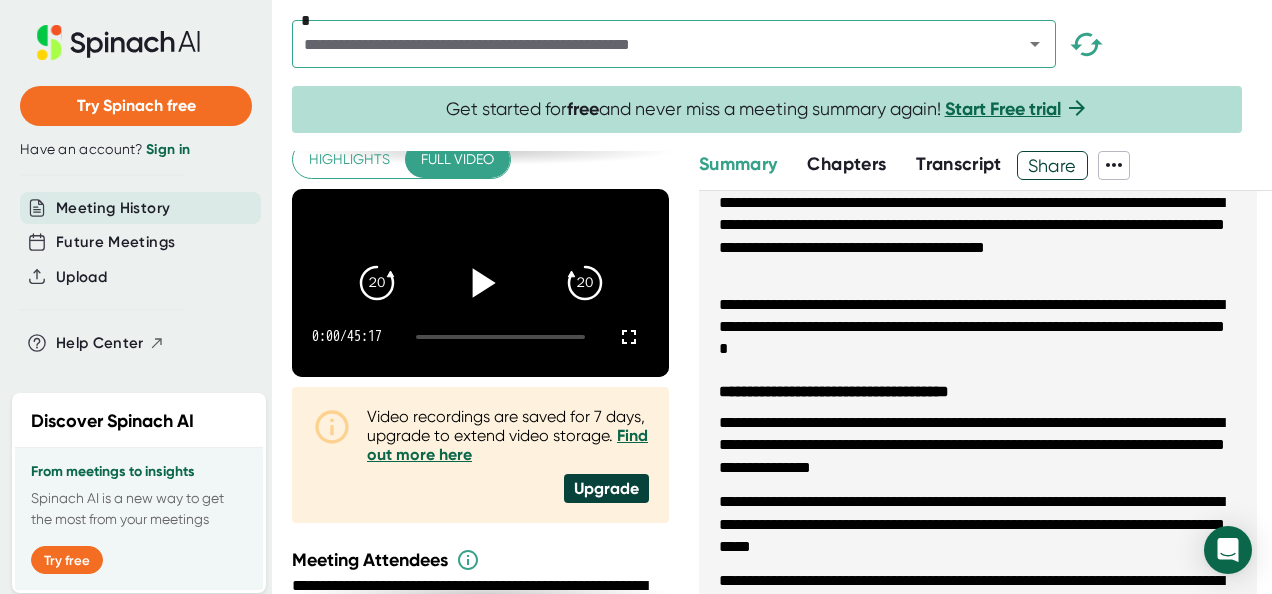 click 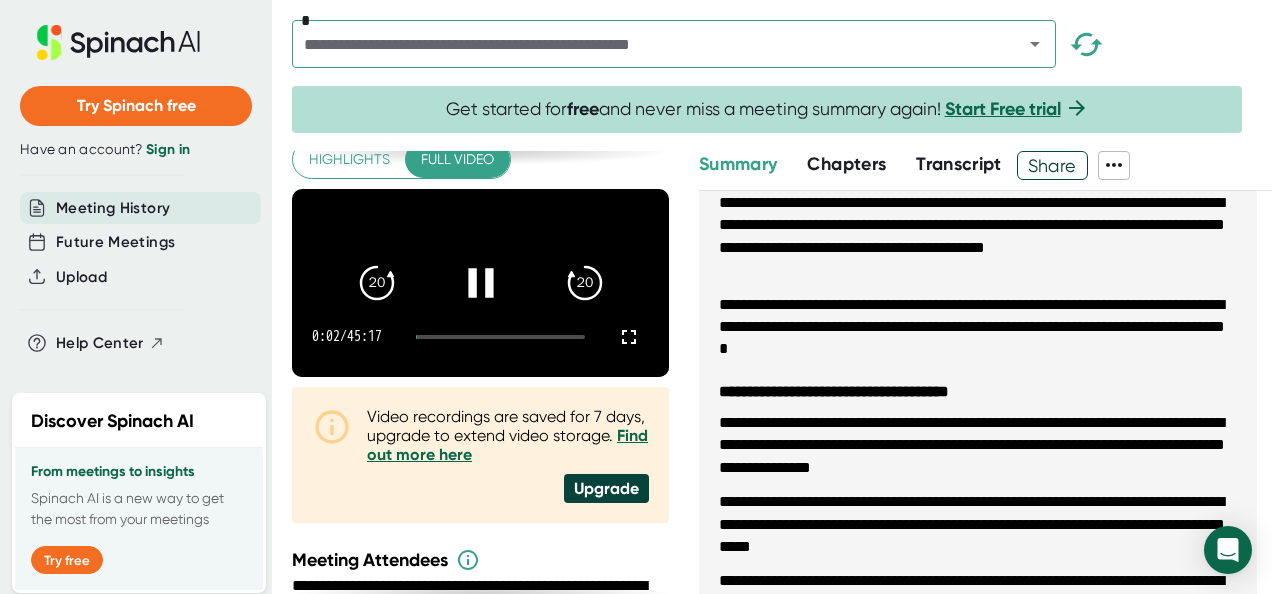 click 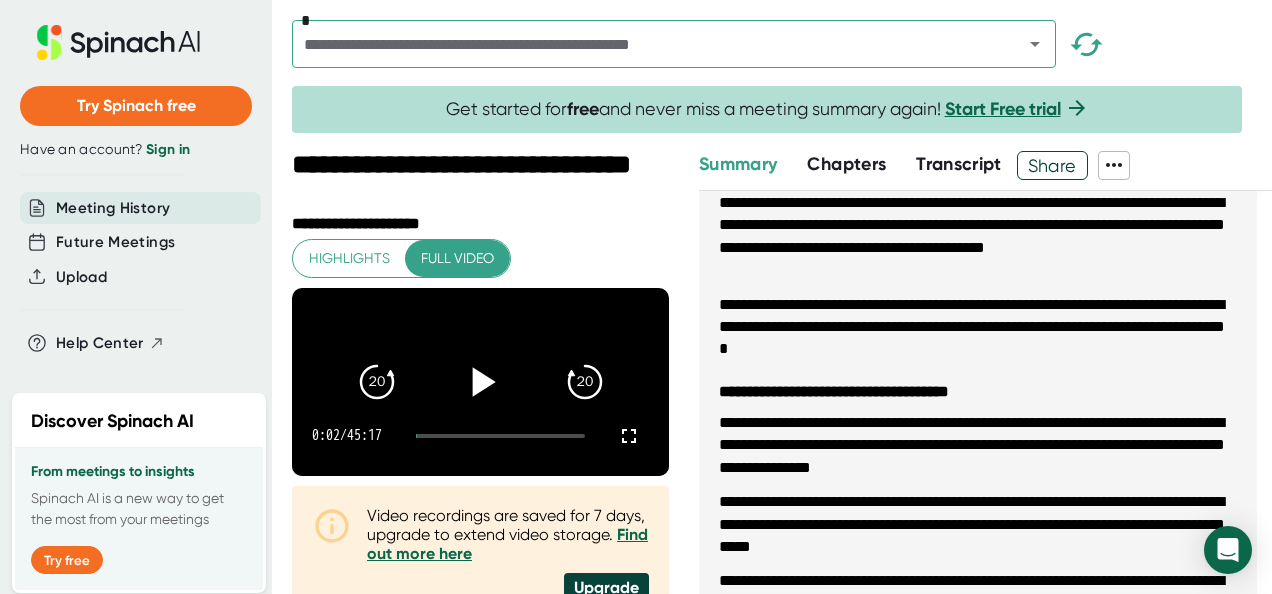 scroll, scrollTop: 0, scrollLeft: 0, axis: both 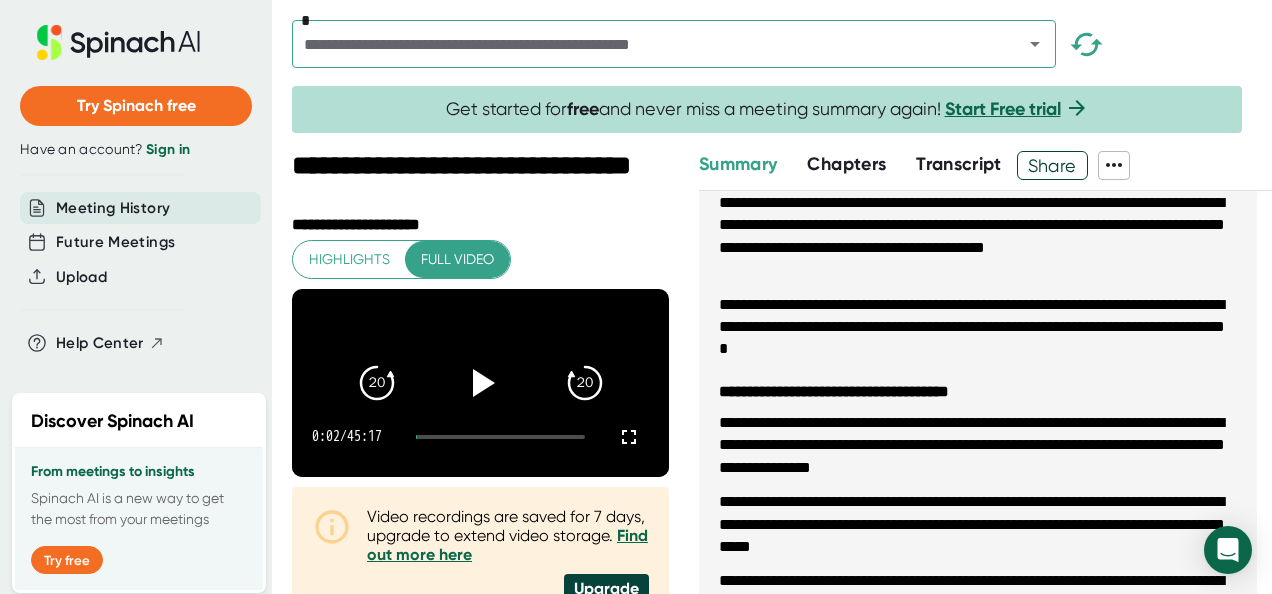 drag, startPoint x: 562, startPoint y: 386, endPoint x: 530, endPoint y: 255, distance: 134.85178 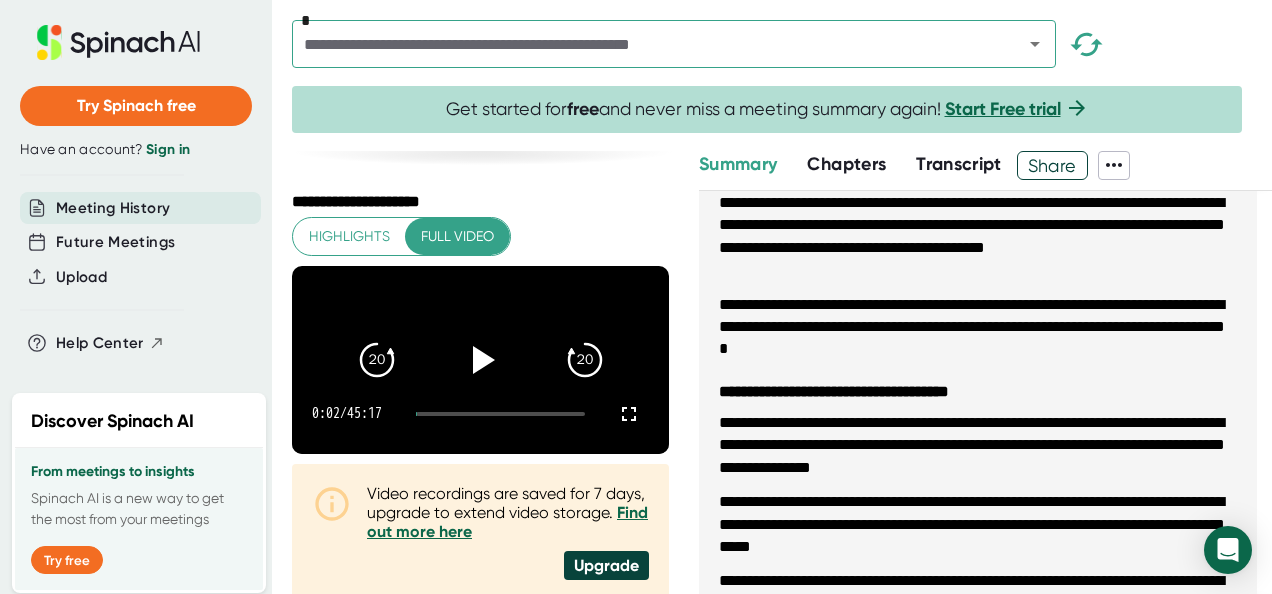 scroll, scrollTop: 0, scrollLeft: 0, axis: both 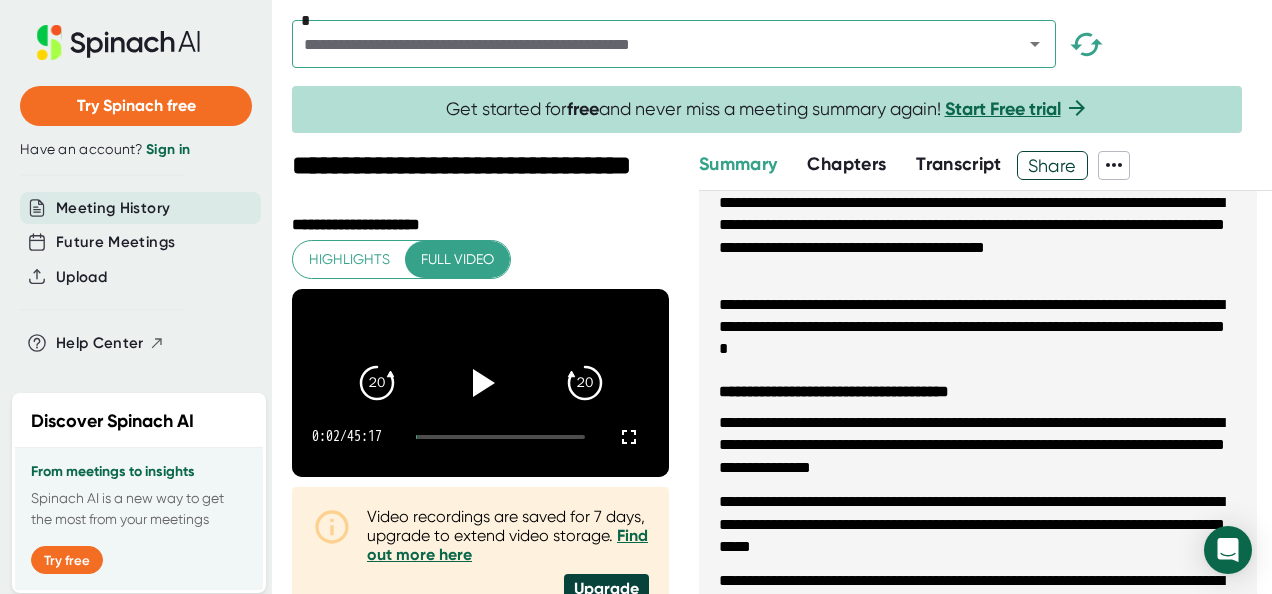 click 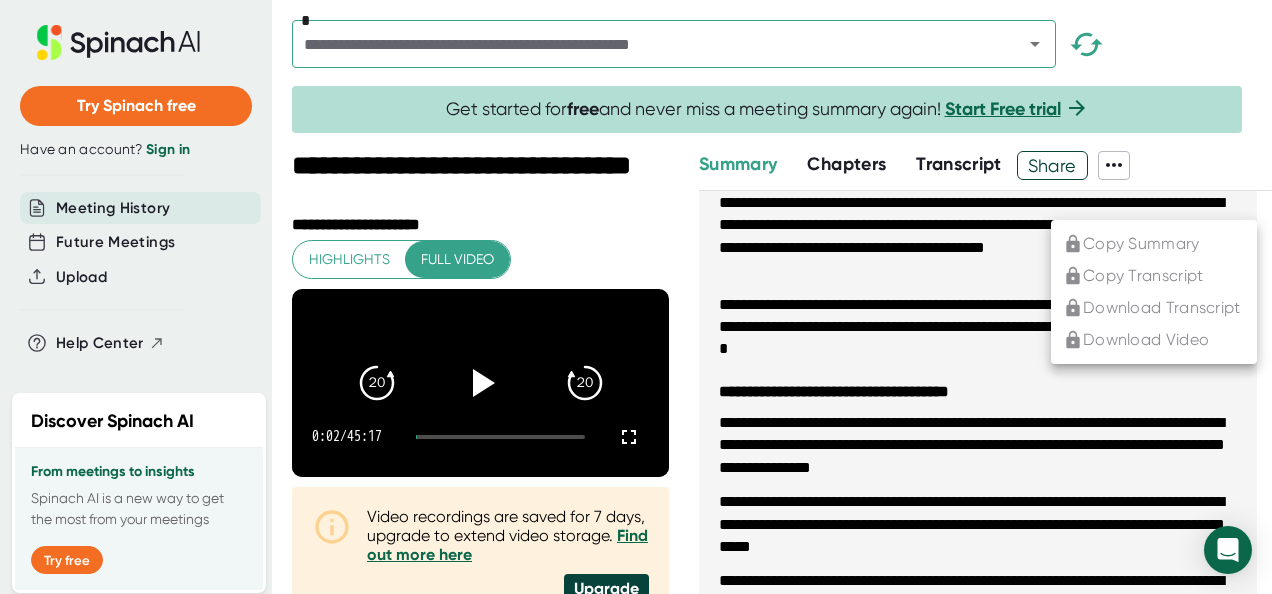 click on "Copy Summary Copy Transcript Download Transcript Download Video" at bounding box center (1154, 292) 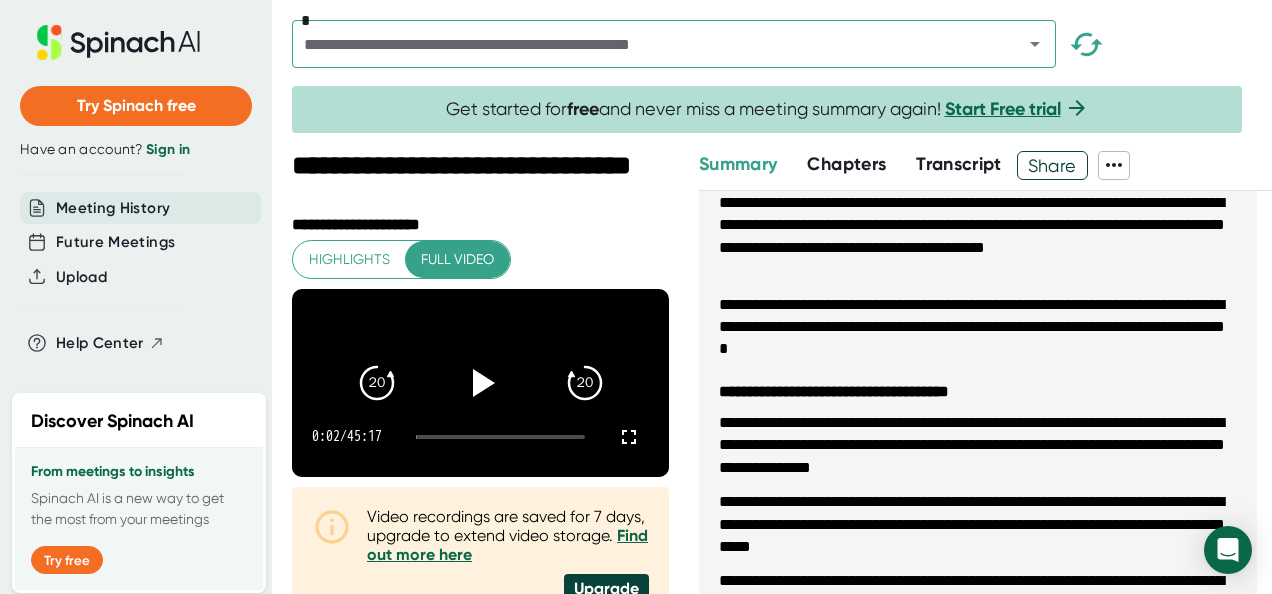 click 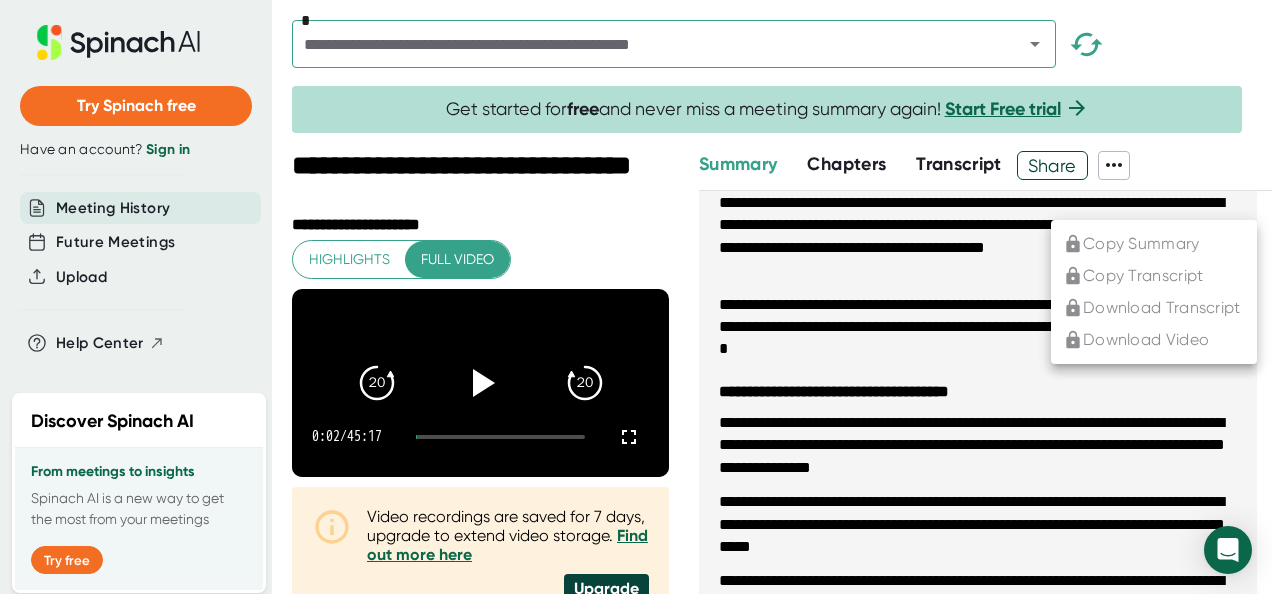 click on "Copy Summary Copy Transcript Download Transcript Download Video" at bounding box center [1154, 292] 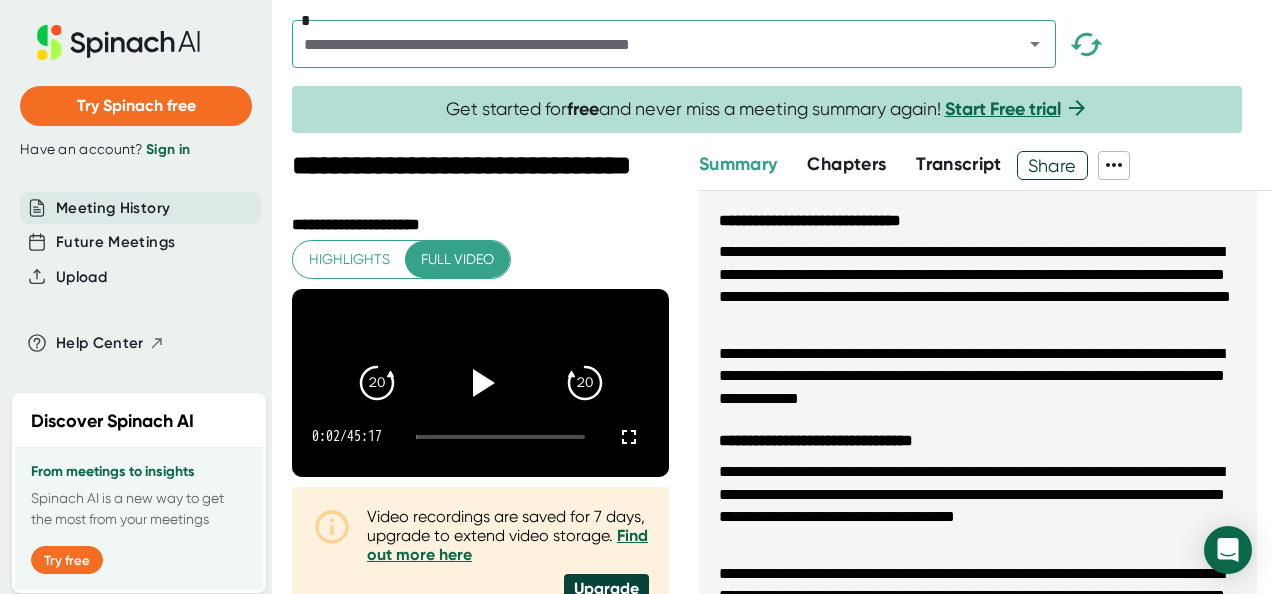 scroll, scrollTop: 0, scrollLeft: 0, axis: both 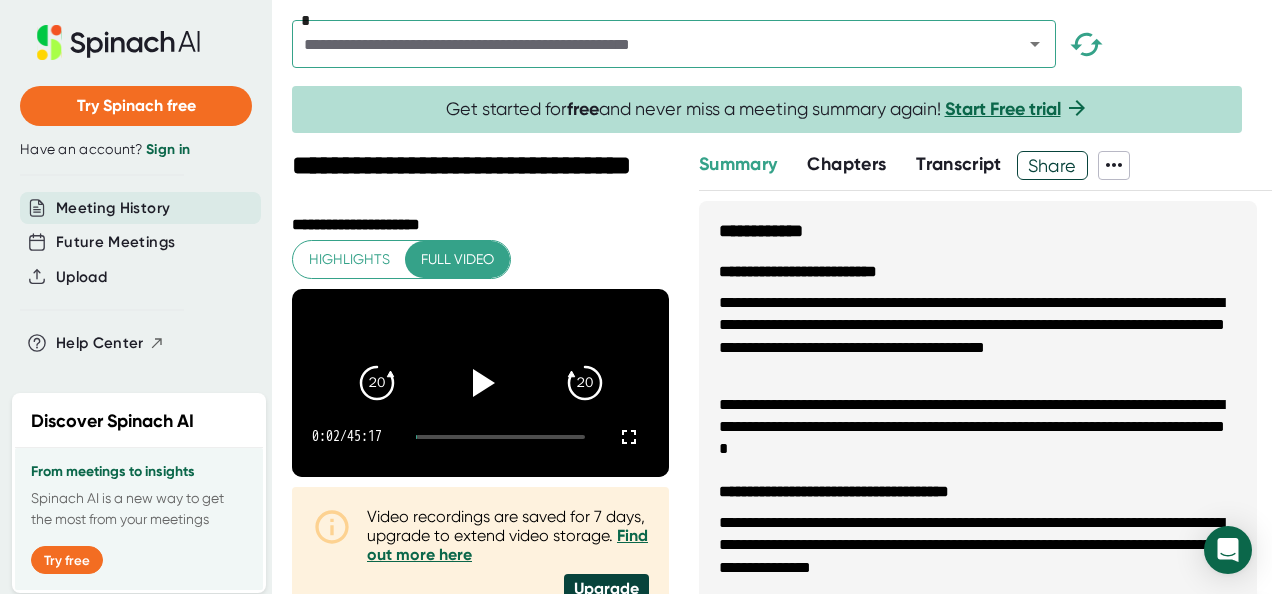 click at bounding box center [1150, 165] 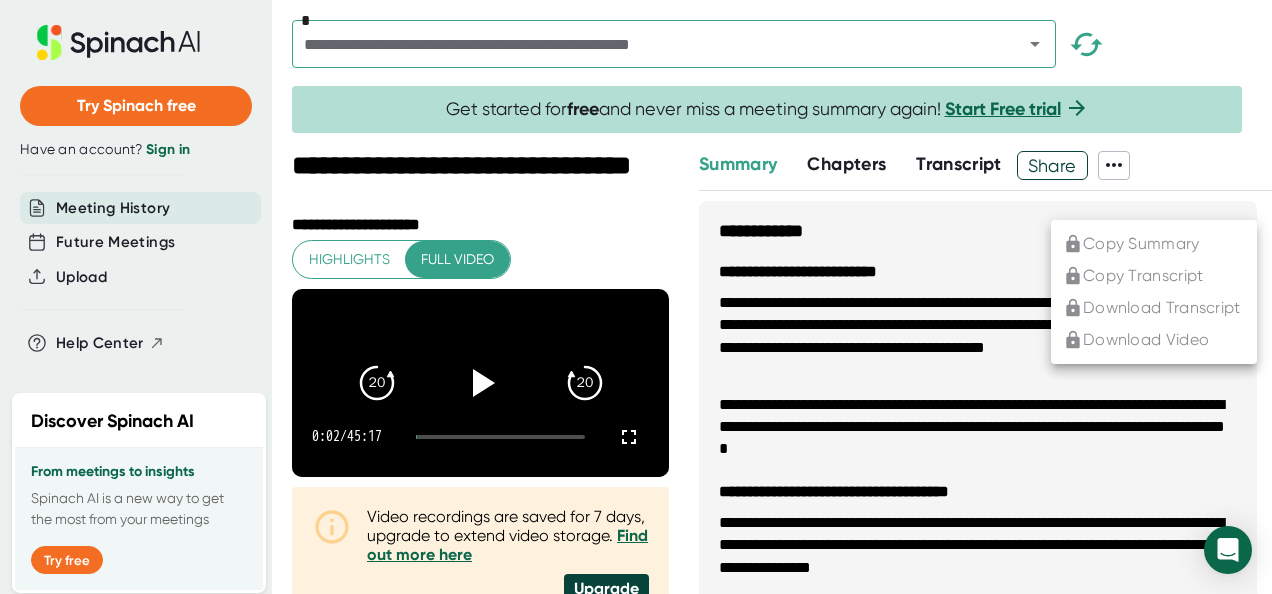 click on "Copy Summary Copy Transcript Download Transcript Download Video" at bounding box center (1154, 292) 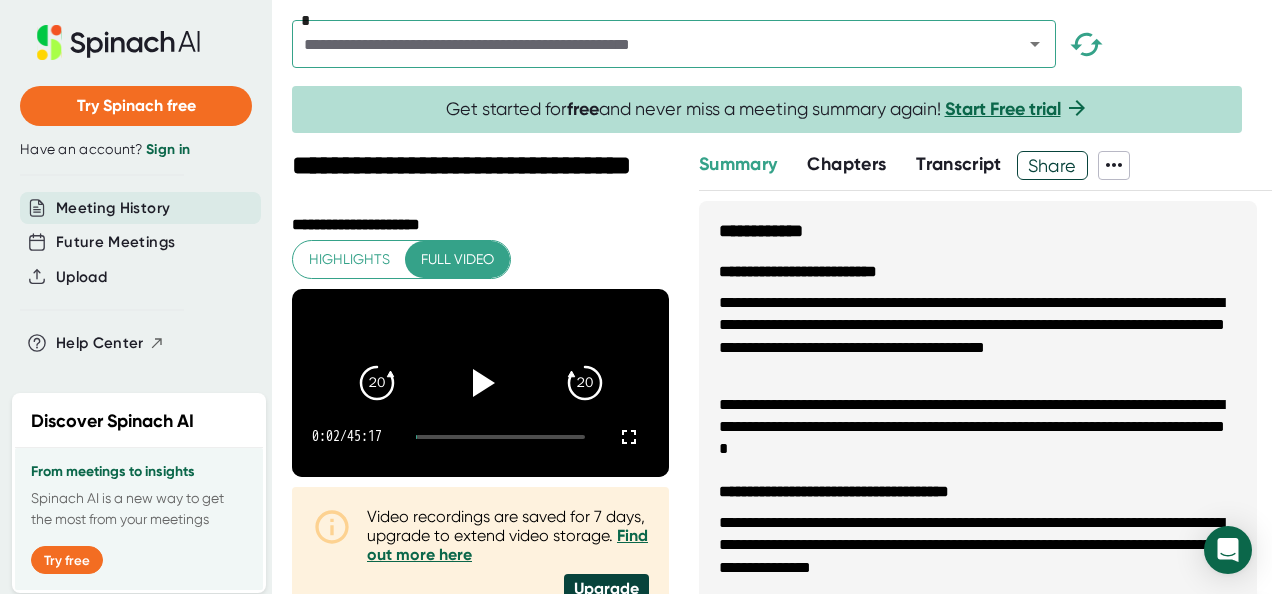 click on "Sign in" at bounding box center [168, 149] 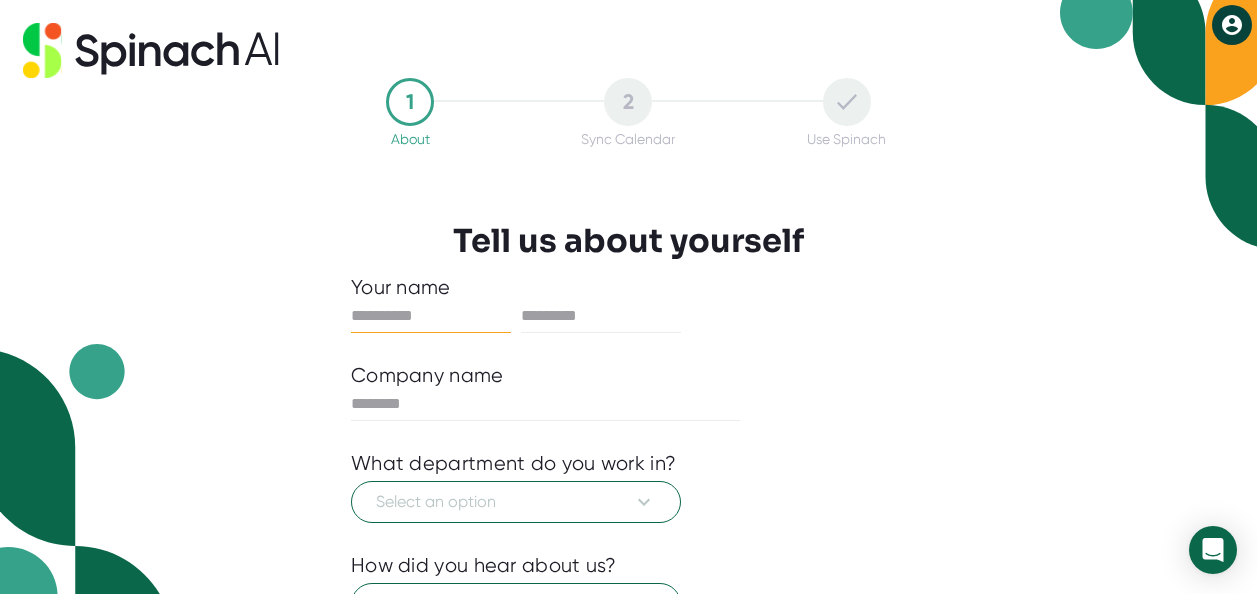 scroll, scrollTop: 0, scrollLeft: 0, axis: both 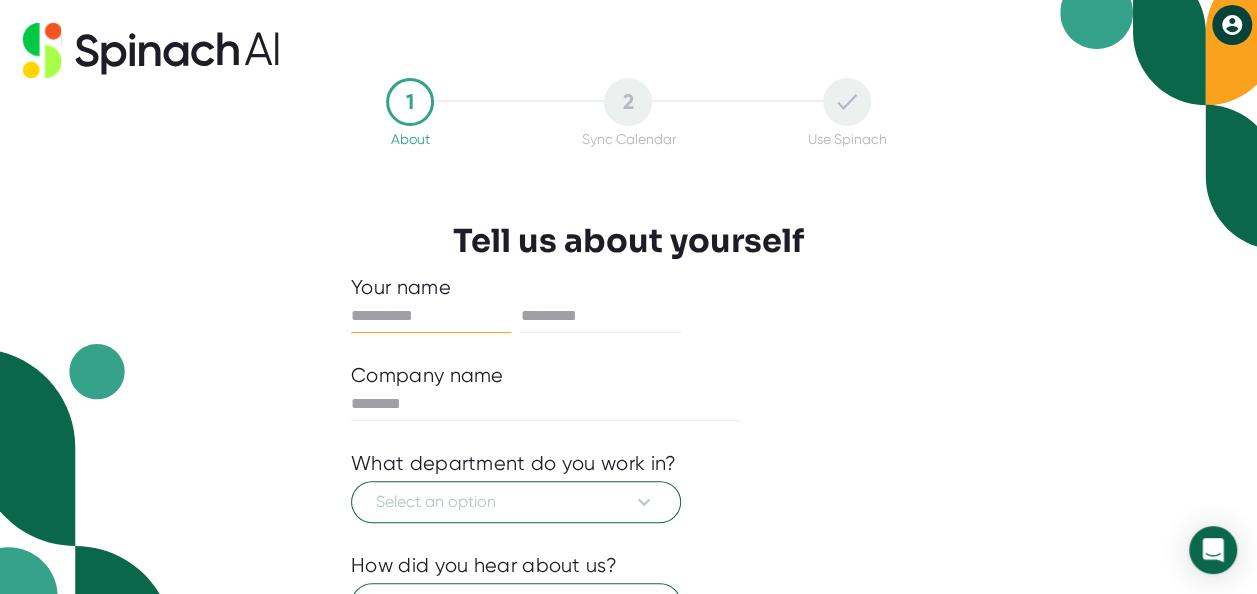 click at bounding box center [628, 348] 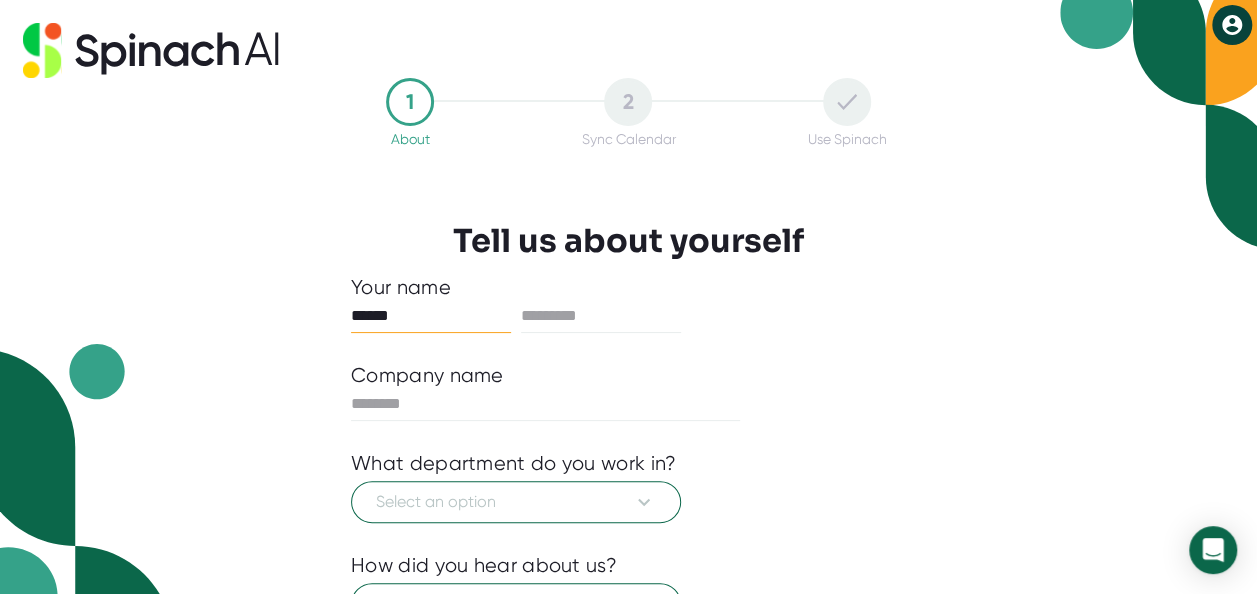 type on "******" 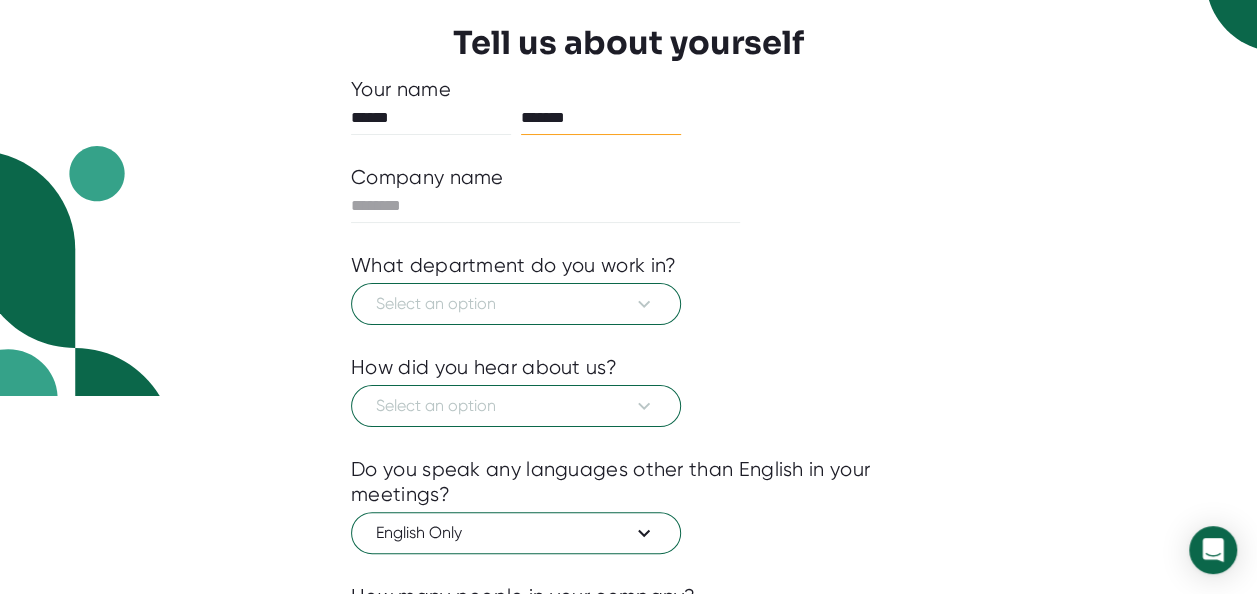 scroll, scrollTop: 200, scrollLeft: 0, axis: vertical 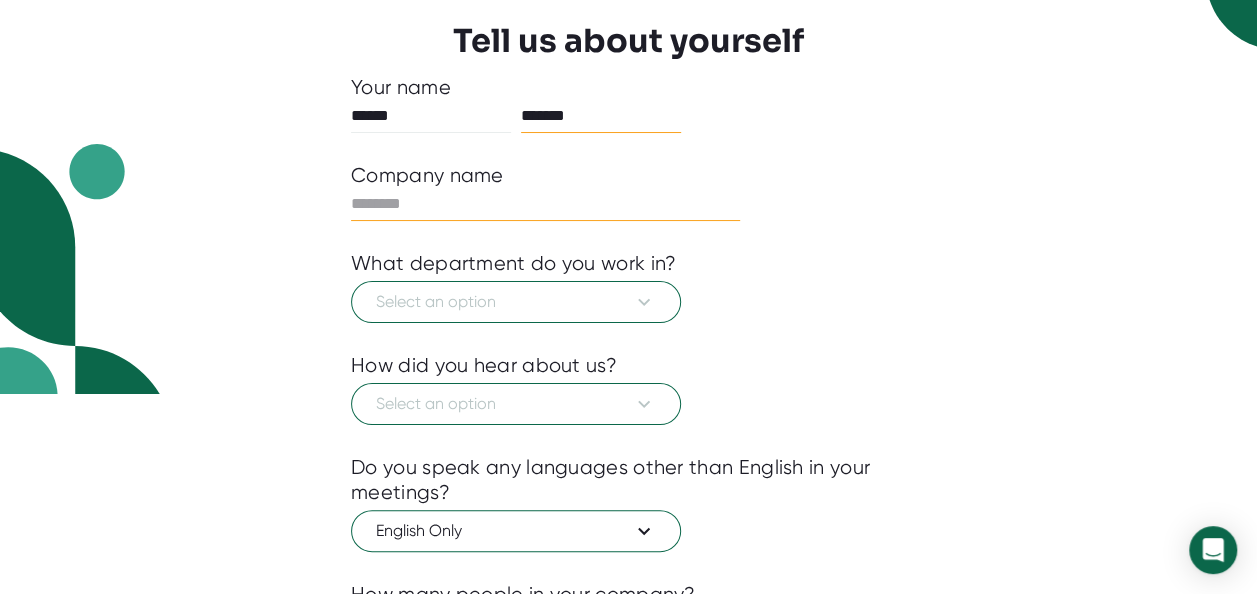 type on "*******" 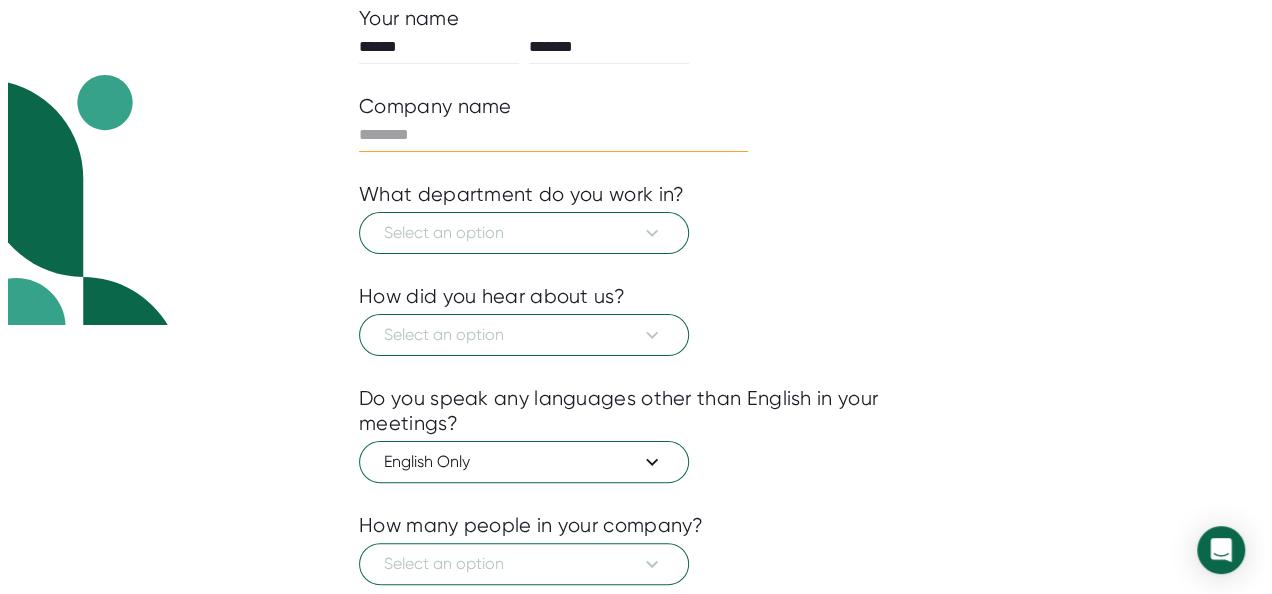 scroll, scrollTop: 300, scrollLeft: 0, axis: vertical 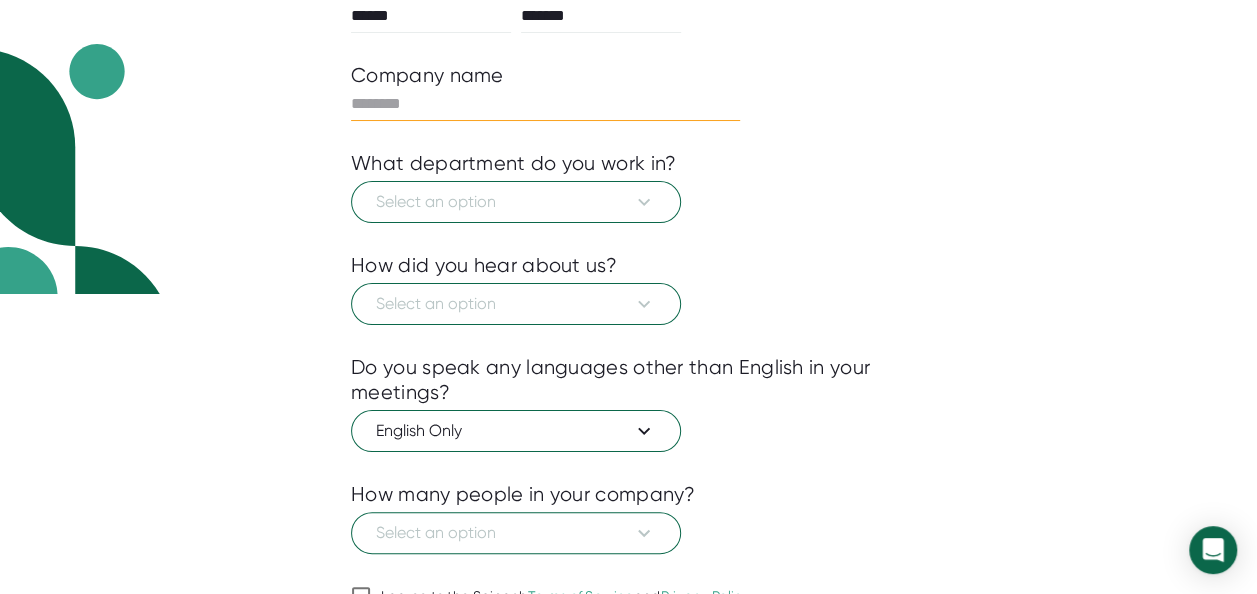 click on "Select an option" at bounding box center (628, 199) 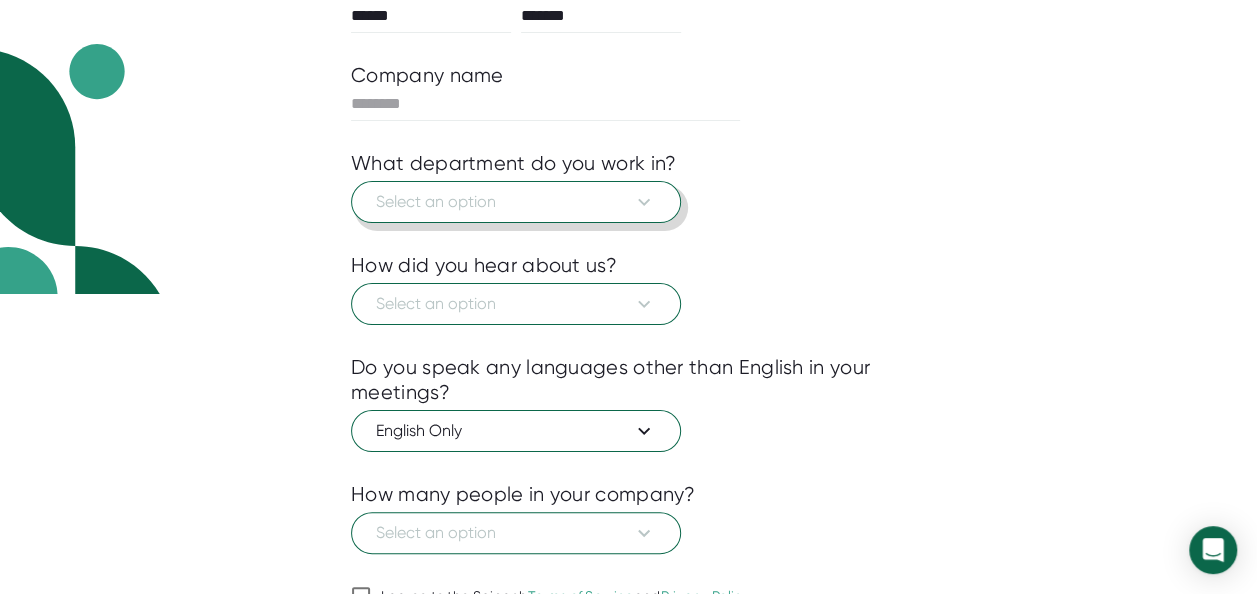 click on "Select an option" at bounding box center [516, 202] 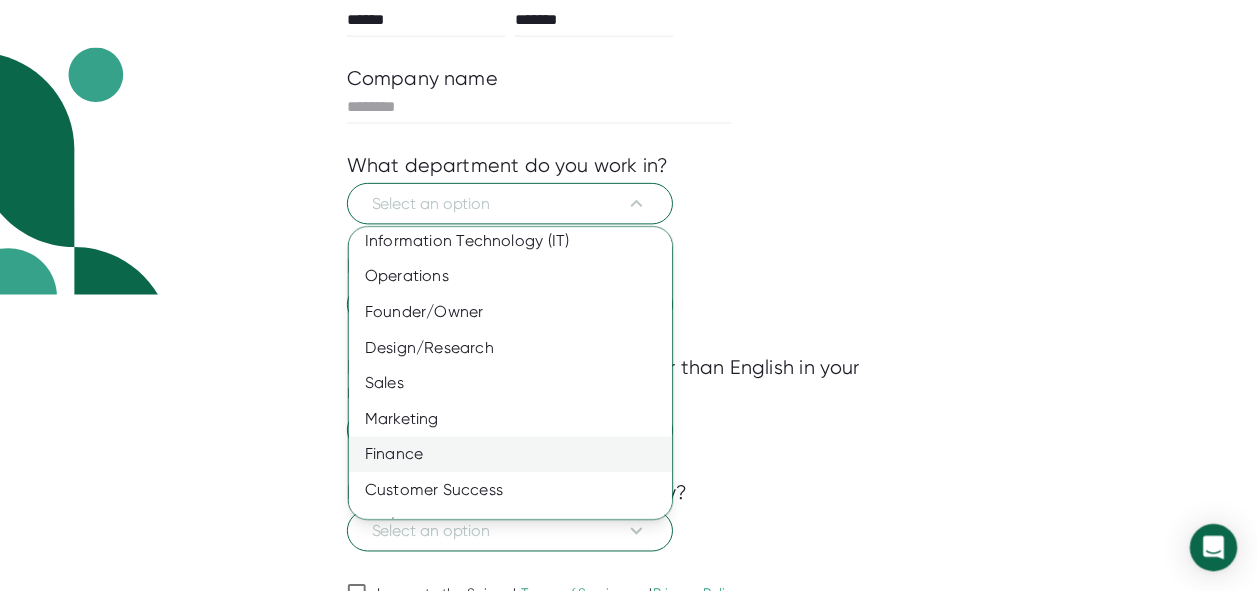 scroll, scrollTop: 0, scrollLeft: 0, axis: both 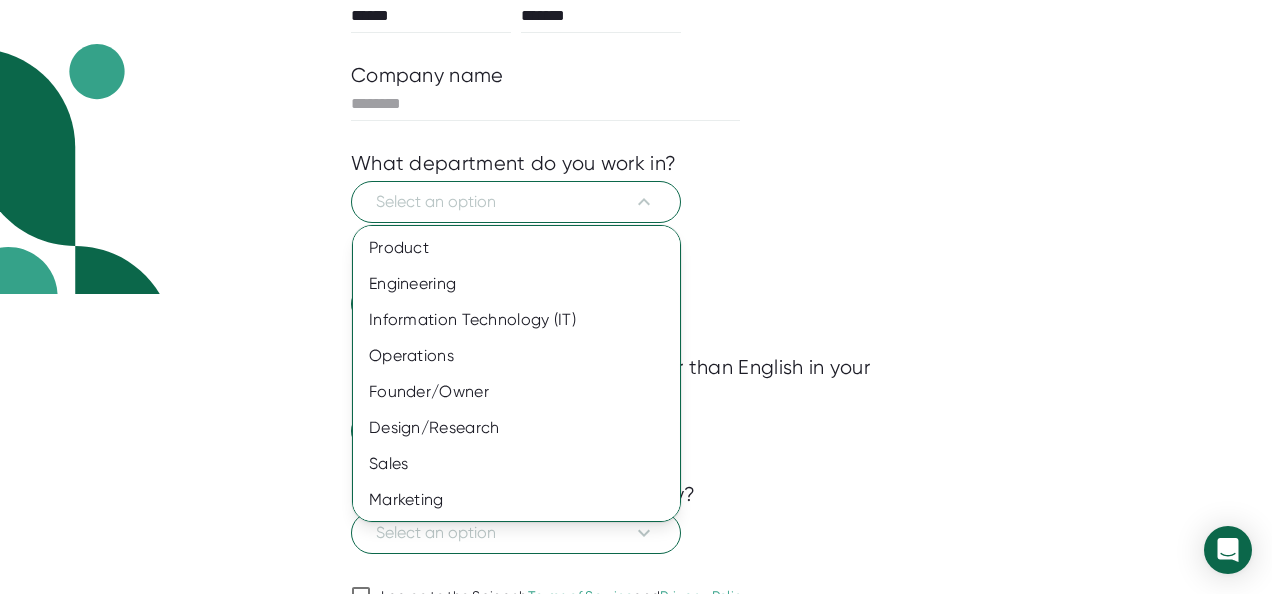 click at bounding box center (636, 297) 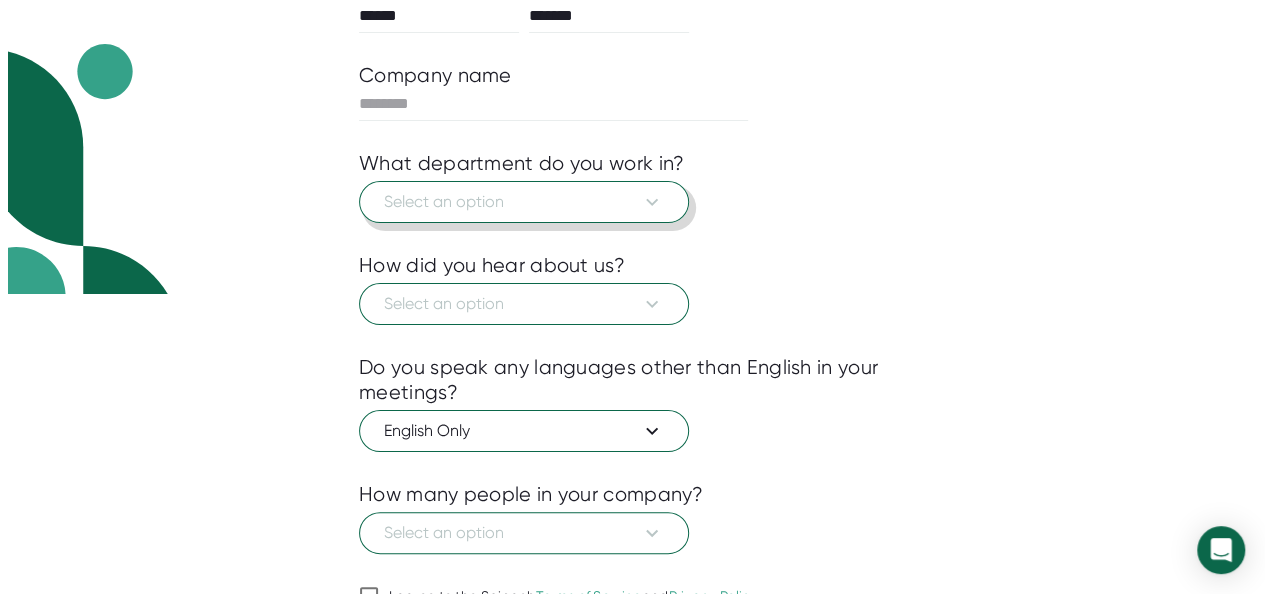 scroll, scrollTop: 396, scrollLeft: 0, axis: vertical 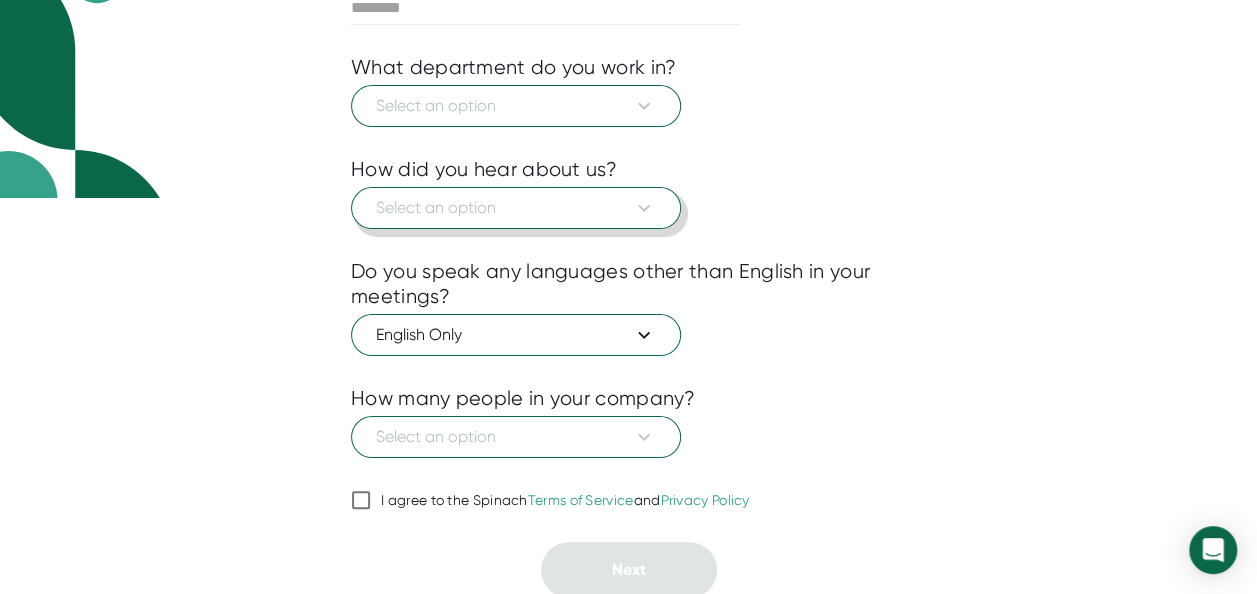 click on "Select an option" at bounding box center [516, 208] 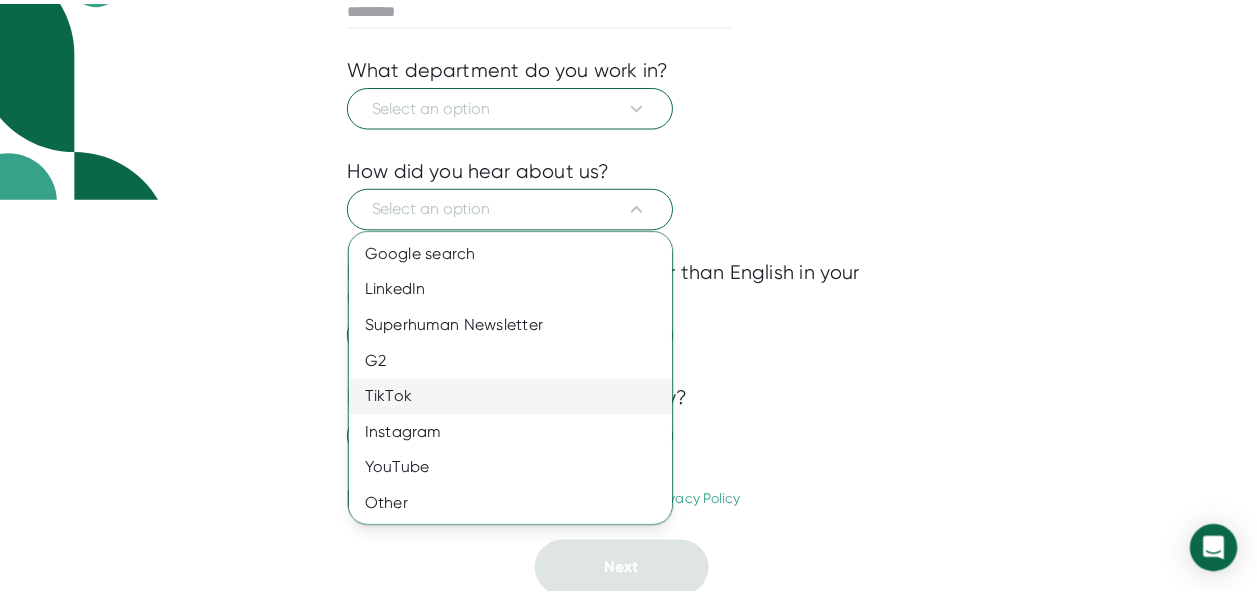 scroll, scrollTop: 0, scrollLeft: 0, axis: both 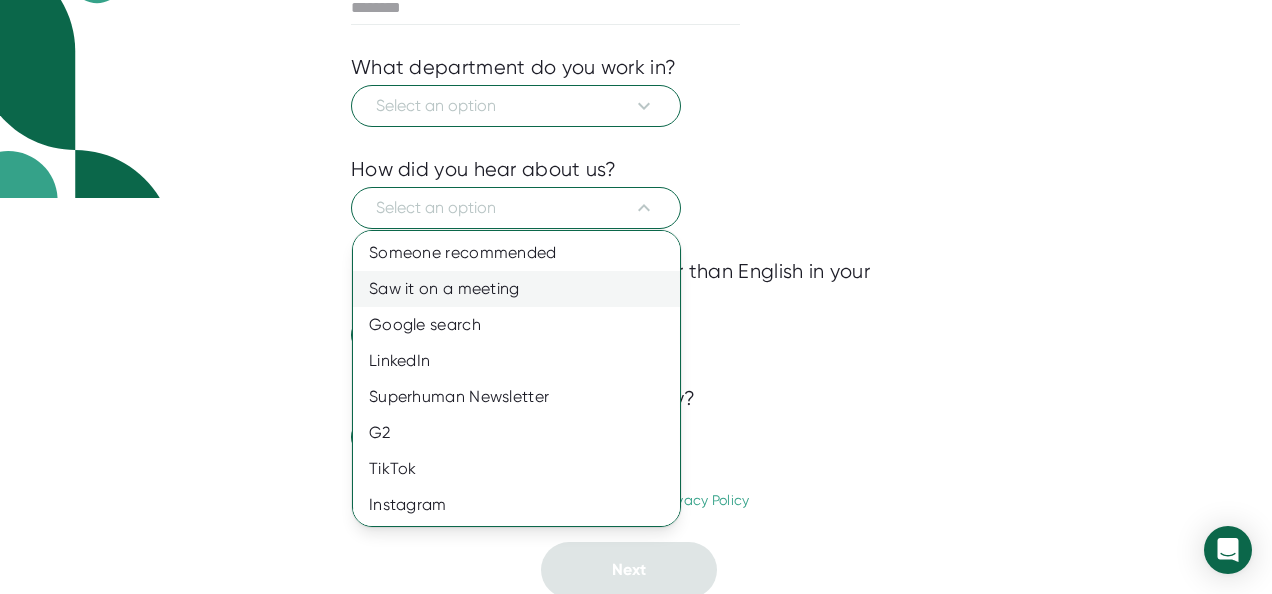 click on "Saw it on a meeting" at bounding box center [524, 289] 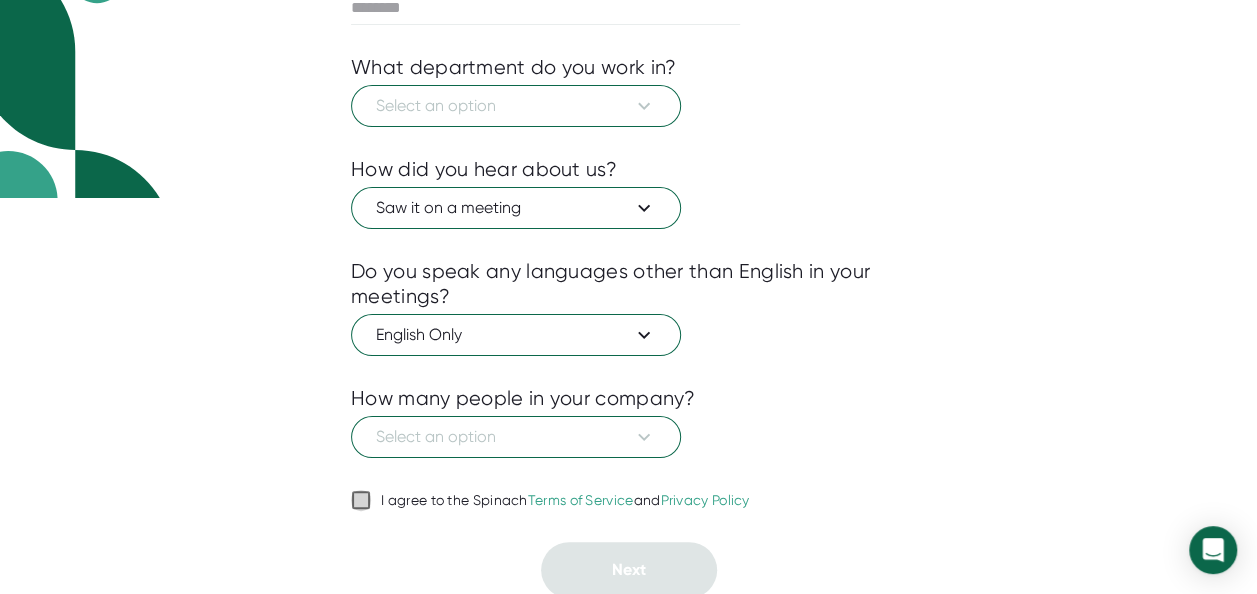 click on "I agree to the Spinach  Terms of Service  and  Privacy Policy" at bounding box center (361, 500) 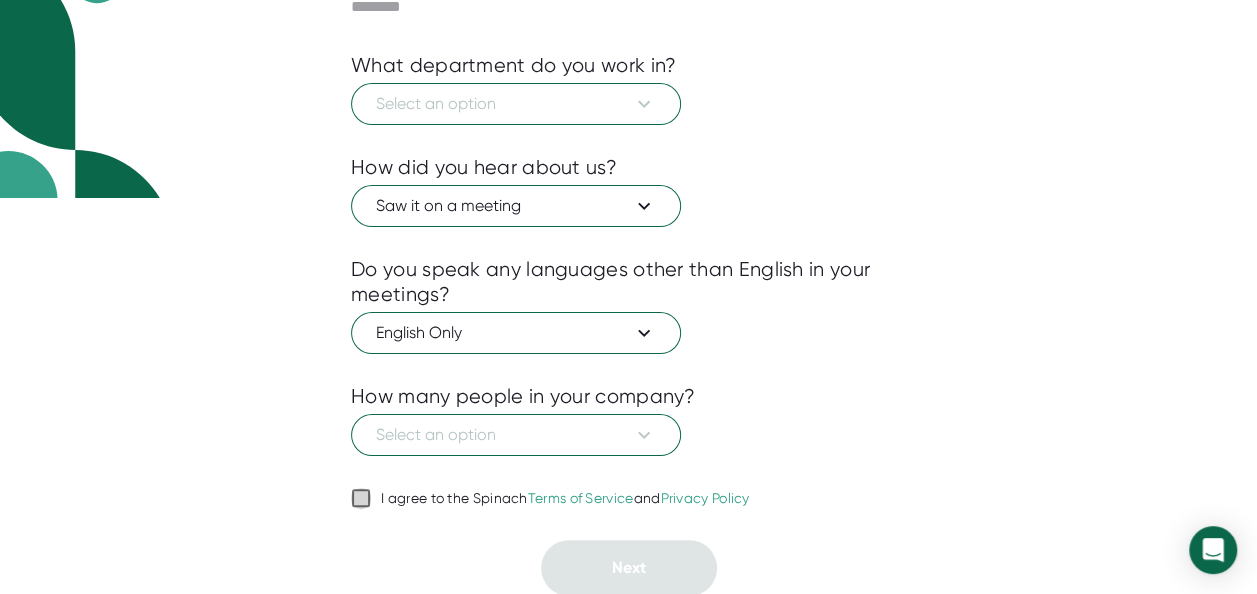 checkbox on "true" 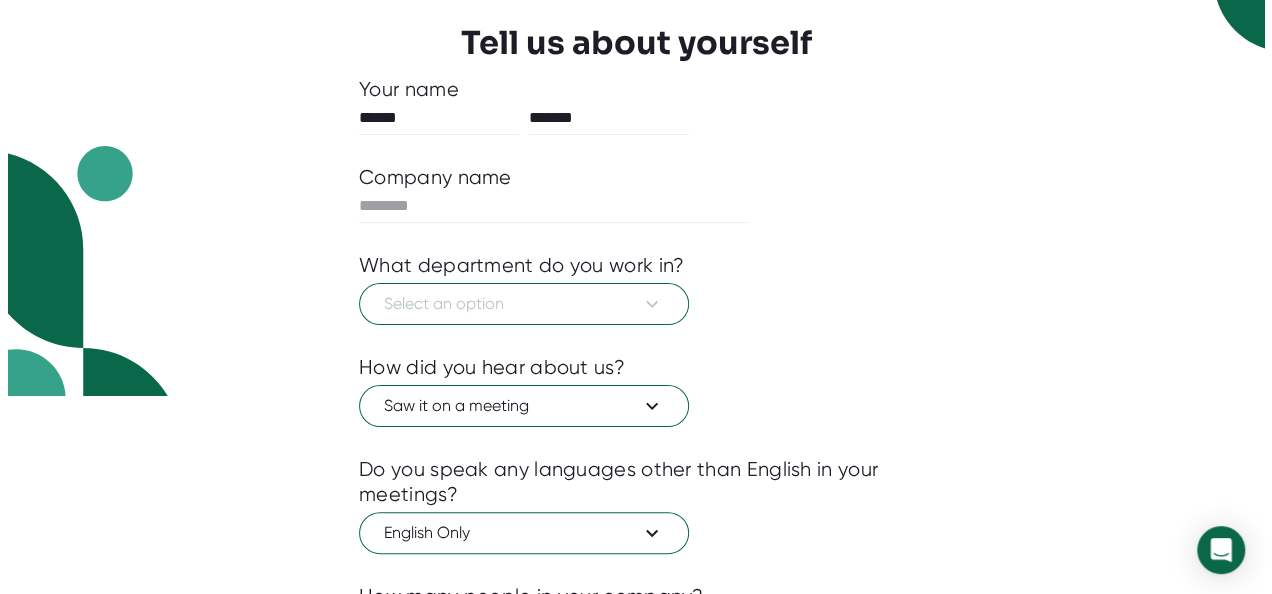 scroll, scrollTop: 200, scrollLeft: 0, axis: vertical 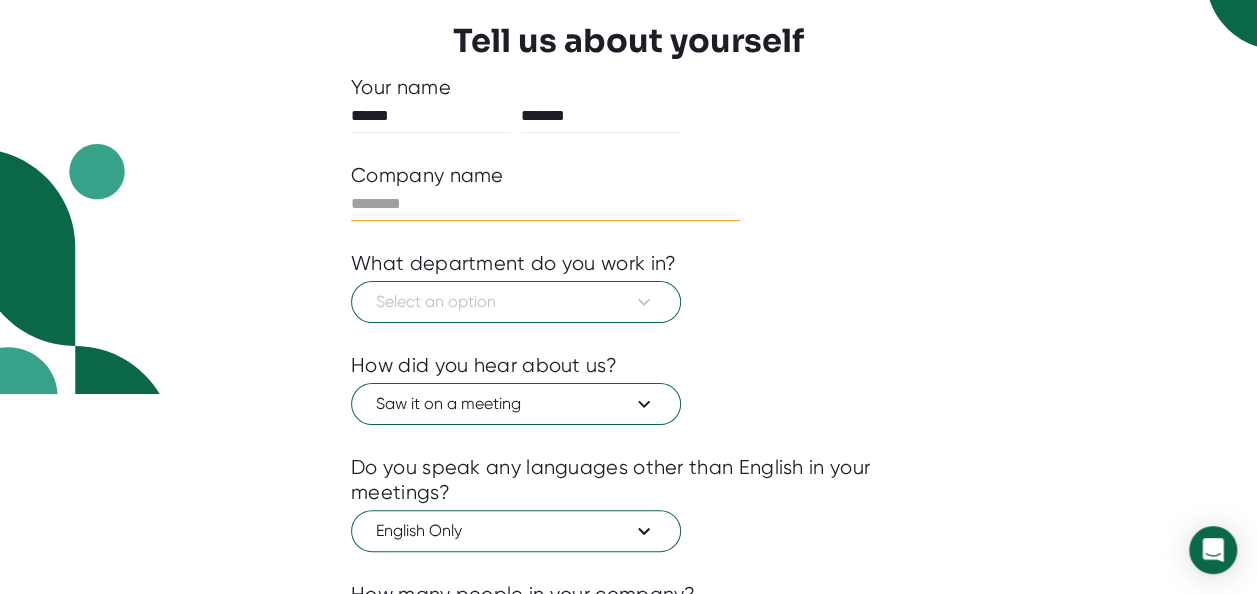 click at bounding box center [545, 204] 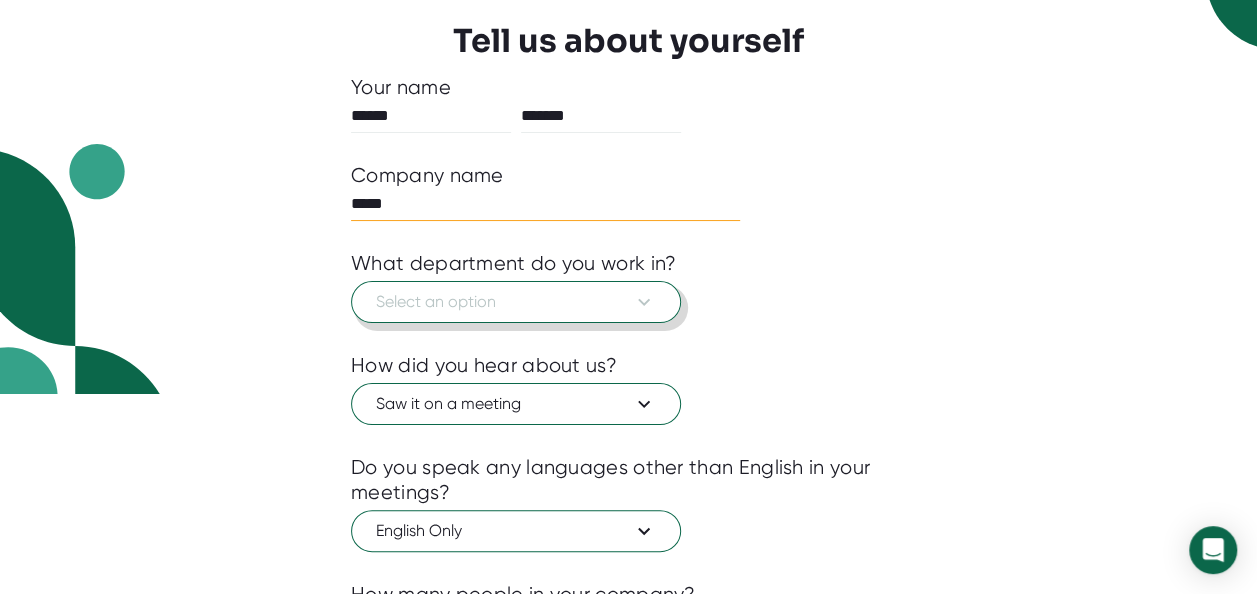 type on "*****" 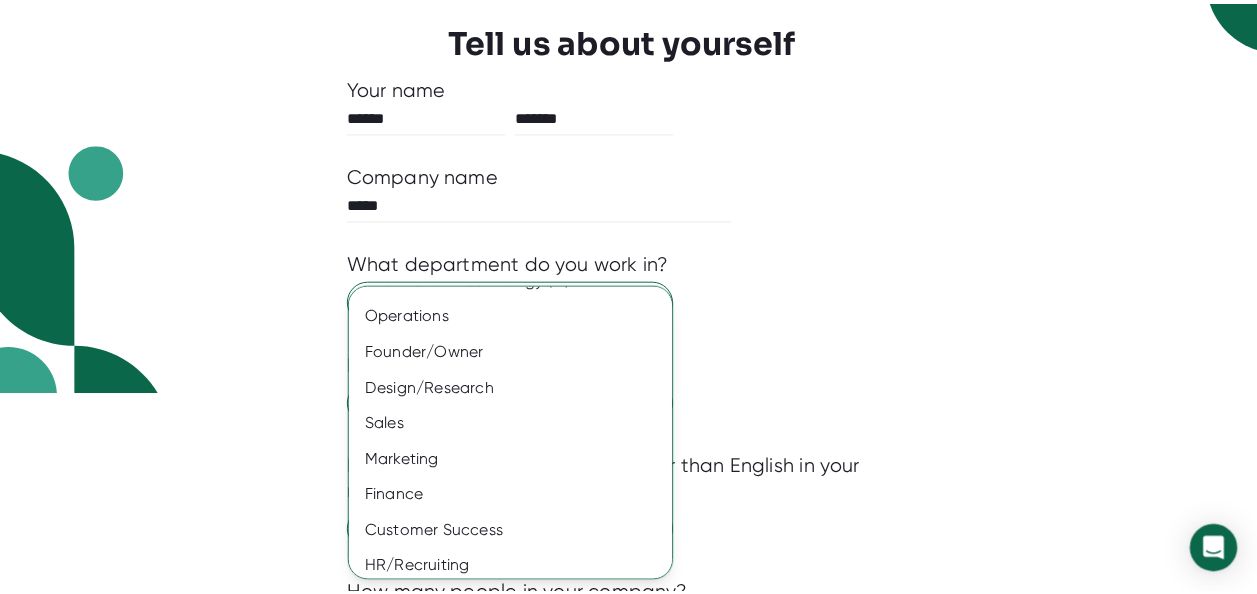 scroll, scrollTop: 180, scrollLeft: 0, axis: vertical 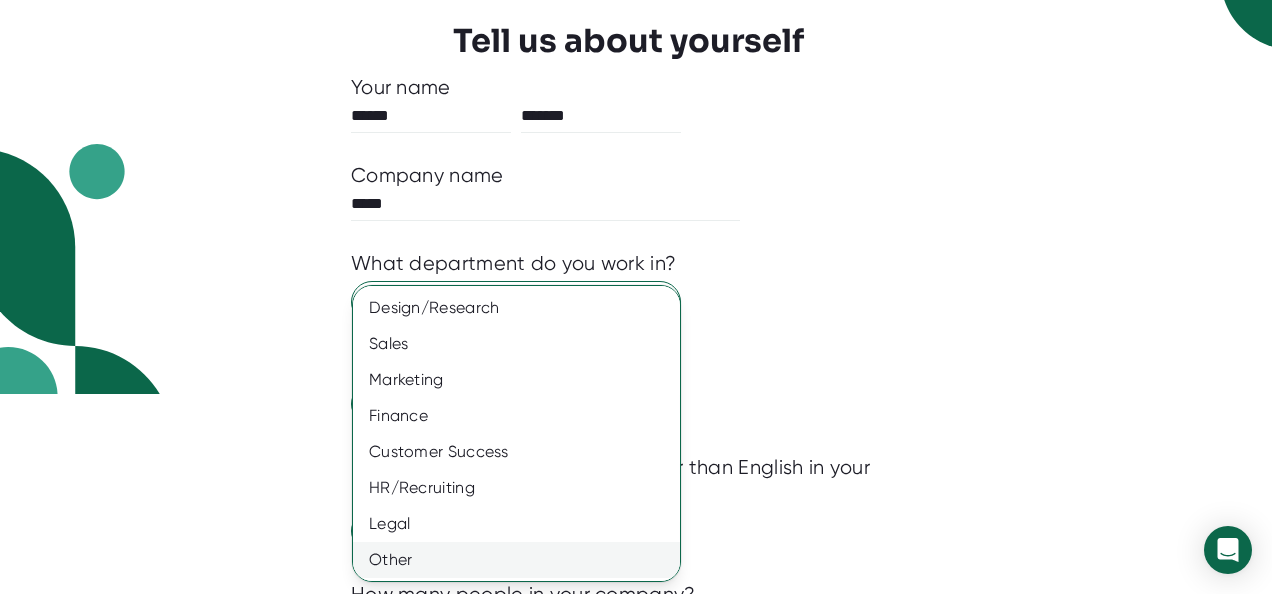 click on "Other" at bounding box center [524, 560] 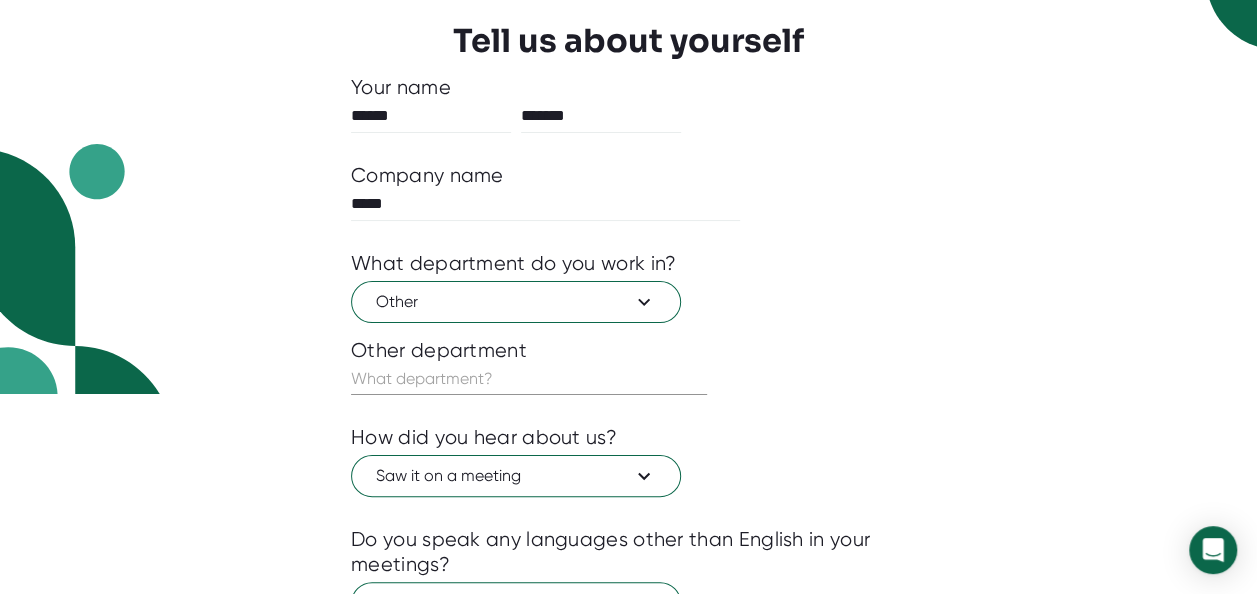 click on "1 About 2 Sync Calendar Use Spinach Tell us about yourself Your name ****** ******* Company name ***** What department do you work in? Other Other department How did you hear about us? Saw it on a meeting Do you speak any languages other than English in your meetings? English Only How many people in your company? Select an option I agree to the Spinach  Terms of Service  and  Privacy Policy Next" at bounding box center (628, 97) 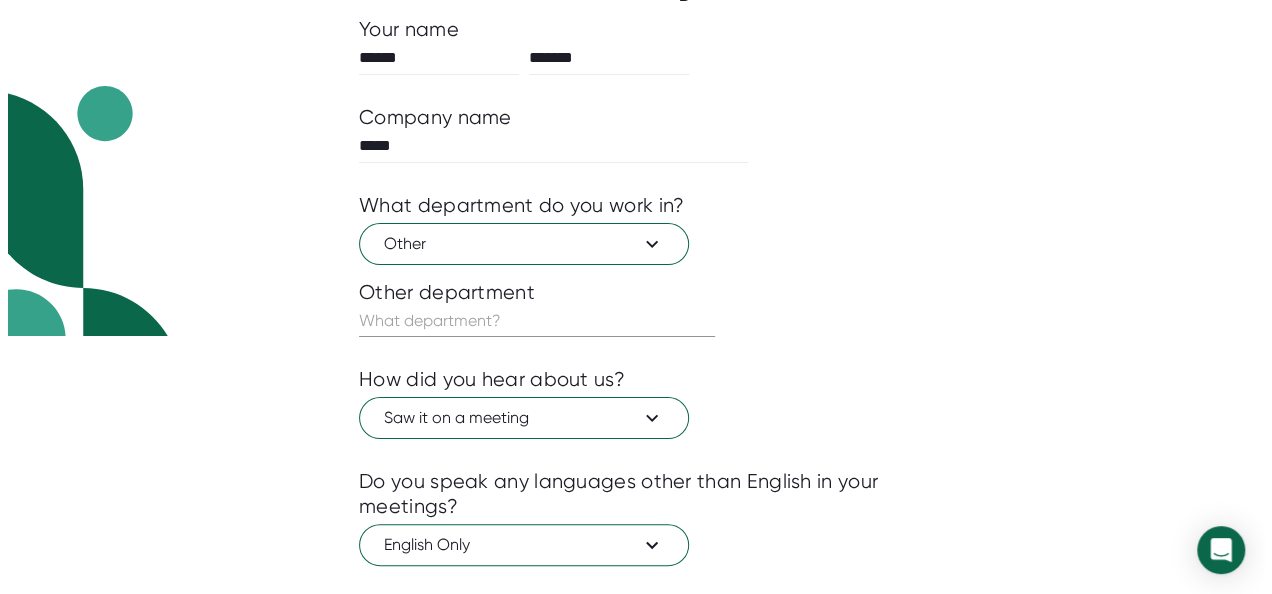 scroll, scrollTop: 300, scrollLeft: 0, axis: vertical 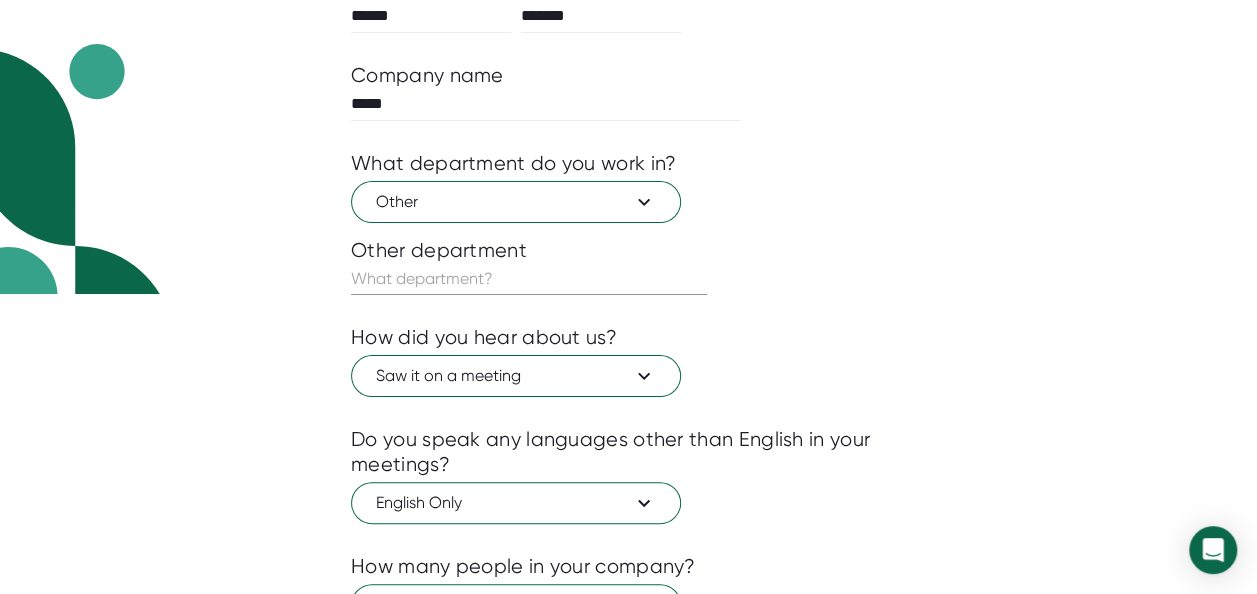 click at bounding box center [529, 279] 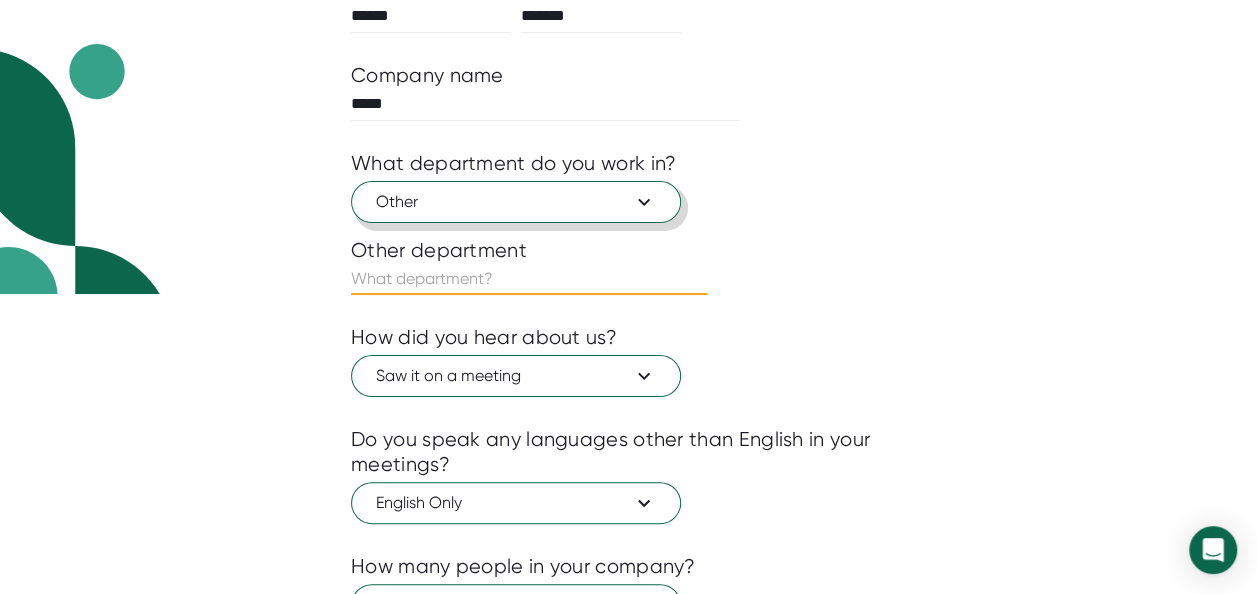 click on "Other" at bounding box center (516, 202) 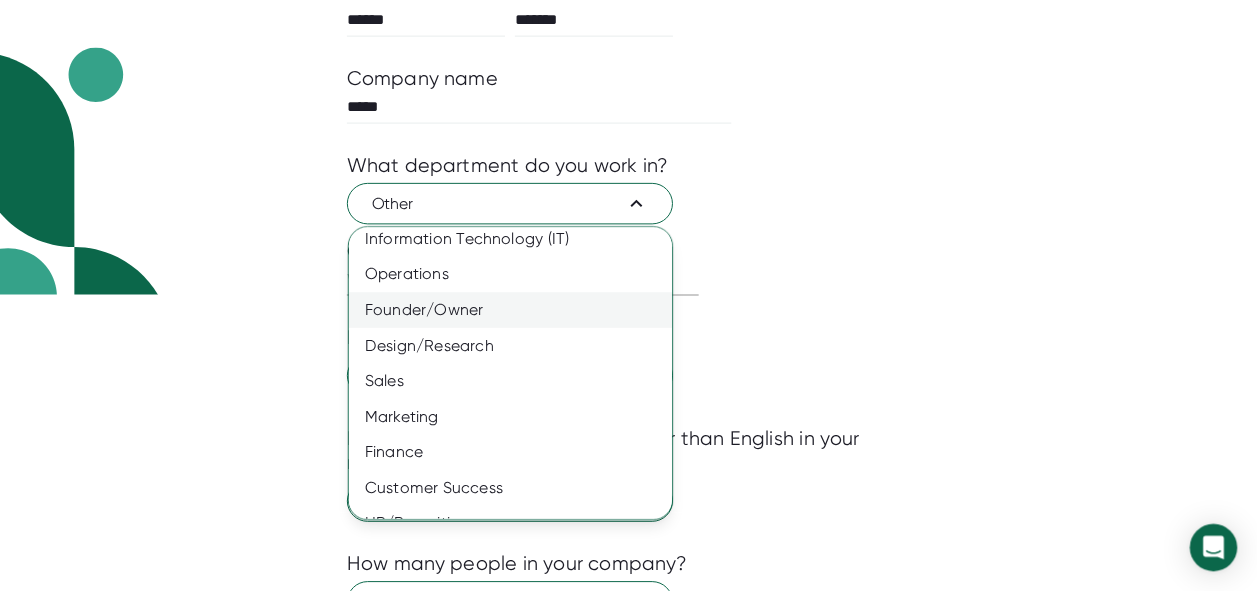 scroll, scrollTop: 180, scrollLeft: 0, axis: vertical 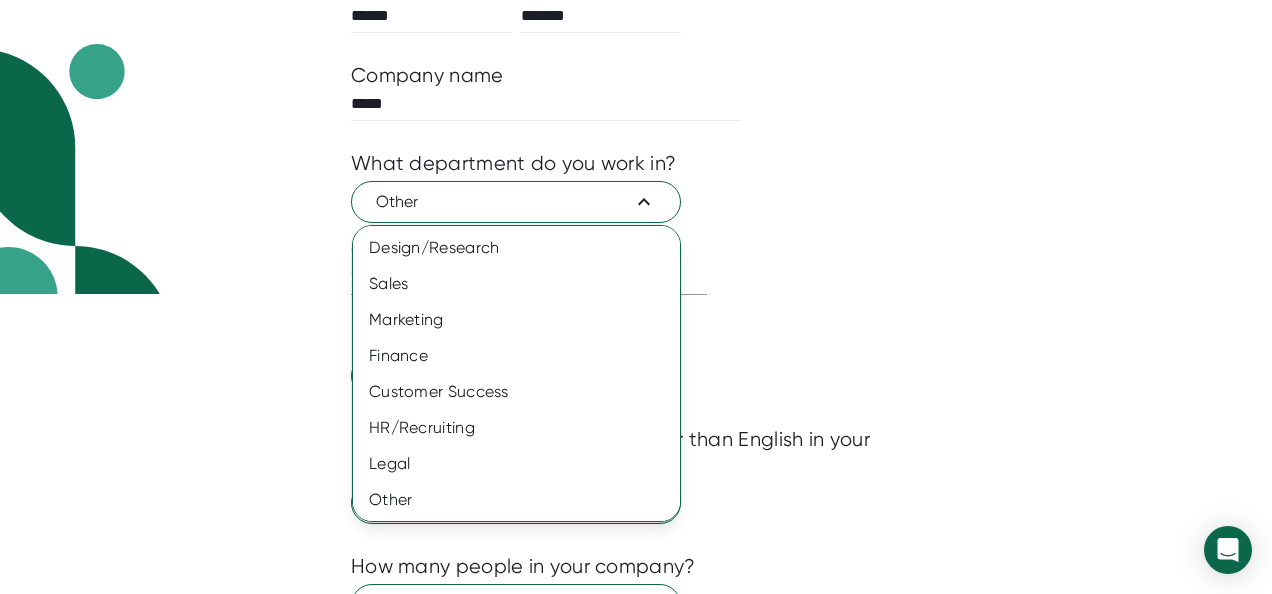 click at bounding box center (636, 297) 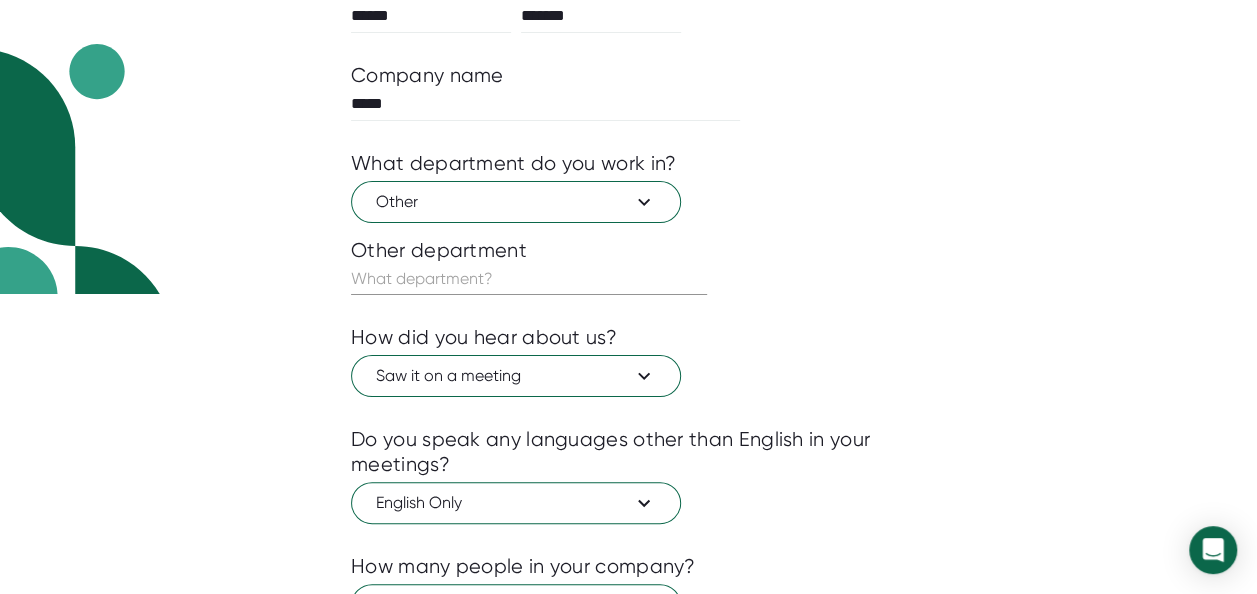 click at bounding box center [628, 230] 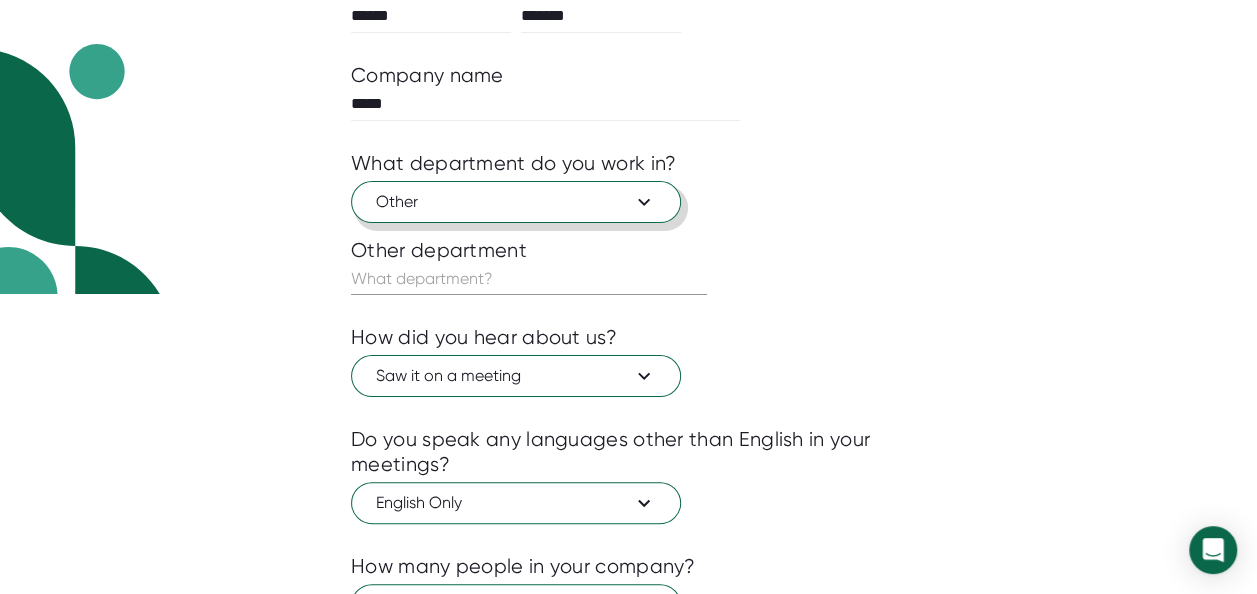 click on "Other" at bounding box center (516, 202) 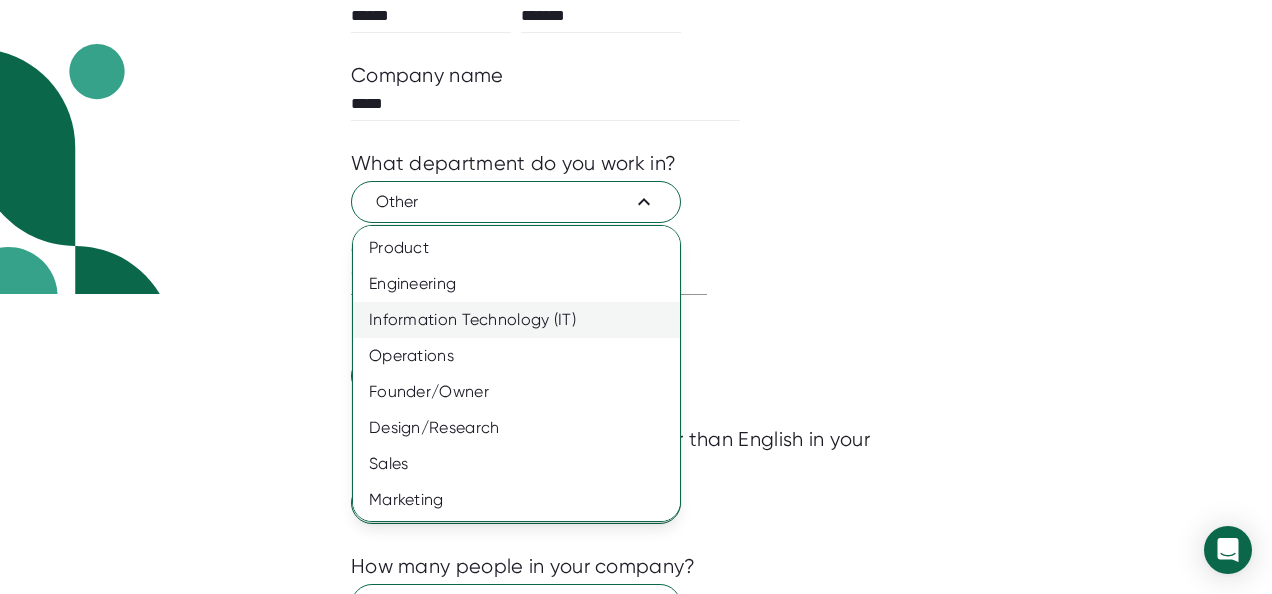 click on "Information Technology (IT)" at bounding box center (524, 320) 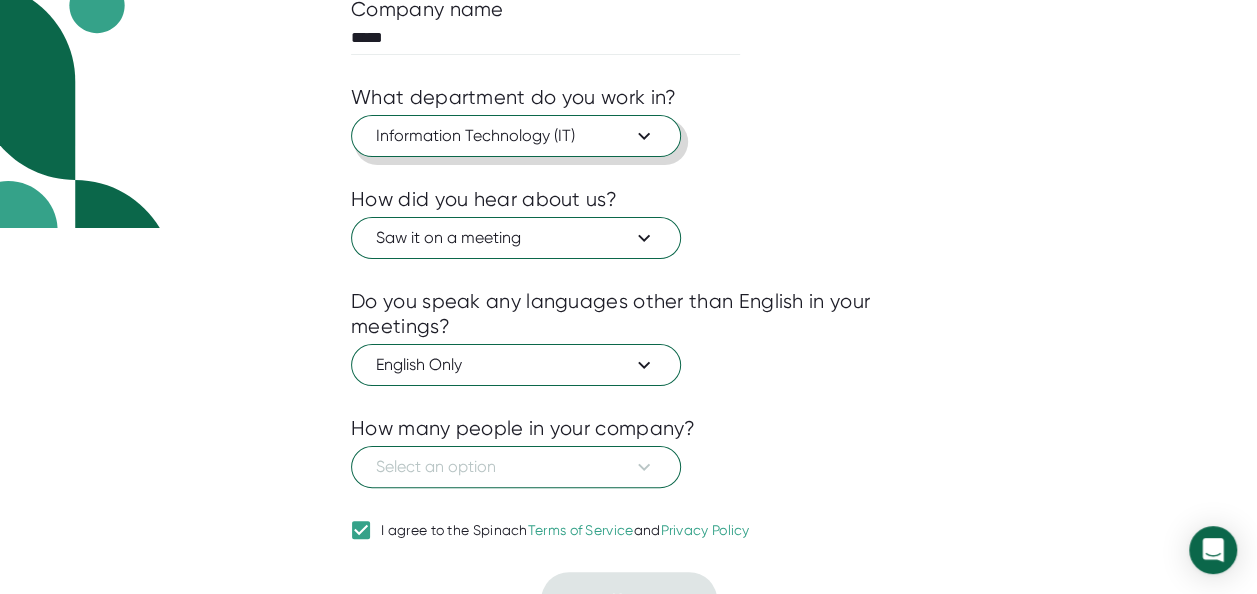 scroll, scrollTop: 396, scrollLeft: 0, axis: vertical 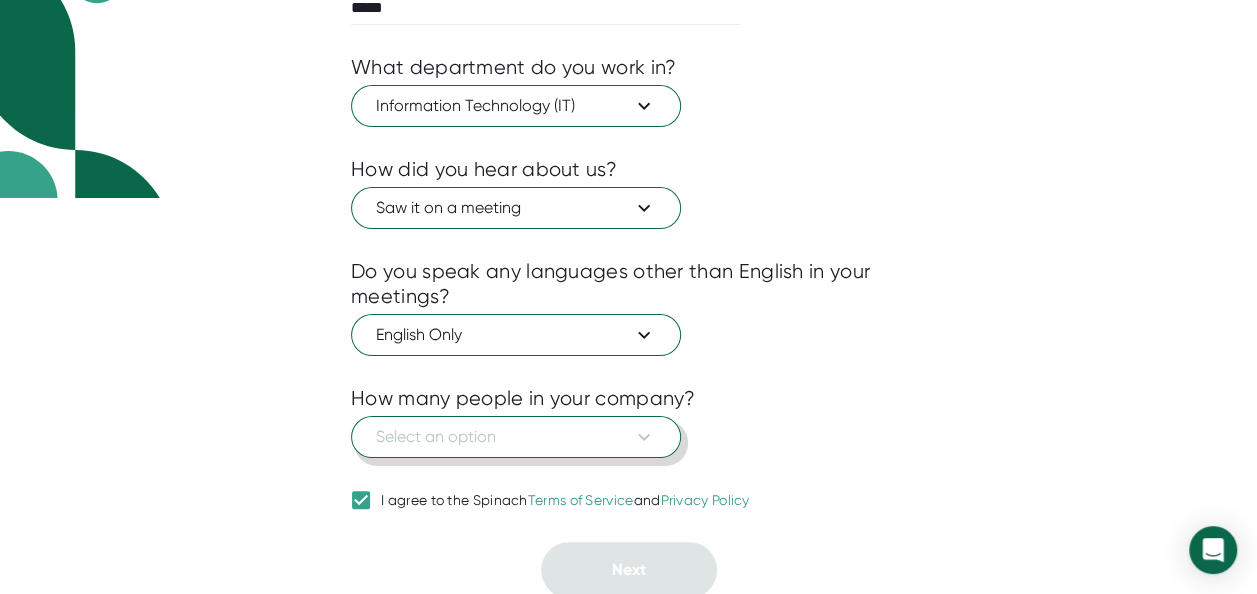 click on "Select an option" at bounding box center (516, 437) 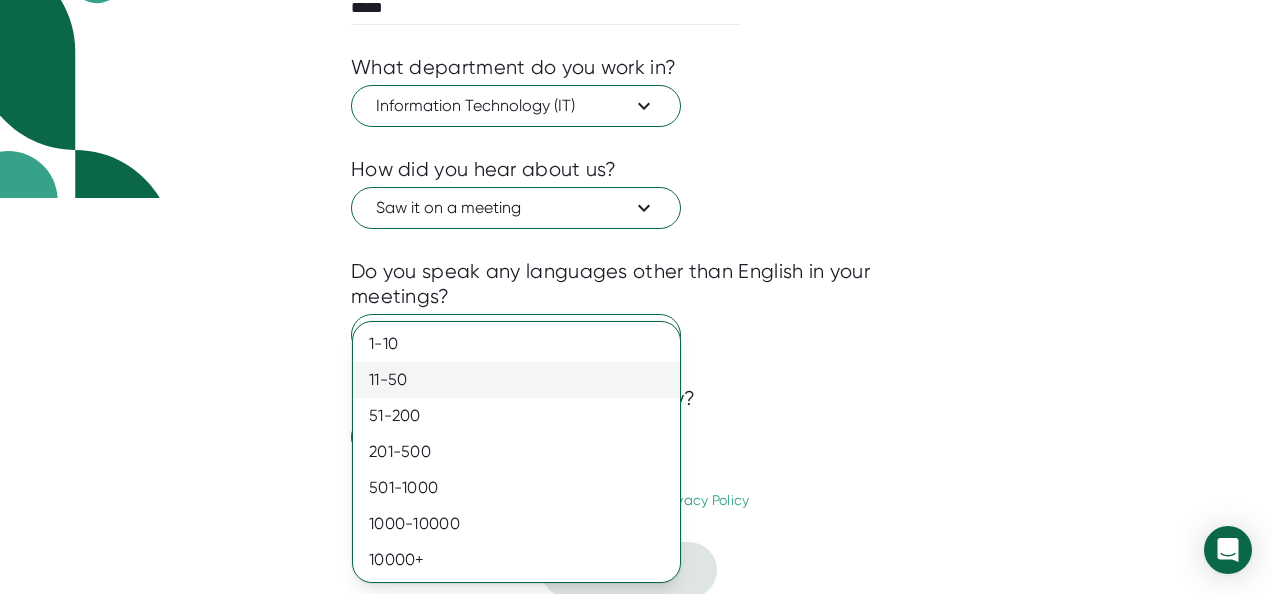 click on "11-50" at bounding box center (516, 380) 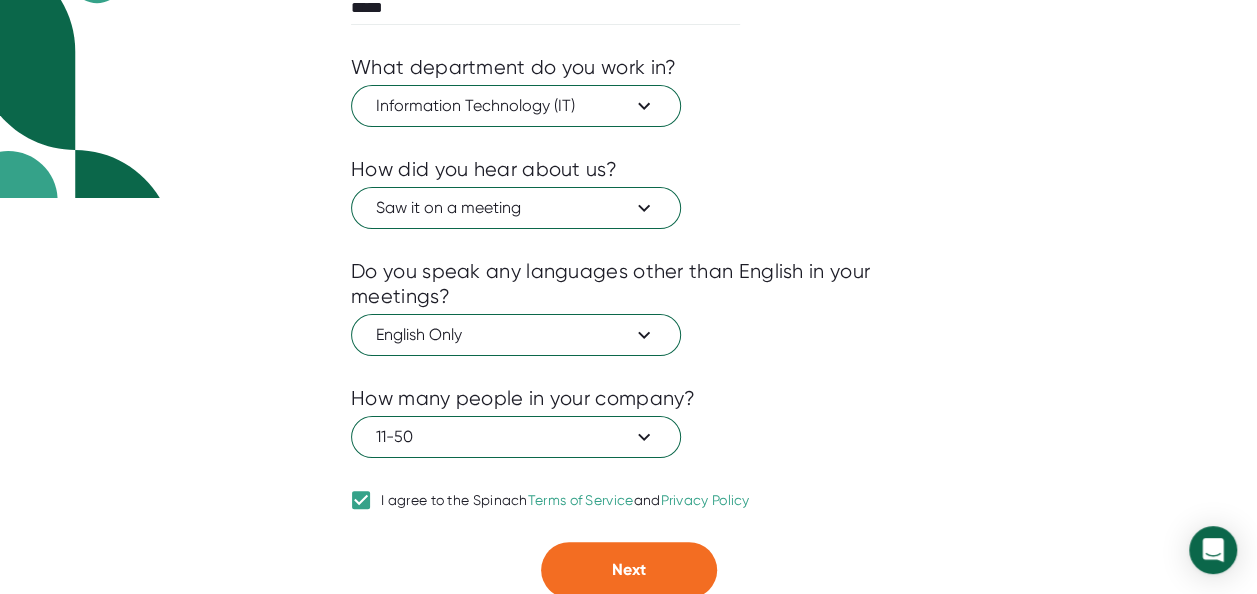 click on "I agree to the Spinach  Terms of Service  and  Privacy Policy" at bounding box center (361, 500) 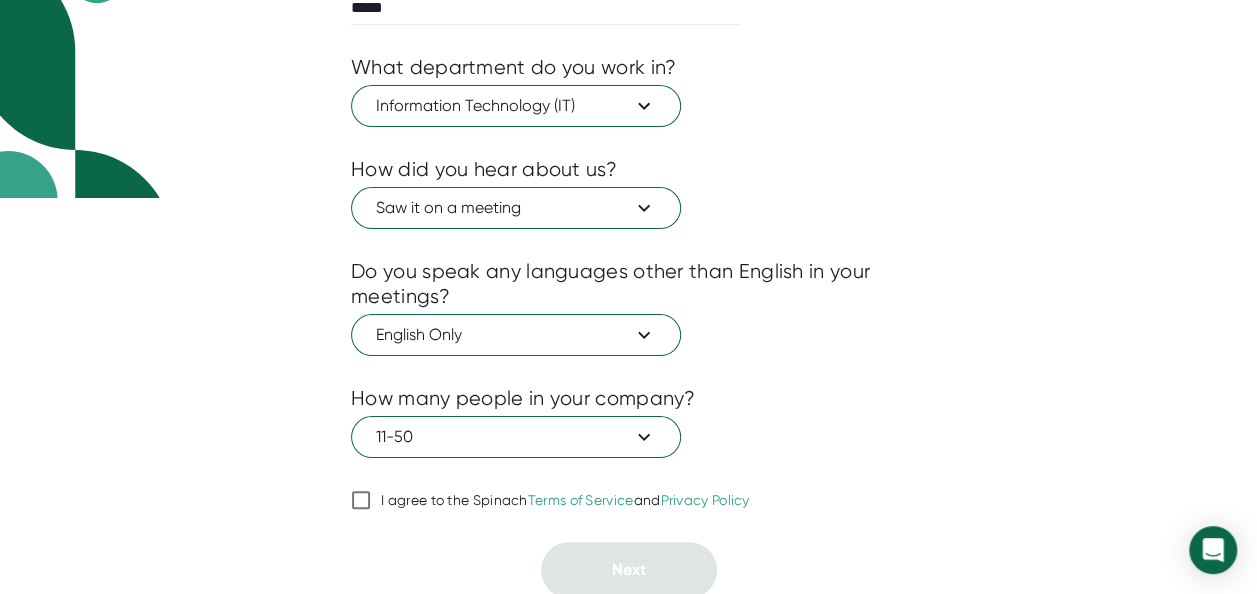 click on "I agree to the Spinach  Terms of Service  and  Privacy Policy" at bounding box center (361, 500) 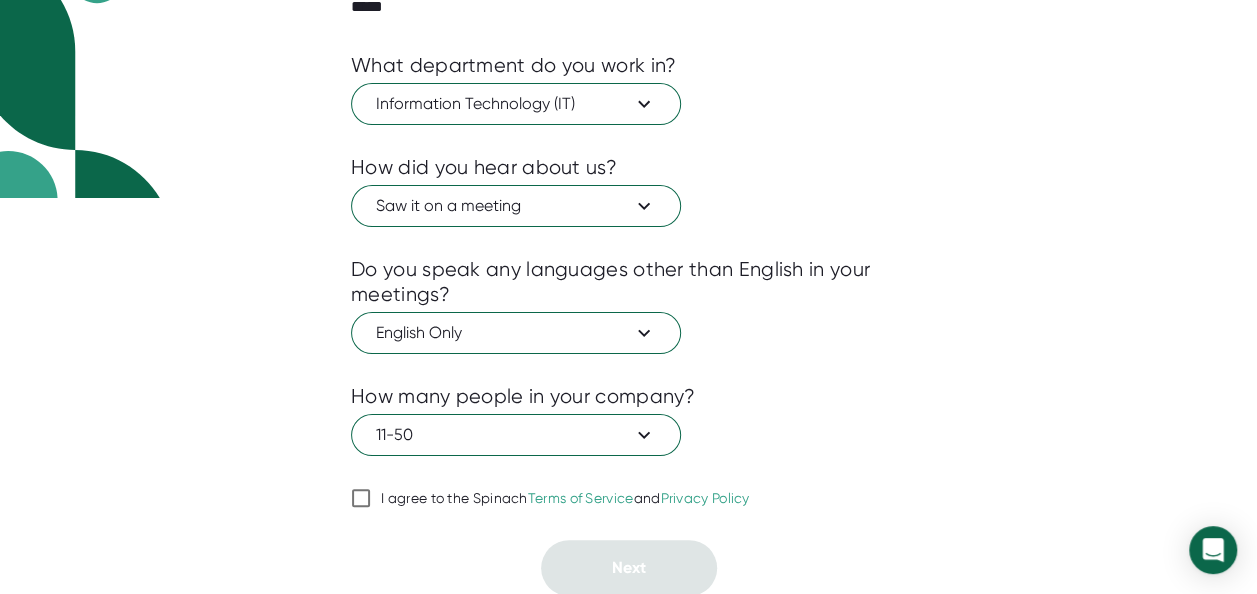 checkbox on "true" 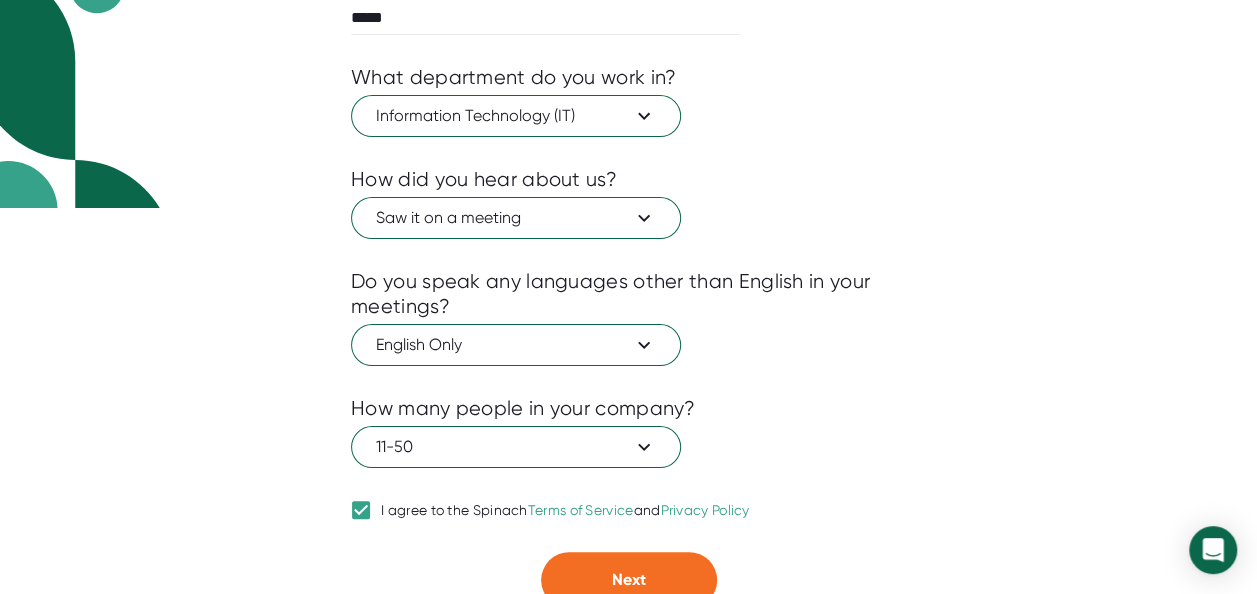 scroll, scrollTop: 396, scrollLeft: 0, axis: vertical 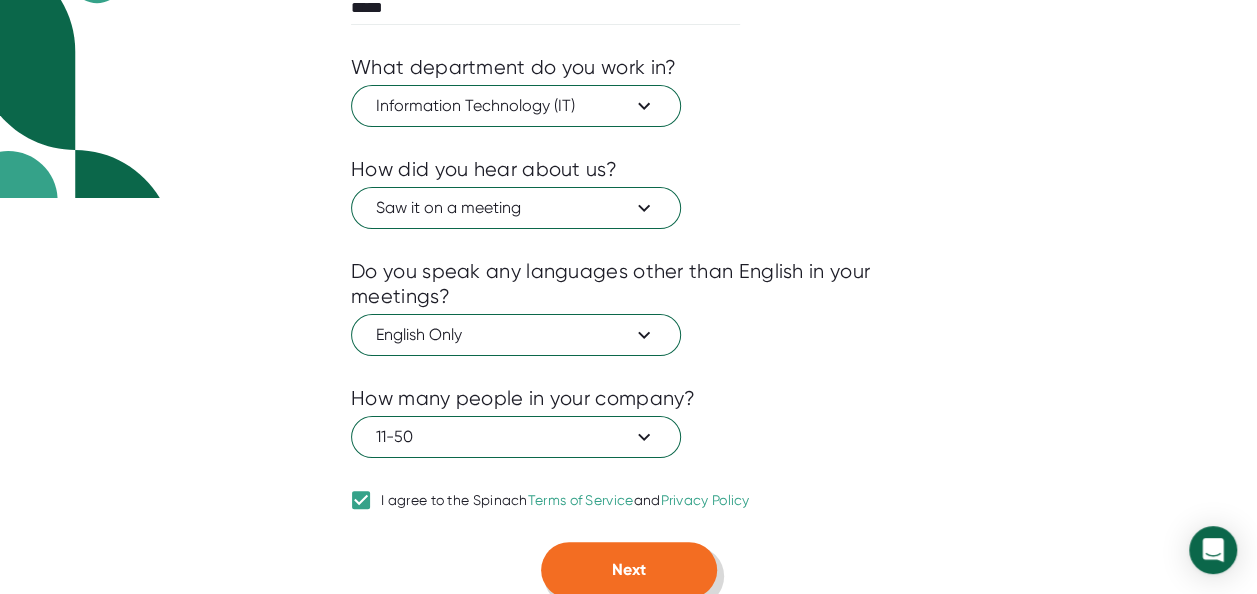 click on "Next" at bounding box center (629, 569) 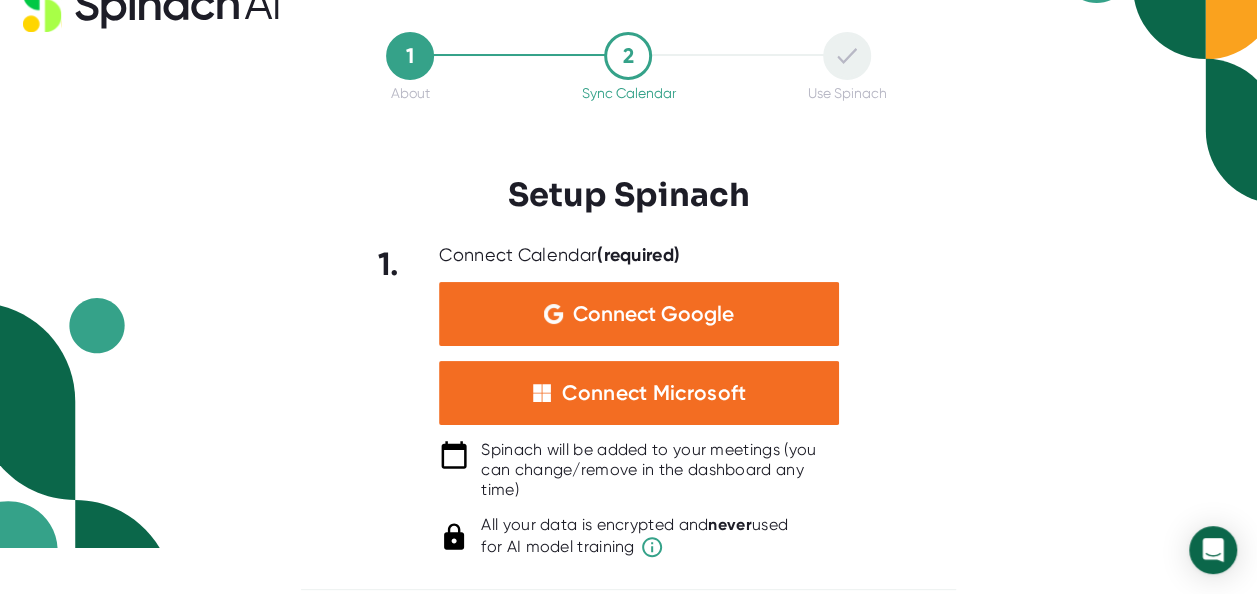 scroll, scrollTop: 70, scrollLeft: 0, axis: vertical 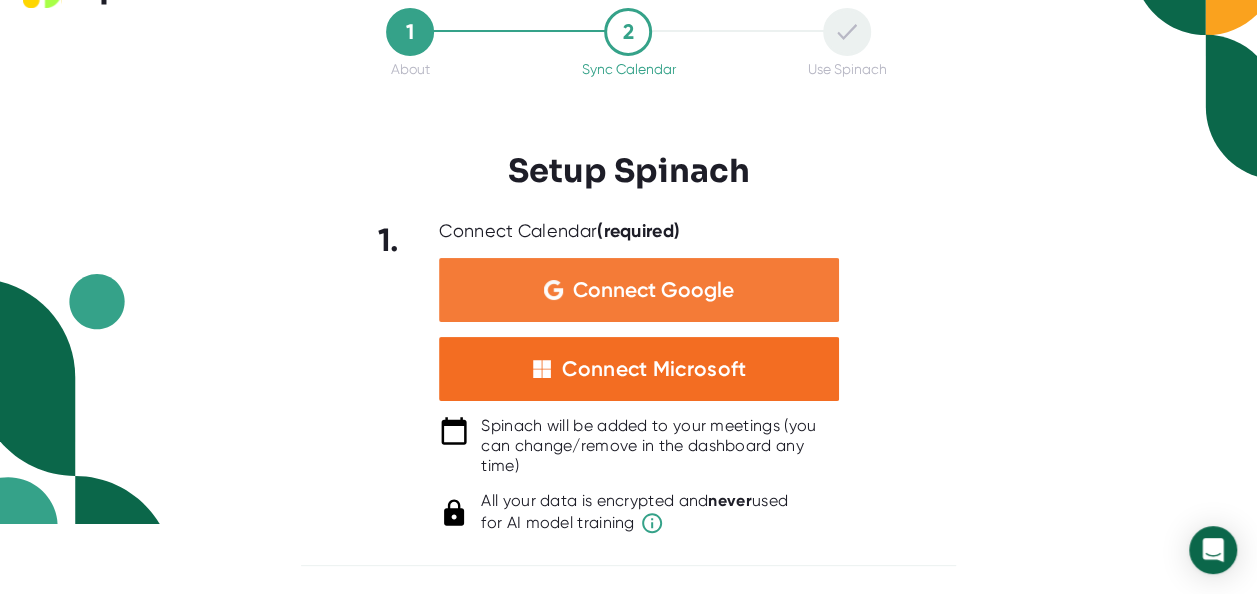 click on "Connect Google" at bounding box center [639, 290] 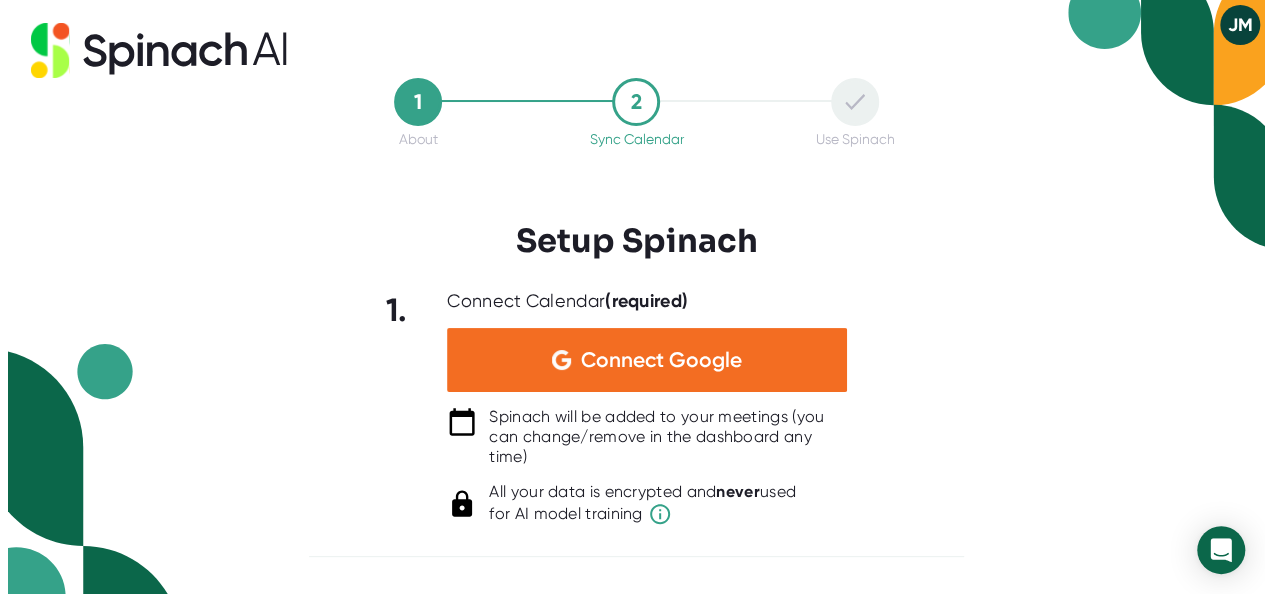 scroll, scrollTop: 0, scrollLeft: 0, axis: both 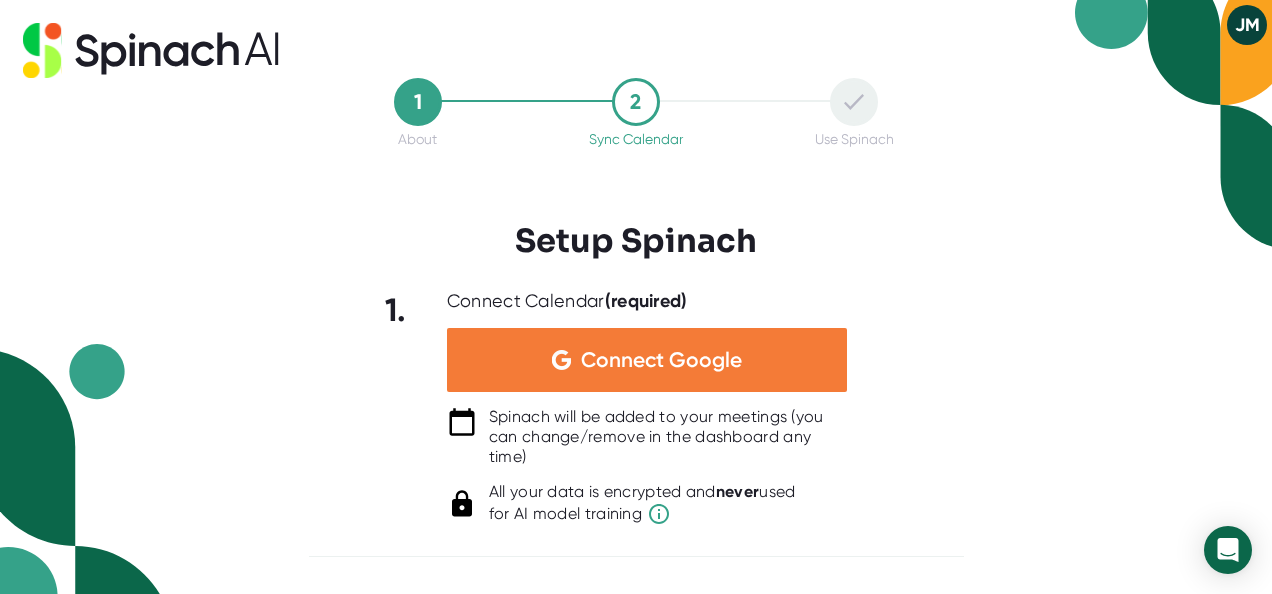 click on "Connect Google" at bounding box center [647, 360] 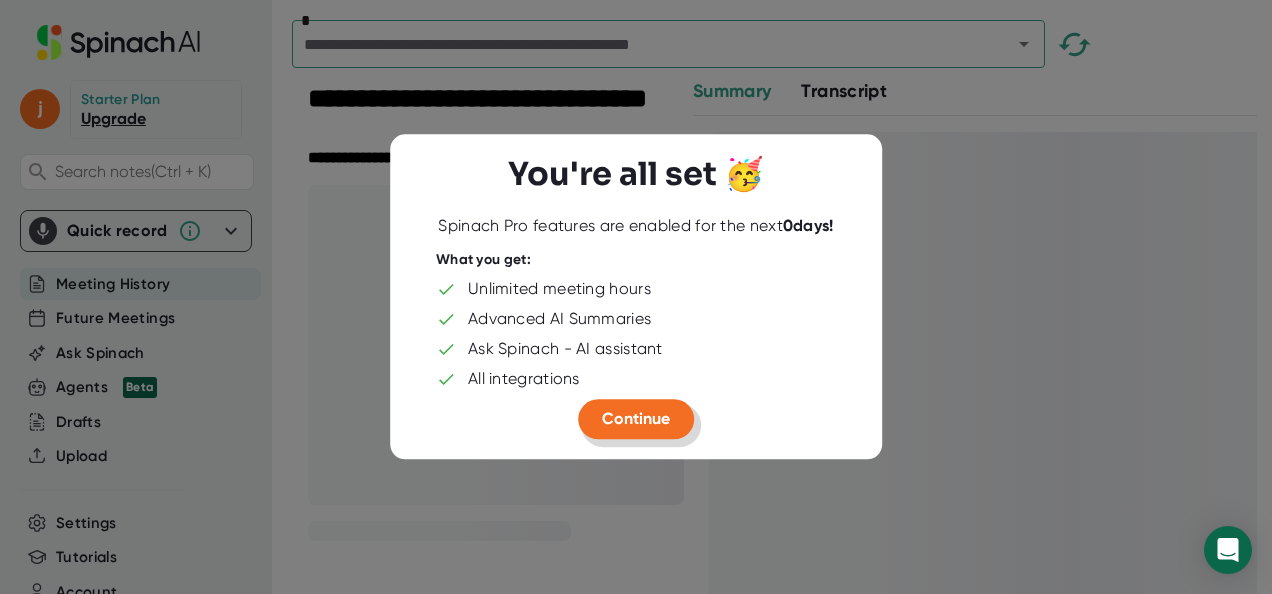 click on "Continue" at bounding box center [636, 418] 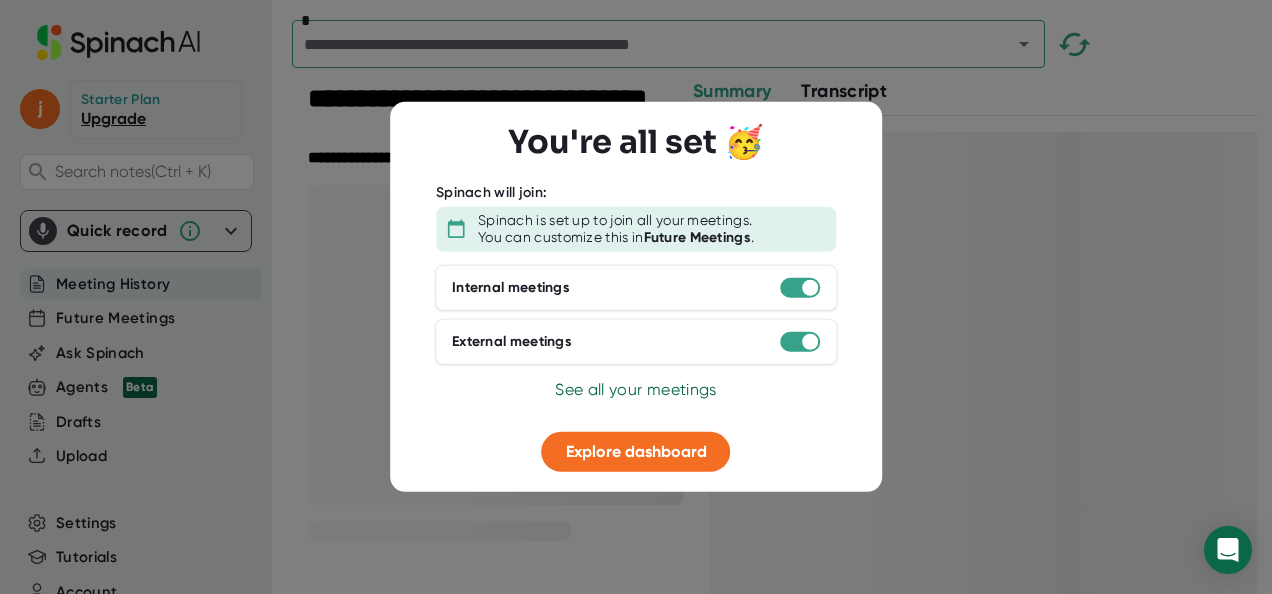 click at bounding box center [800, 341] 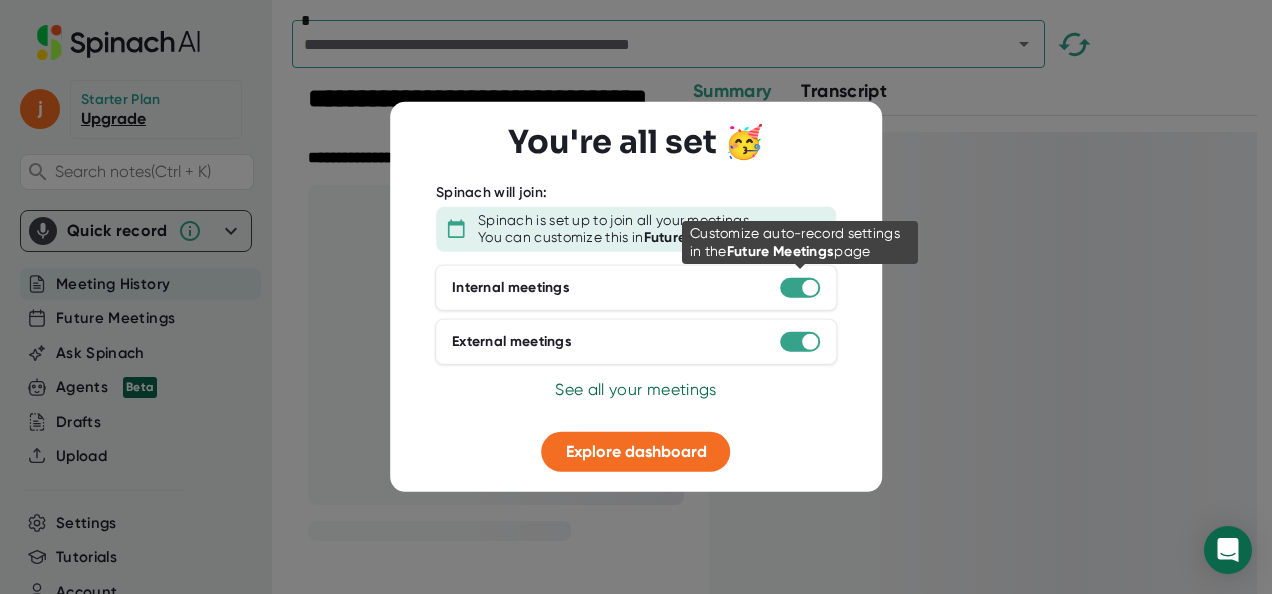 click at bounding box center (800, 287) 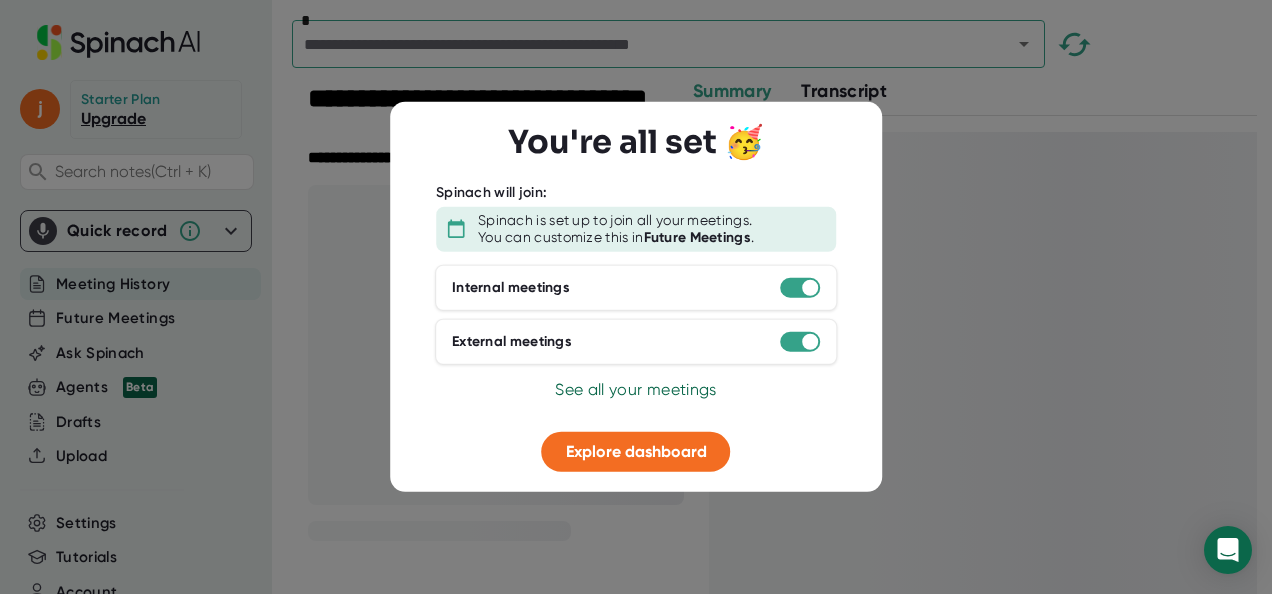click at bounding box center [800, 341] 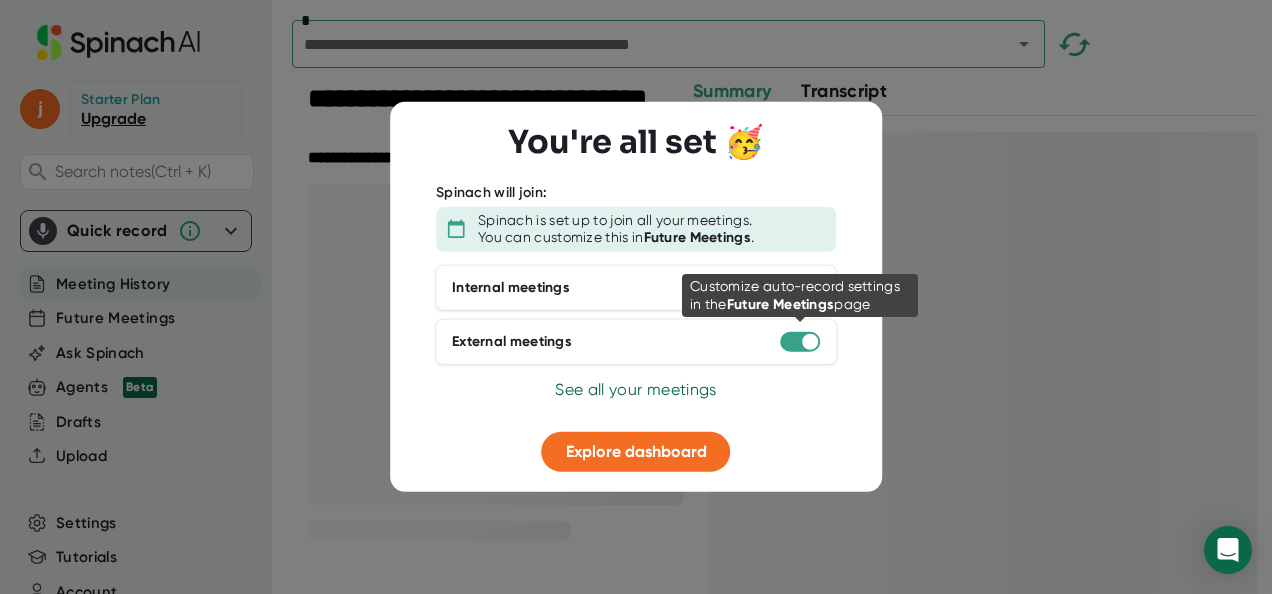 click at bounding box center (800, 341) 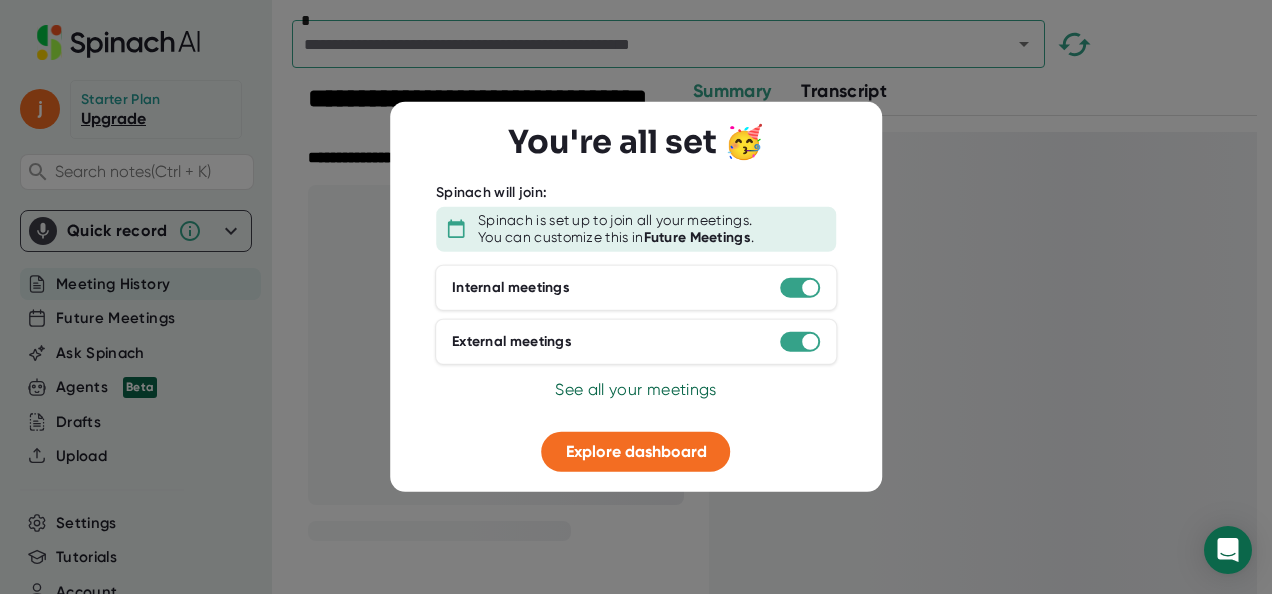 drag, startPoint x: 796, startPoint y: 342, endPoint x: 790, endPoint y: 278, distance: 64.28063 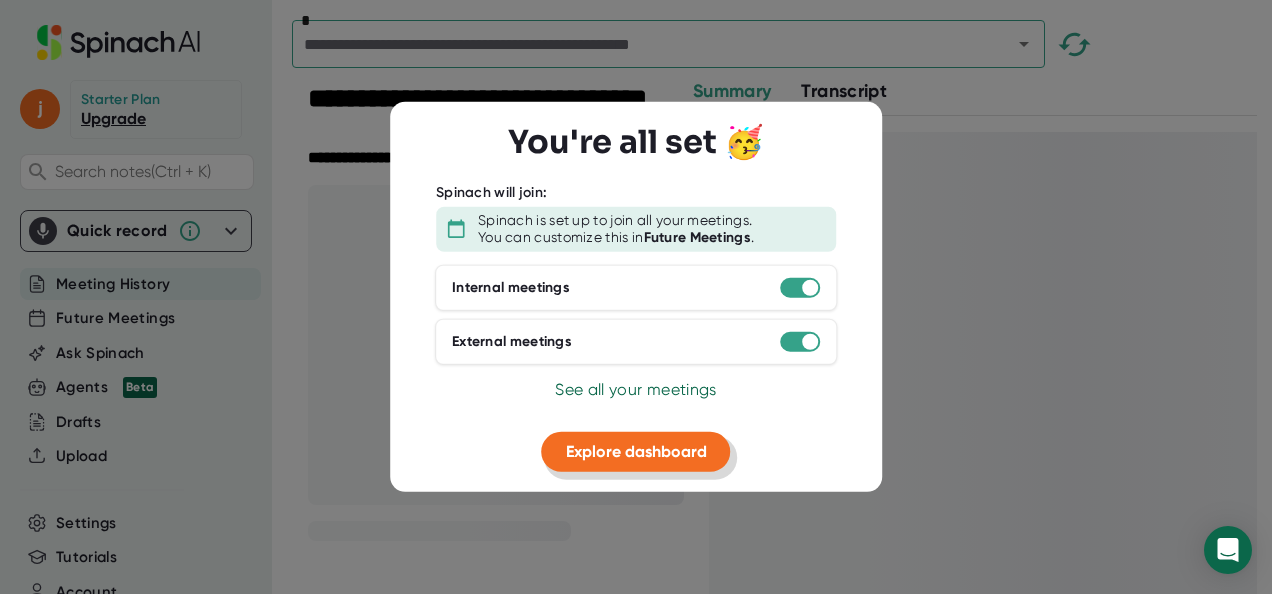 click on "Explore dashboard" at bounding box center (636, 450) 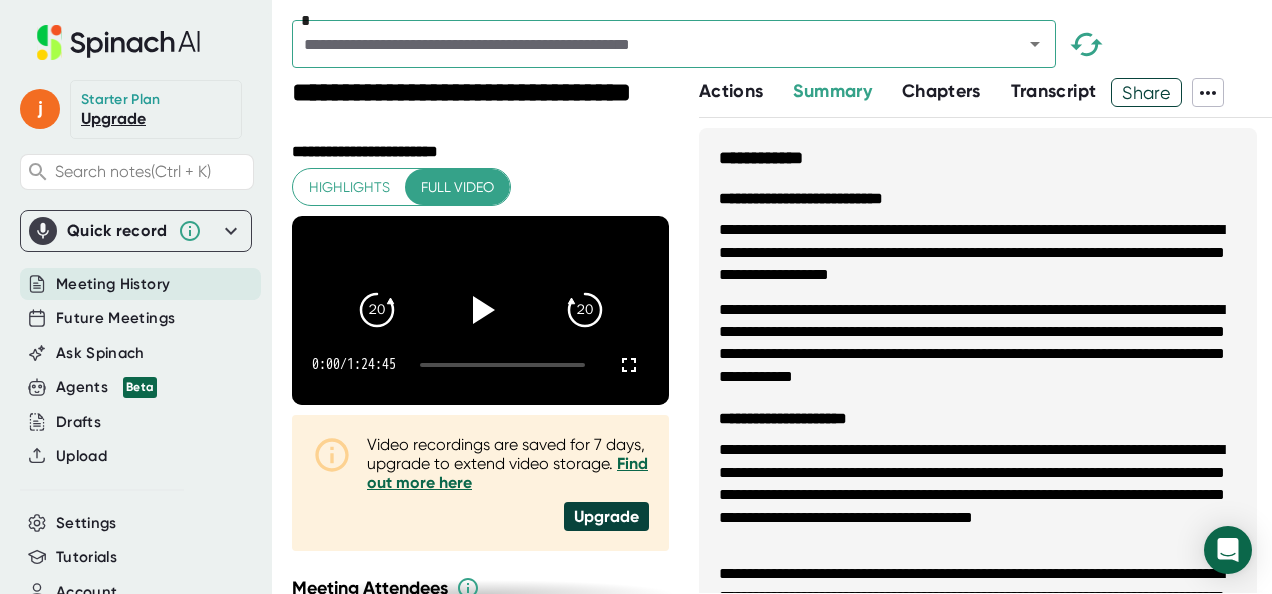 click 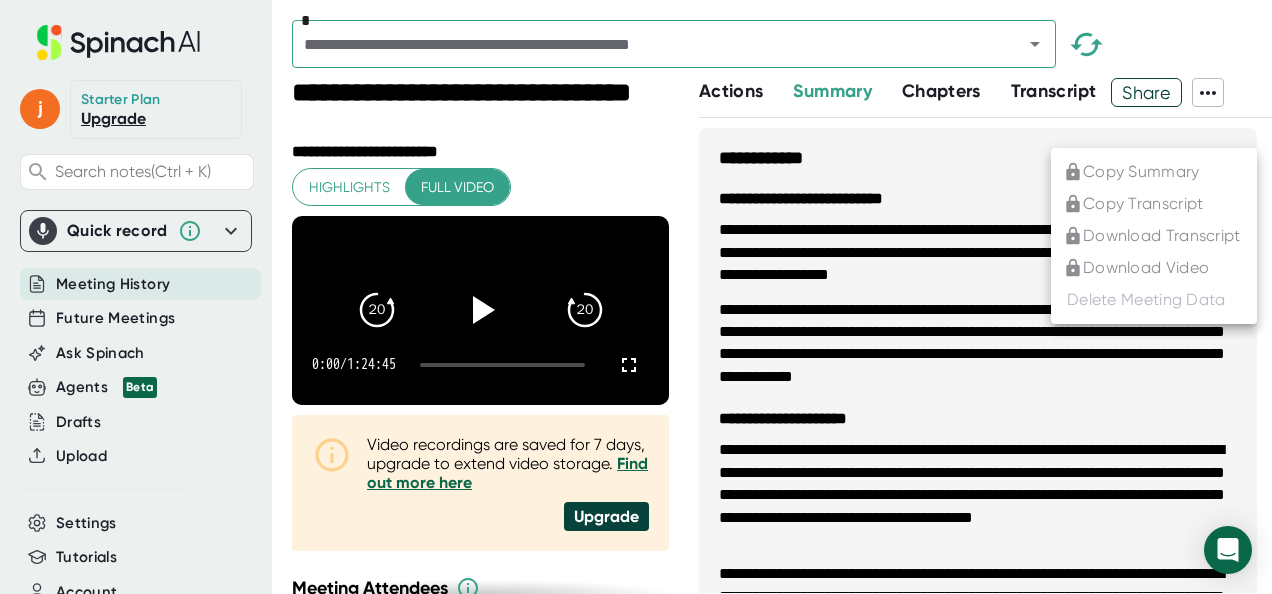 click at bounding box center (636, 297) 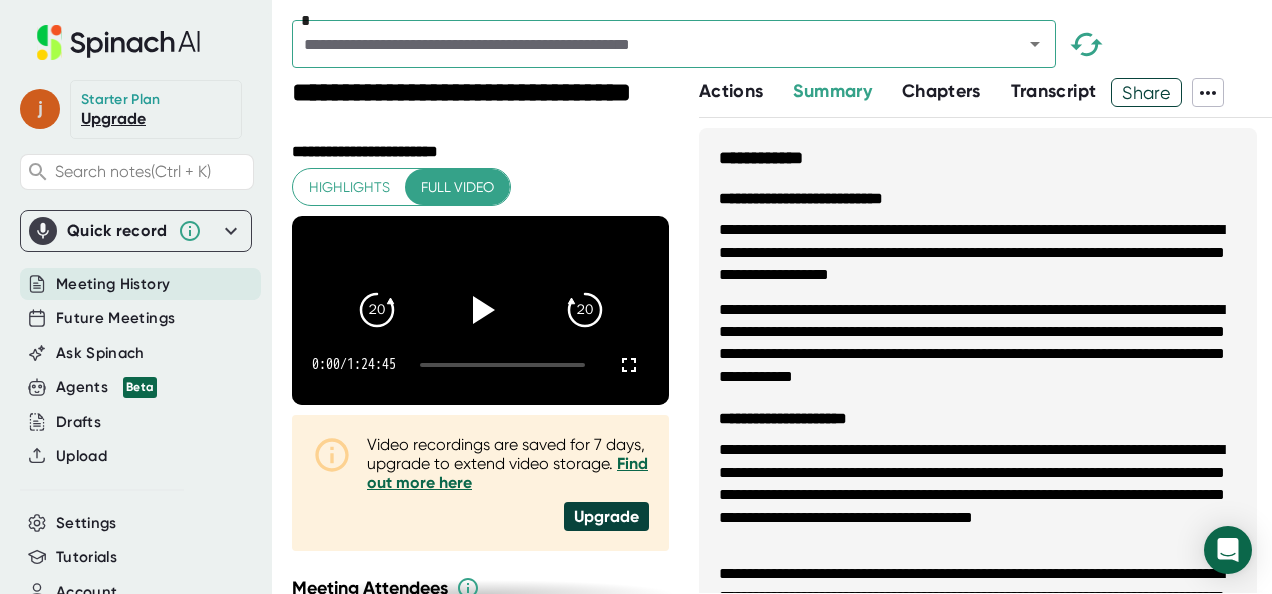 click on "j" at bounding box center (40, 109) 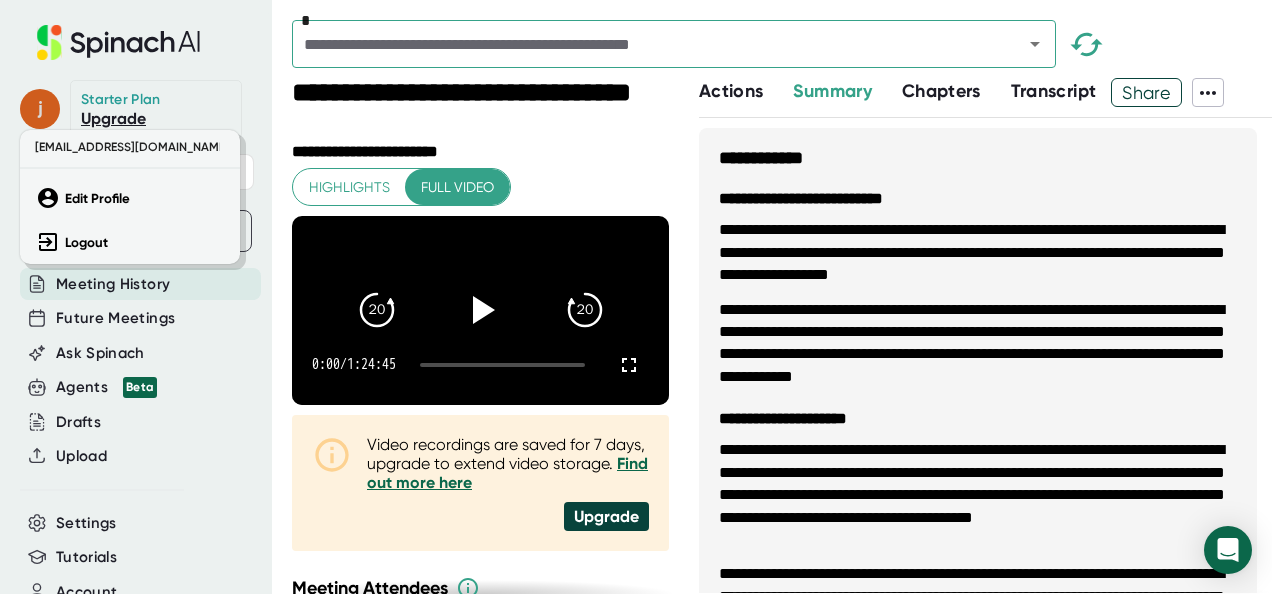 click at bounding box center [636, 297] 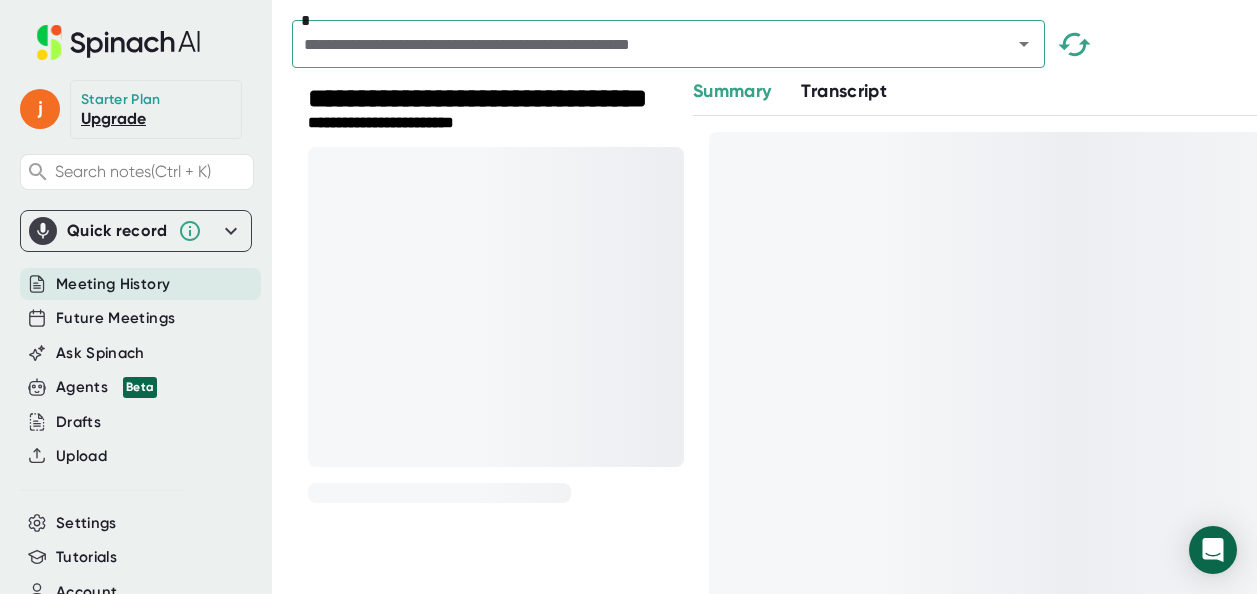 scroll, scrollTop: 0, scrollLeft: 0, axis: both 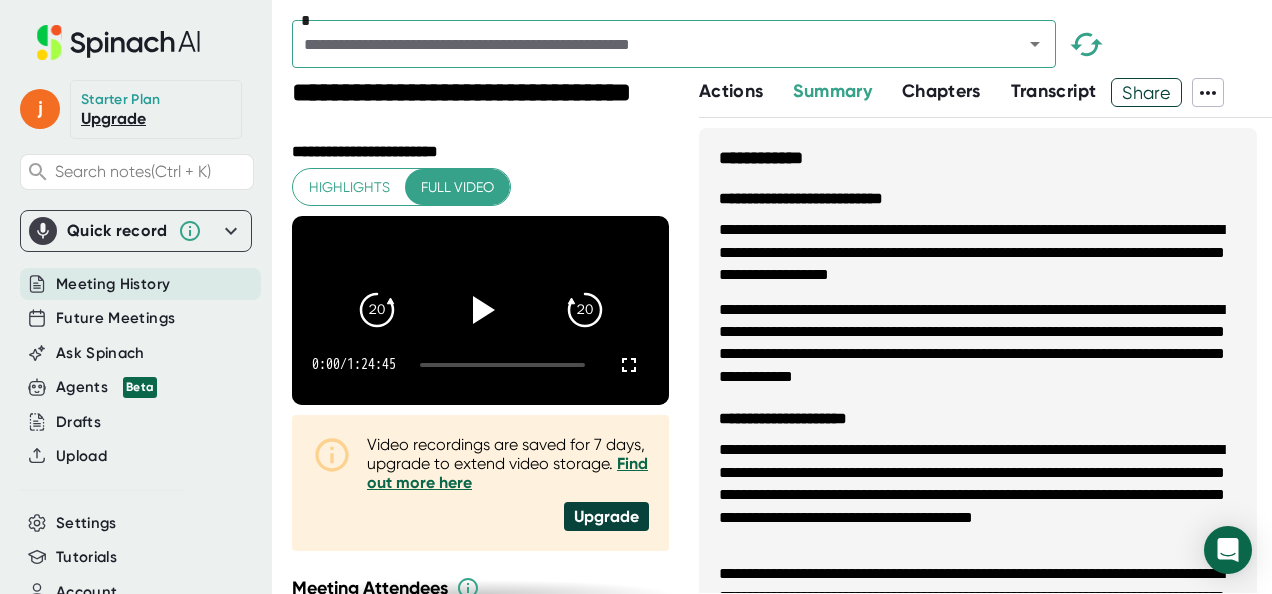 click 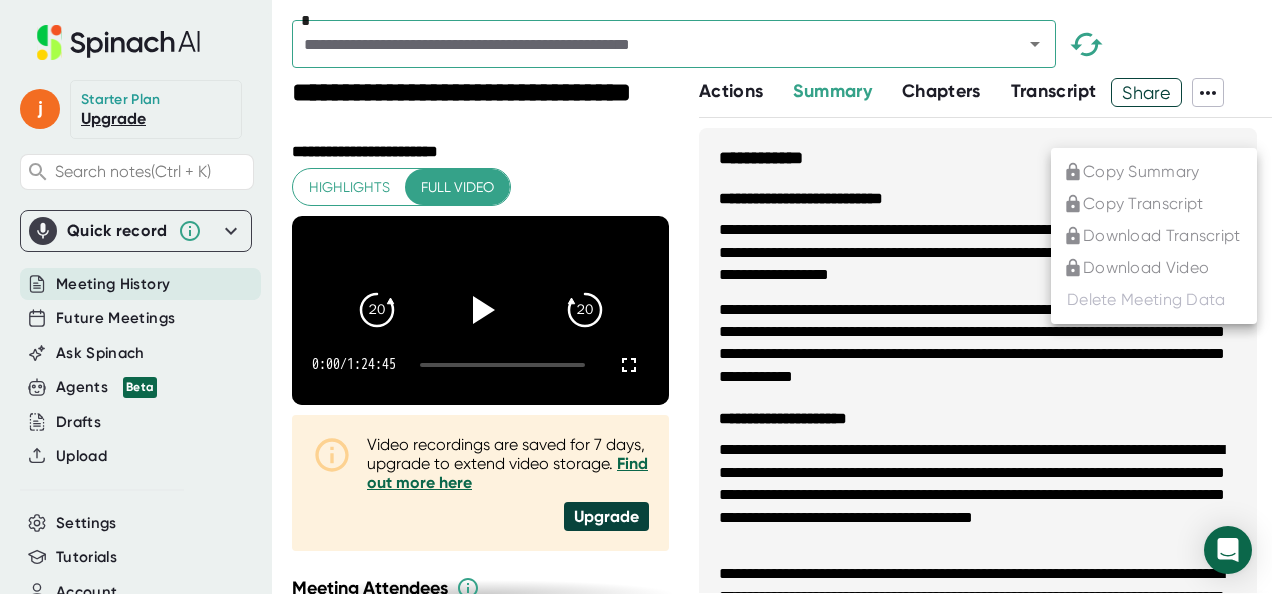click on "Copy Summary Copy Transcript Download Transcript Download Video Delete Meeting Data" at bounding box center (1154, 236) 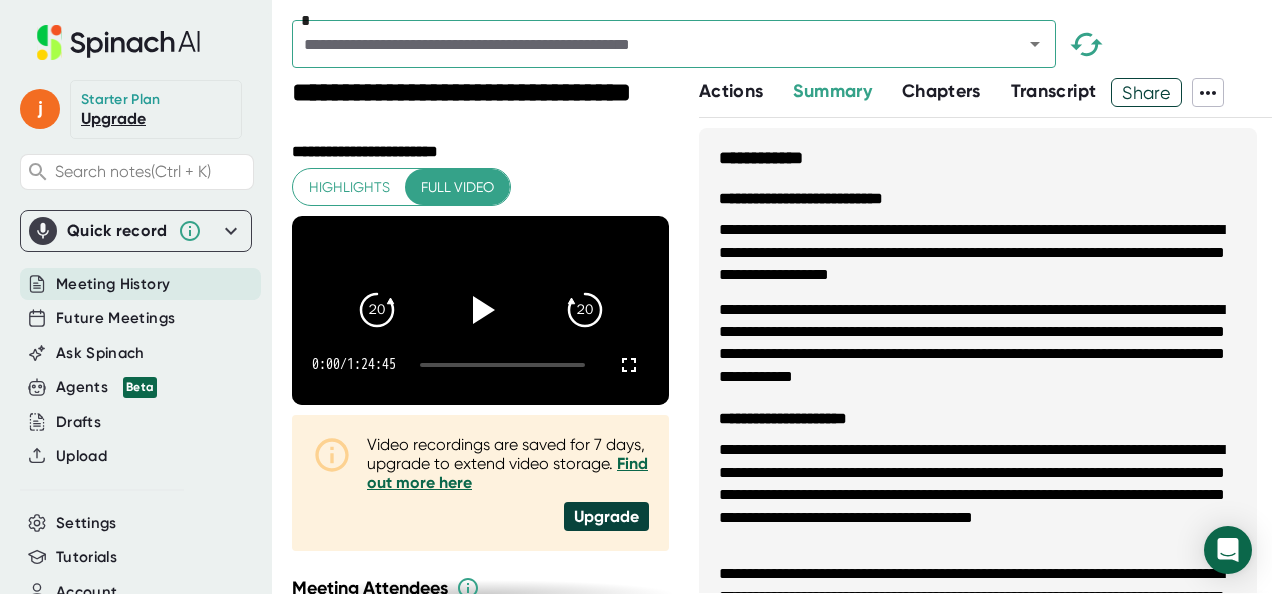 click at bounding box center (1208, 93) 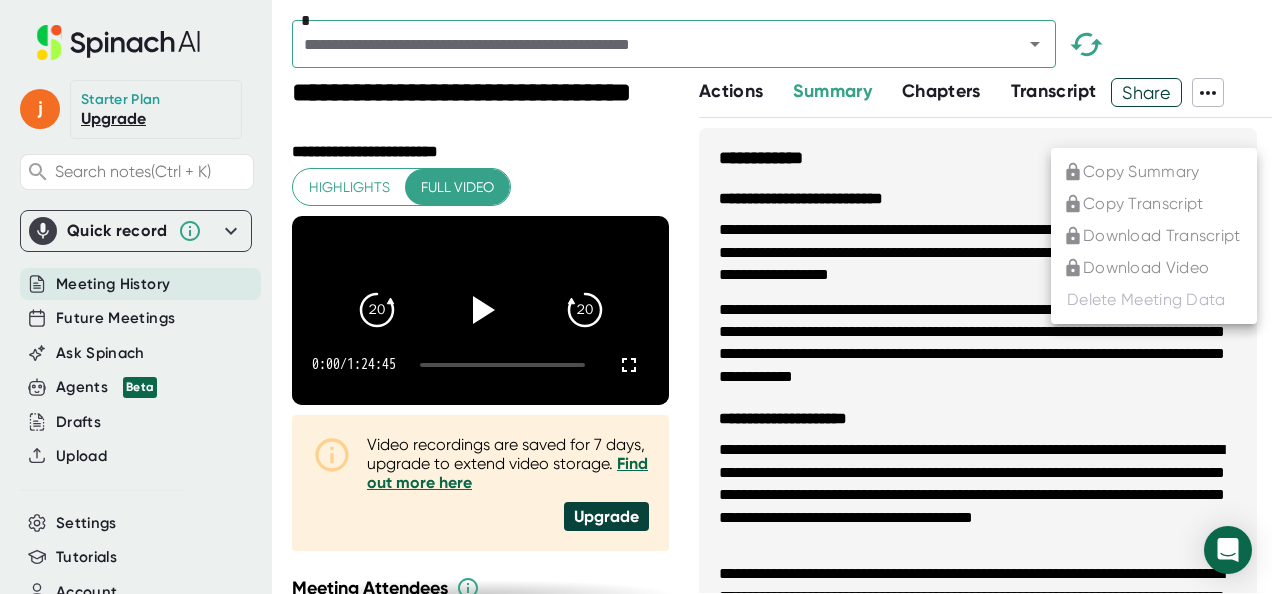 click on "Copy Summary Copy Transcript Download Transcript Download Video Delete Meeting Data" at bounding box center (1154, 236) 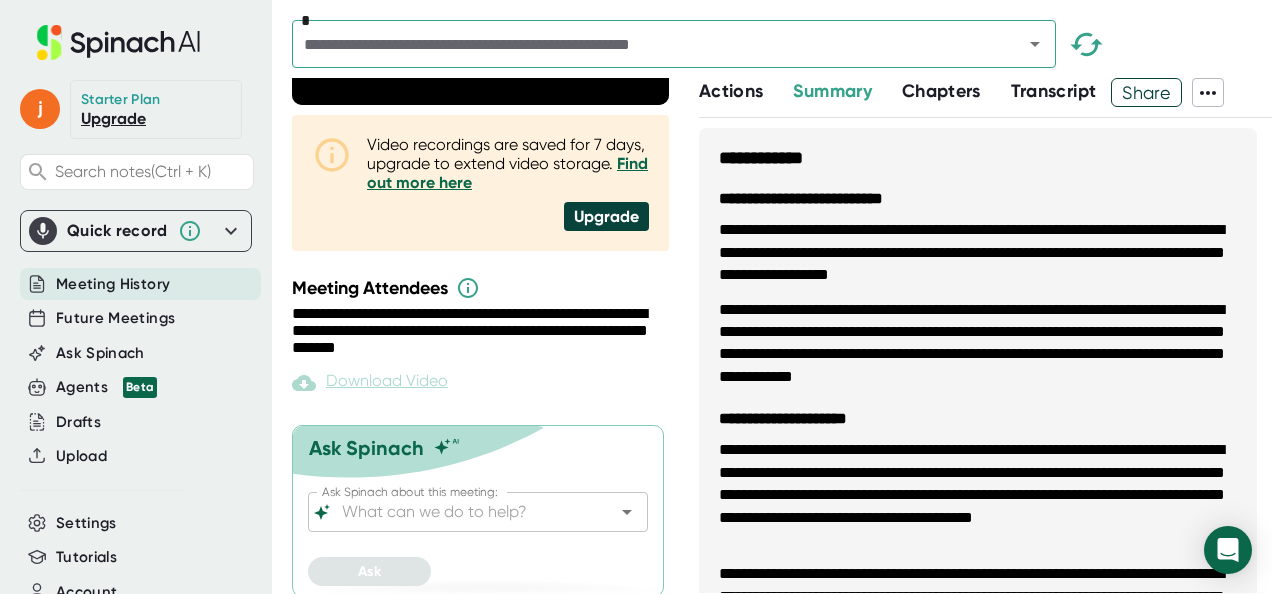 scroll, scrollTop: 326, scrollLeft: 0, axis: vertical 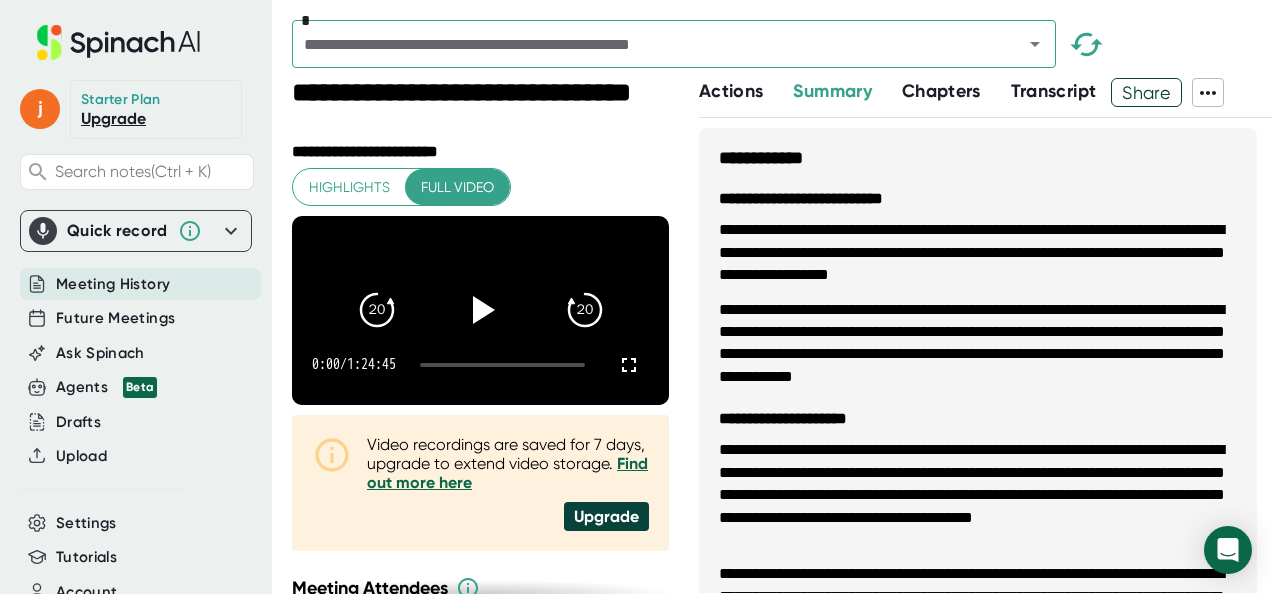 click on "Meeting History" at bounding box center (113, 284) 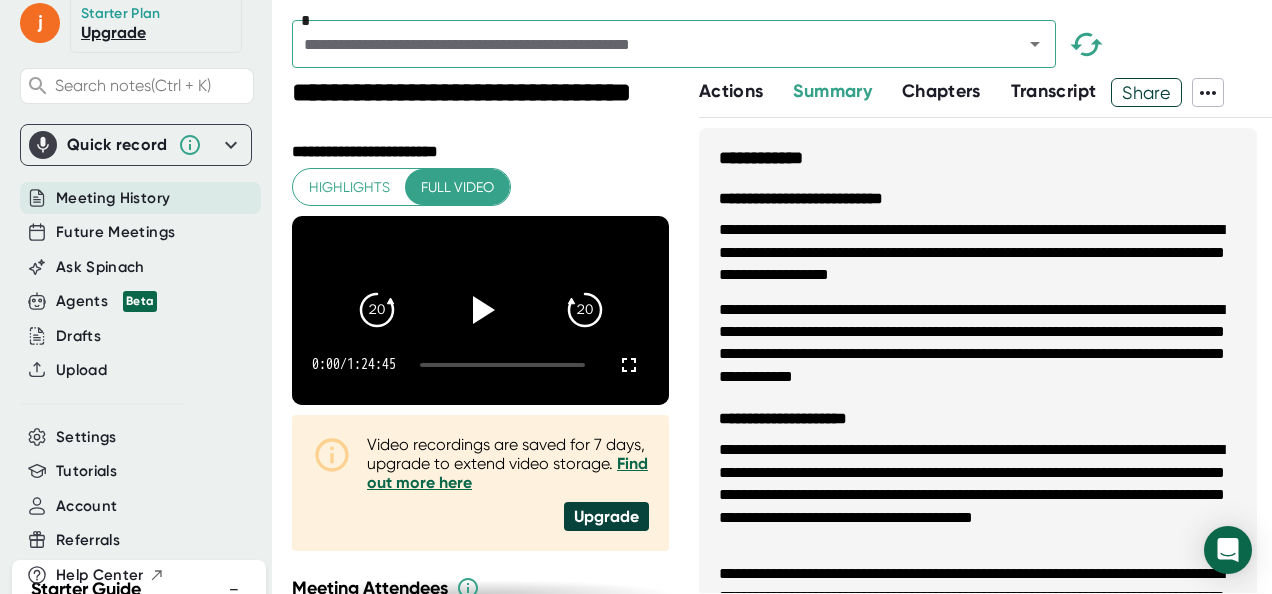 scroll, scrollTop: 300, scrollLeft: 0, axis: vertical 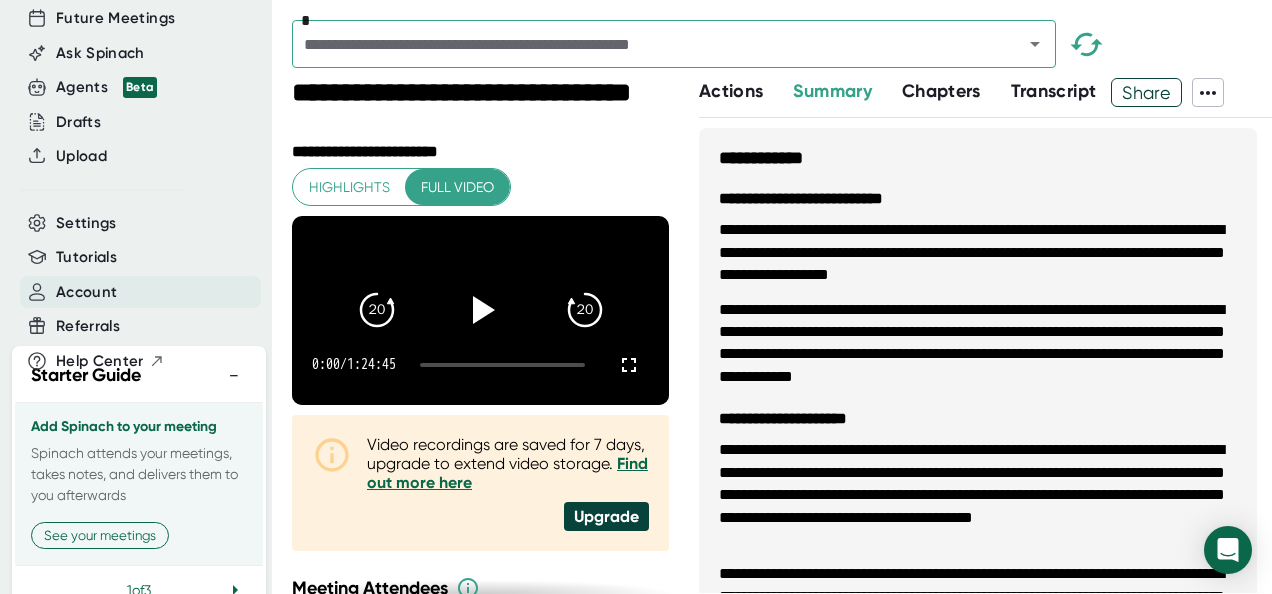 click on "Account" at bounding box center [86, 292] 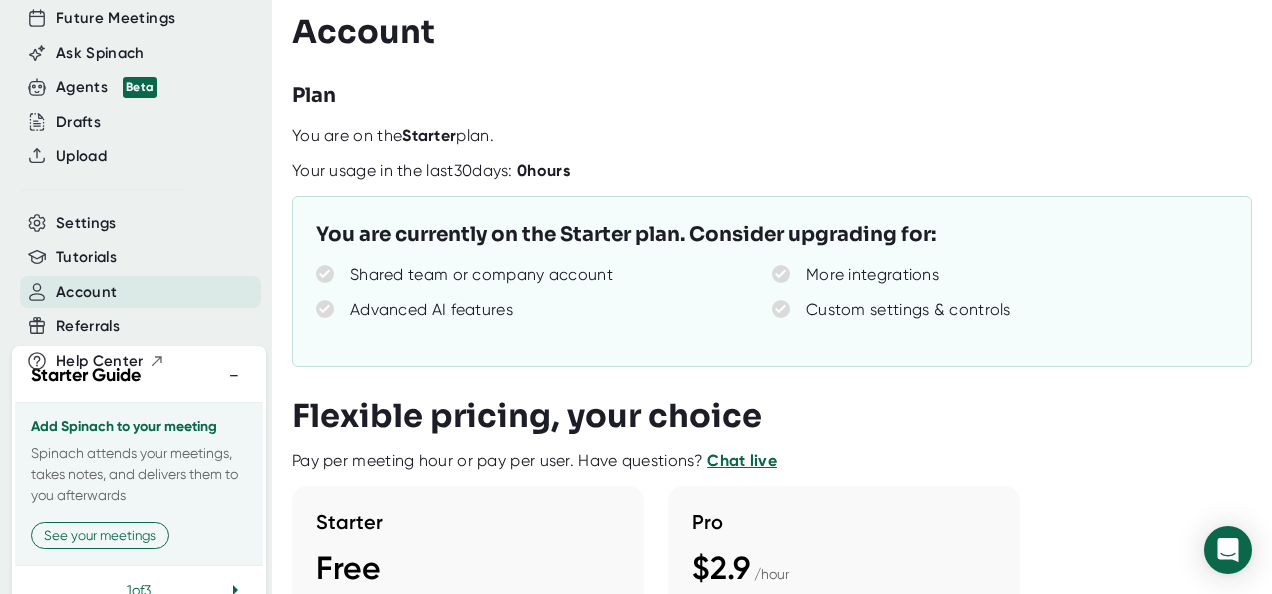 scroll, scrollTop: 0, scrollLeft: 0, axis: both 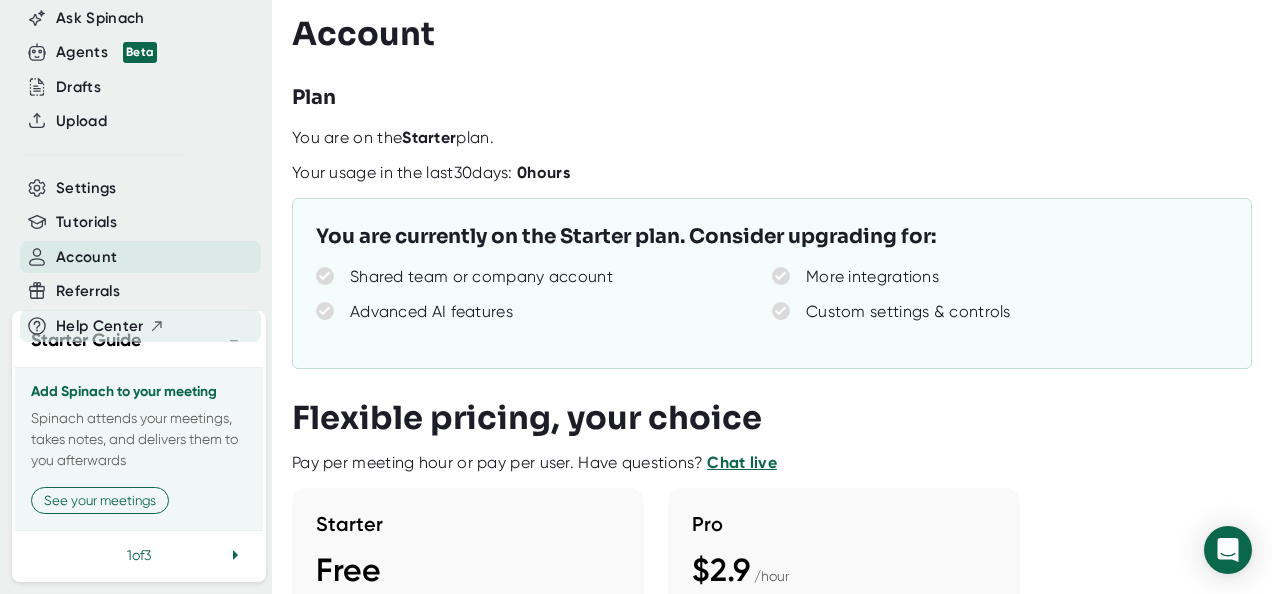 click on "Help Center" at bounding box center (140, 326) 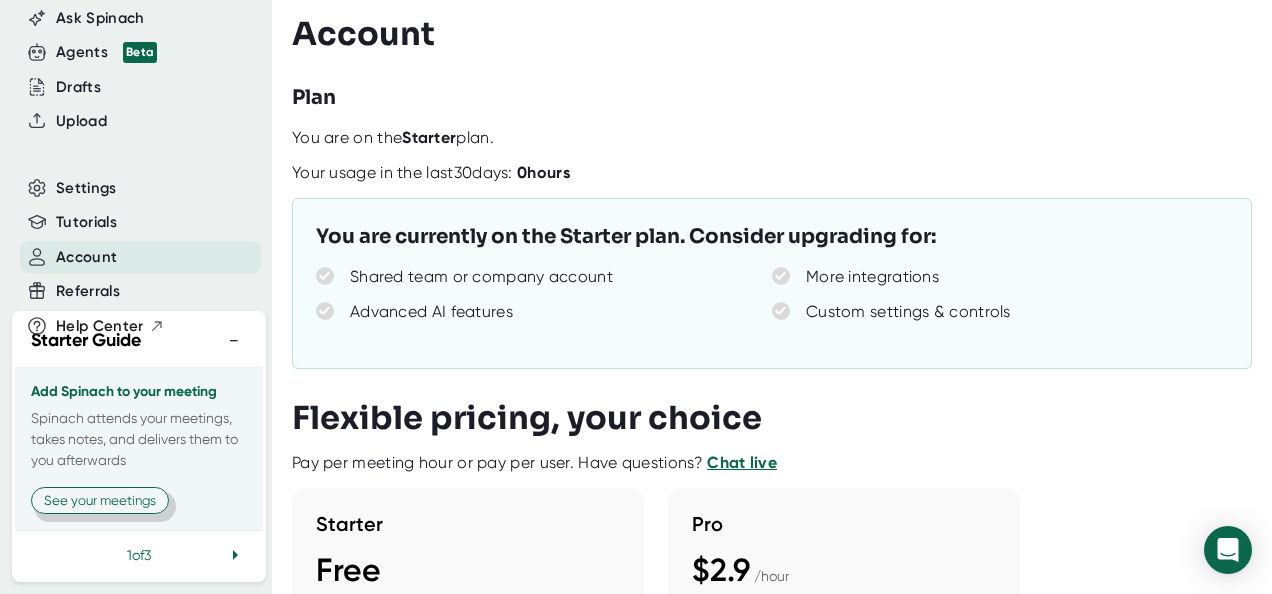 click on "See your meetings" at bounding box center (100, 500) 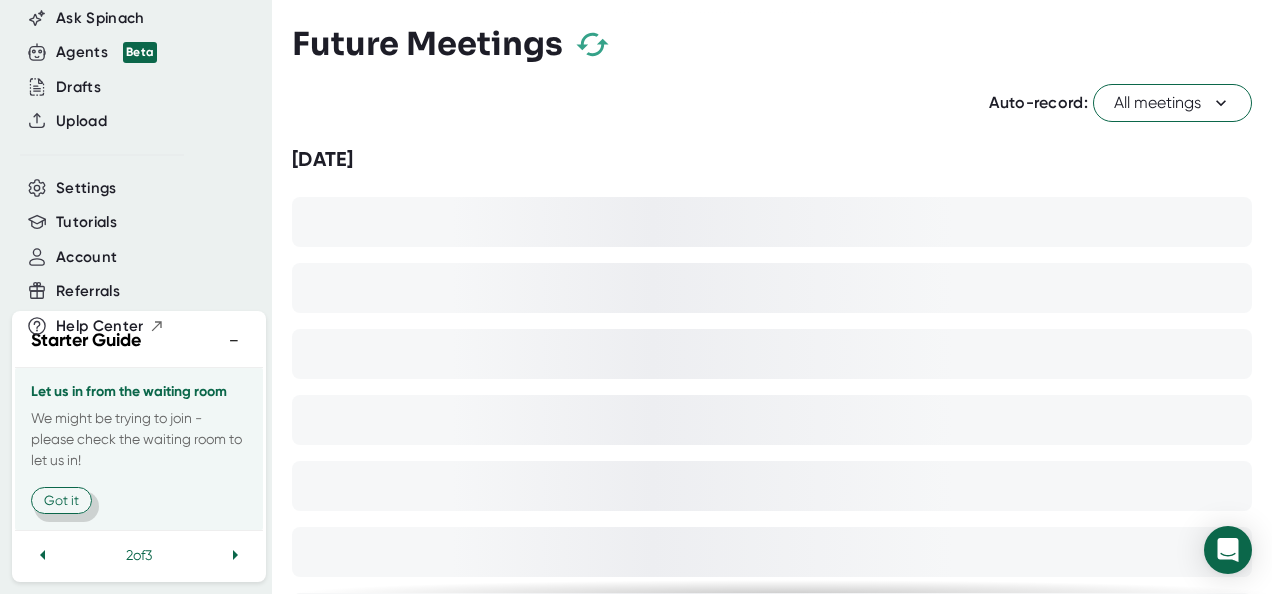 scroll, scrollTop: 334, scrollLeft: 0, axis: vertical 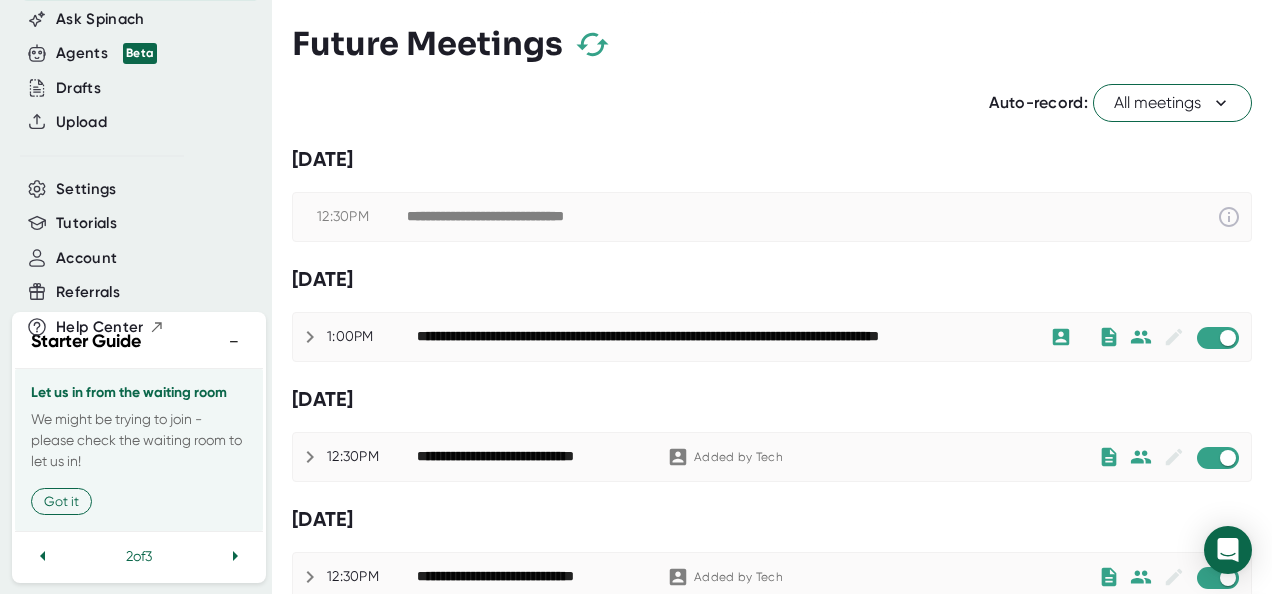 click on "**********" at bounding box center (772, 217) 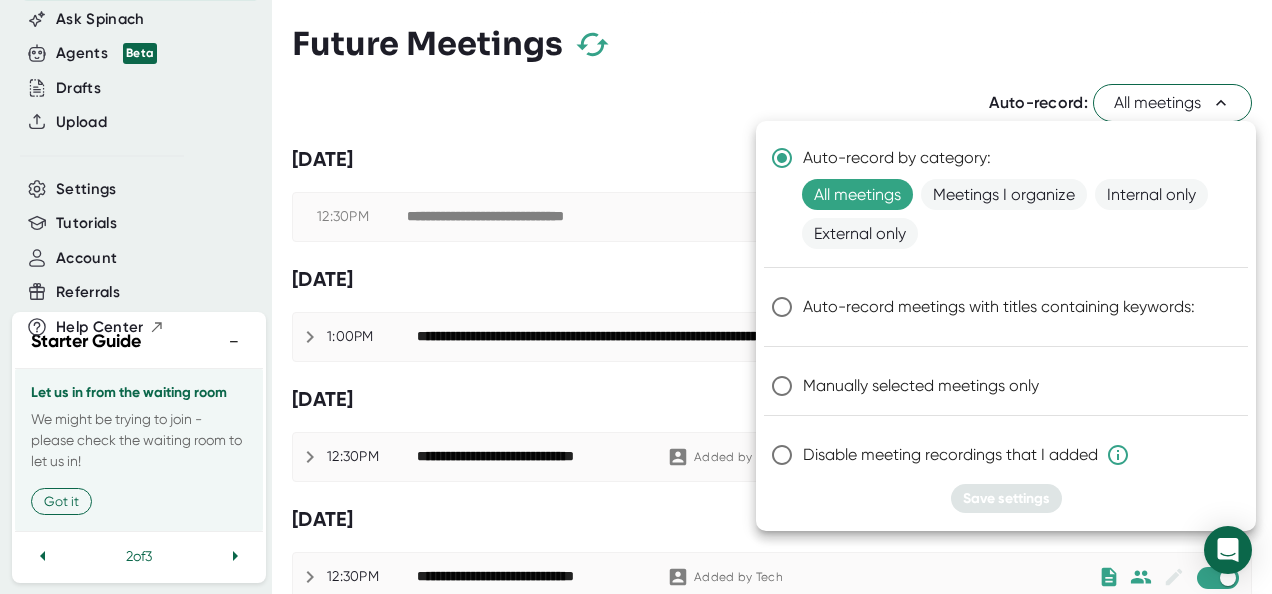 click at bounding box center (636, 297) 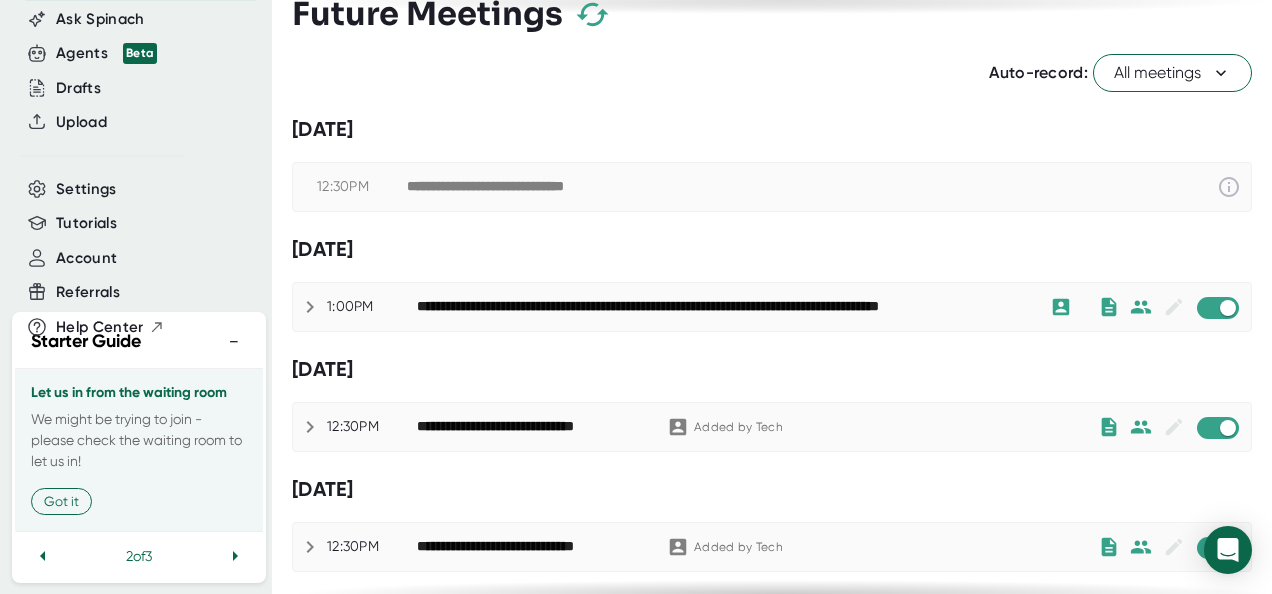 scroll, scrollTop: 0, scrollLeft: 0, axis: both 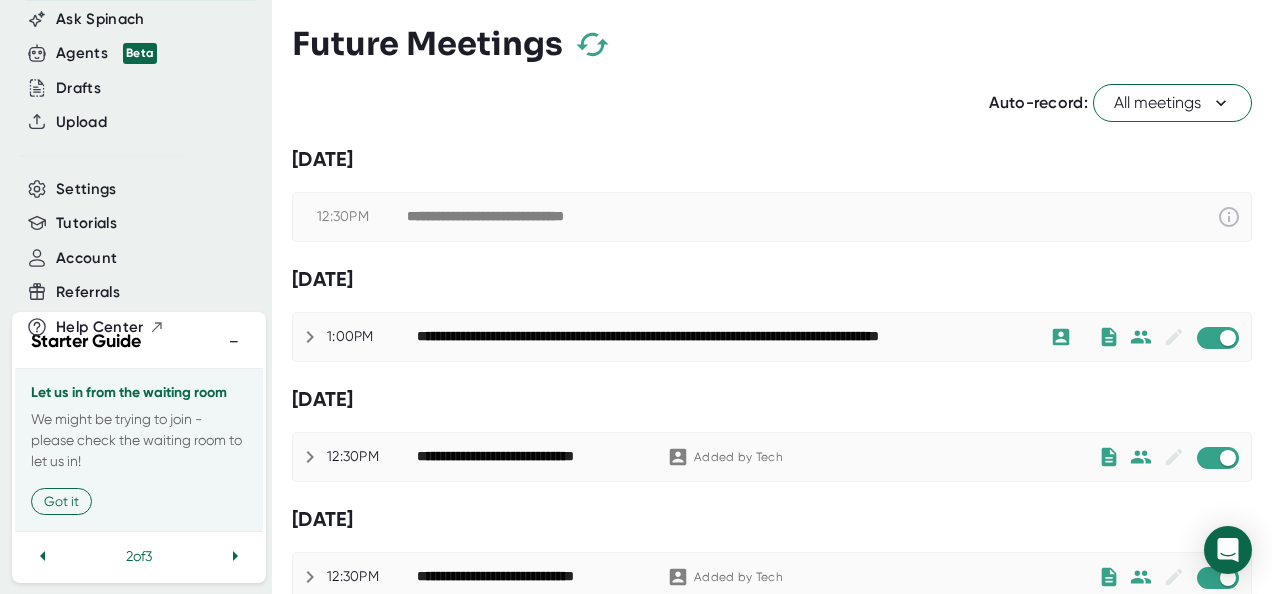click 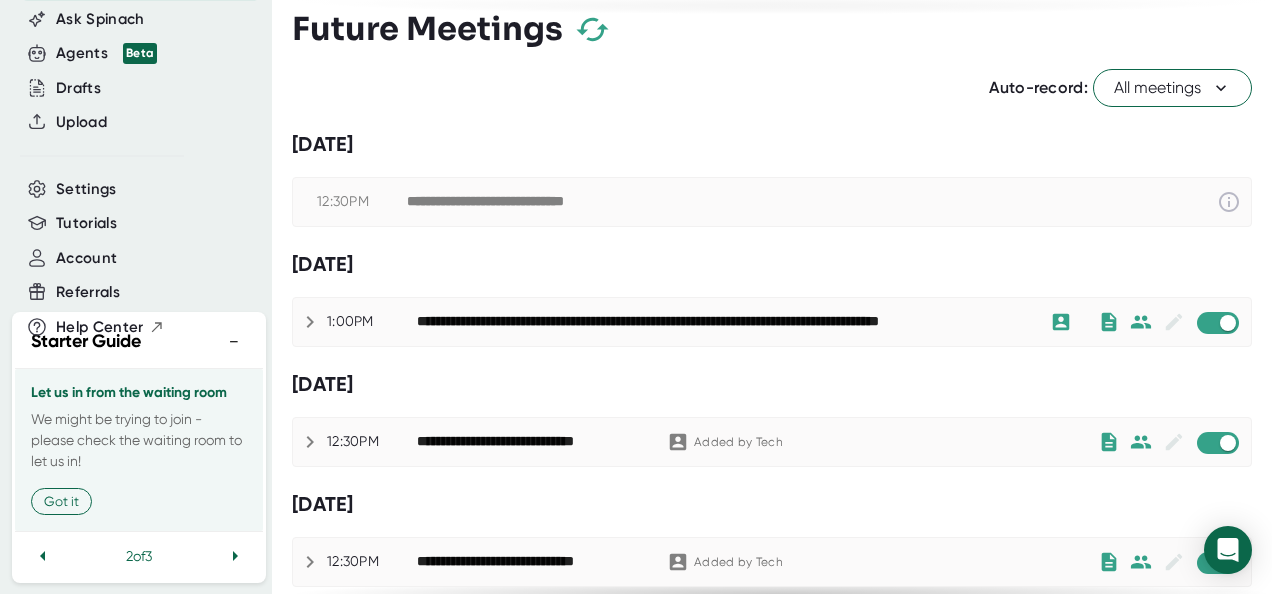 scroll, scrollTop: 0, scrollLeft: 0, axis: both 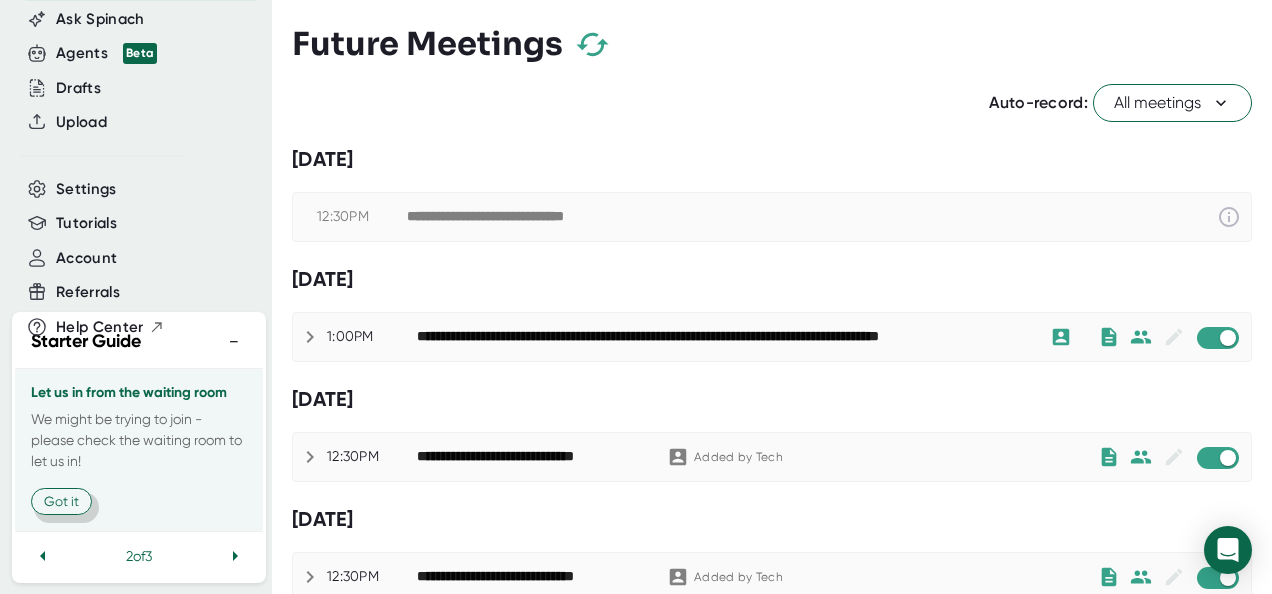 click on "Got it" at bounding box center [61, 501] 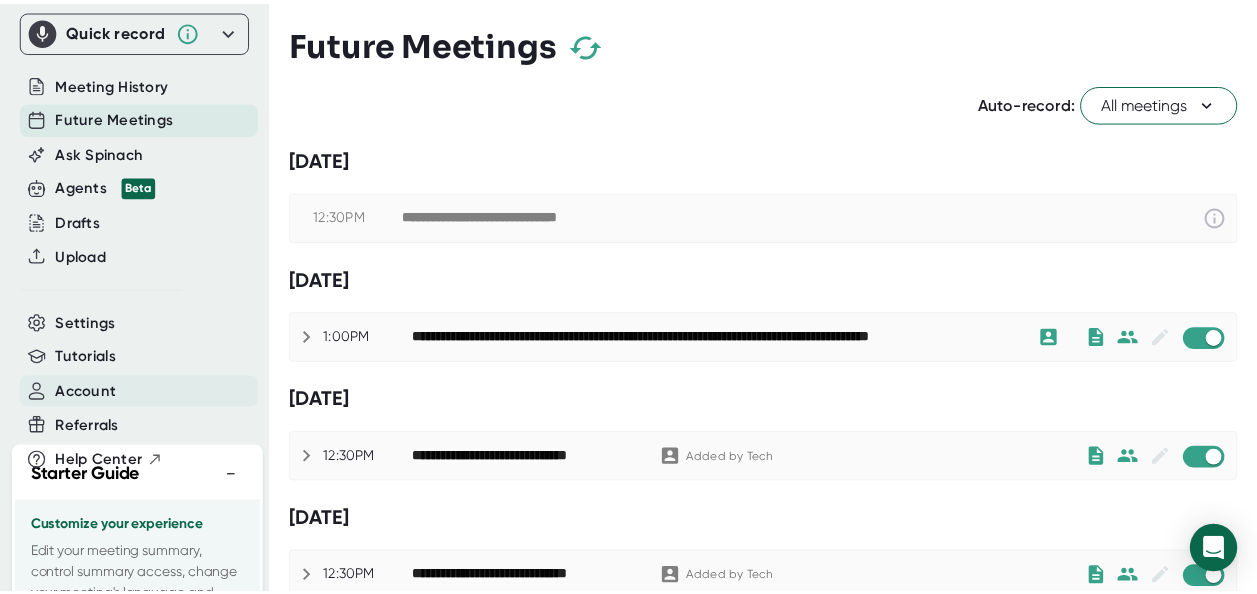 scroll, scrollTop: 0, scrollLeft: 0, axis: both 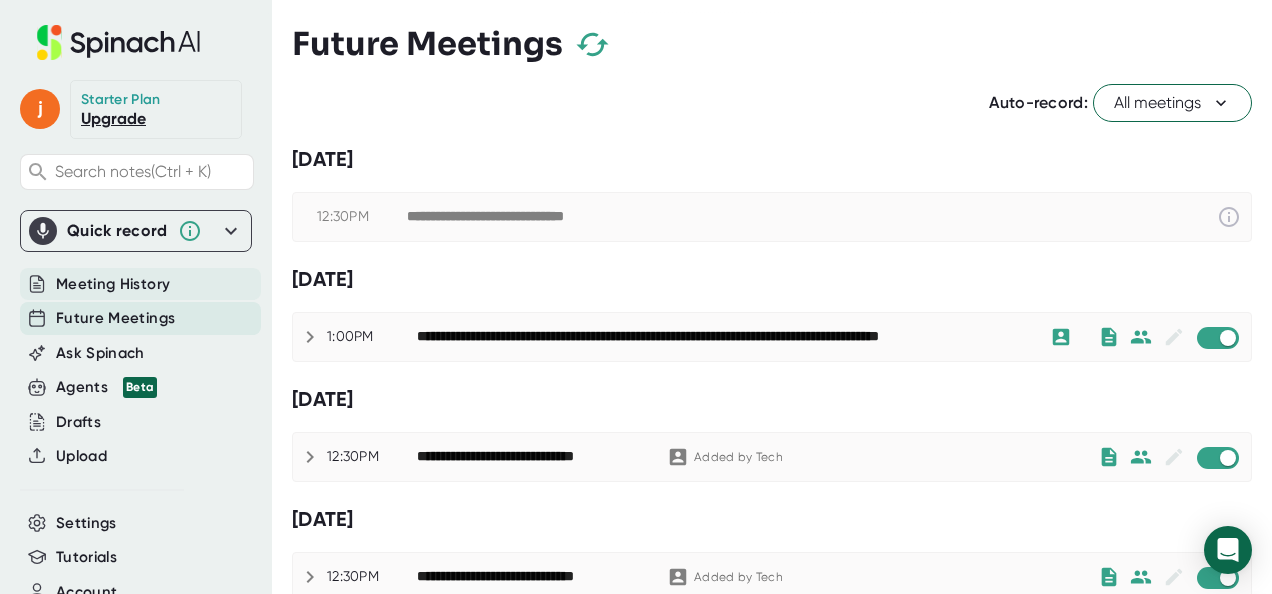 click on "Meeting History" at bounding box center [113, 284] 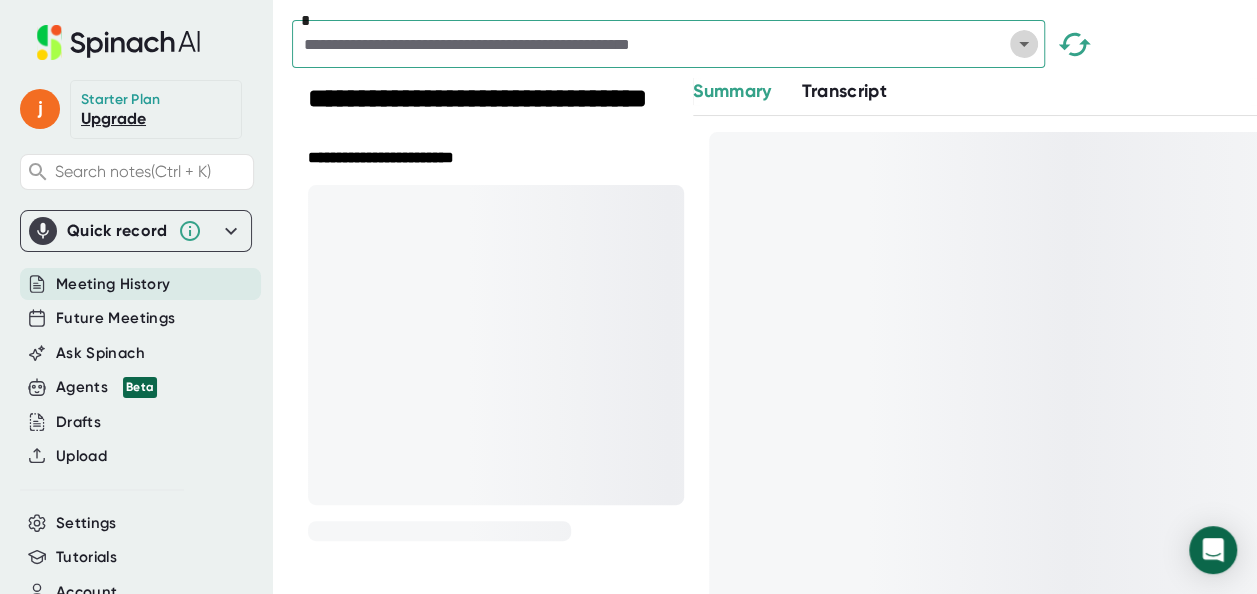 click 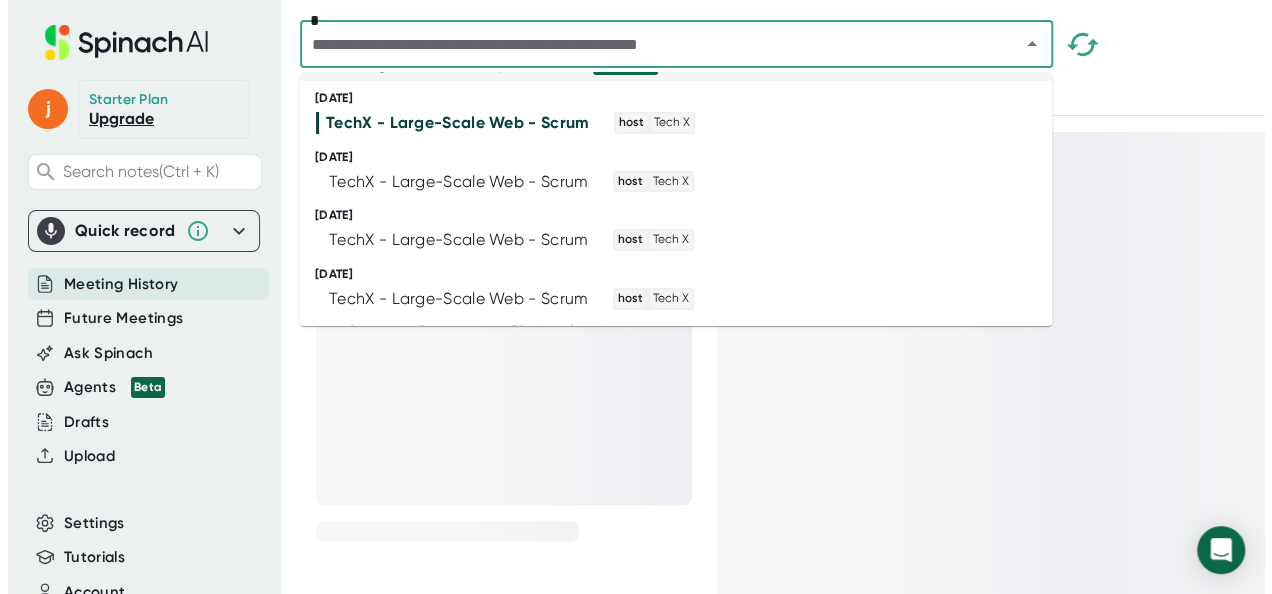 scroll, scrollTop: 88, scrollLeft: 0, axis: vertical 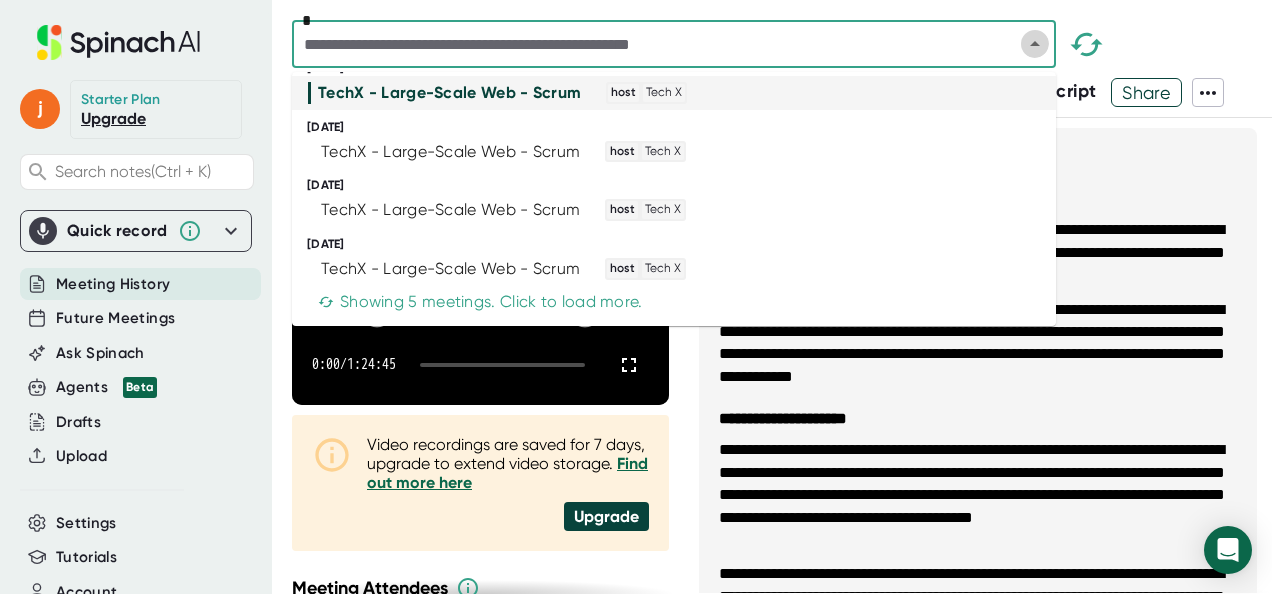 click 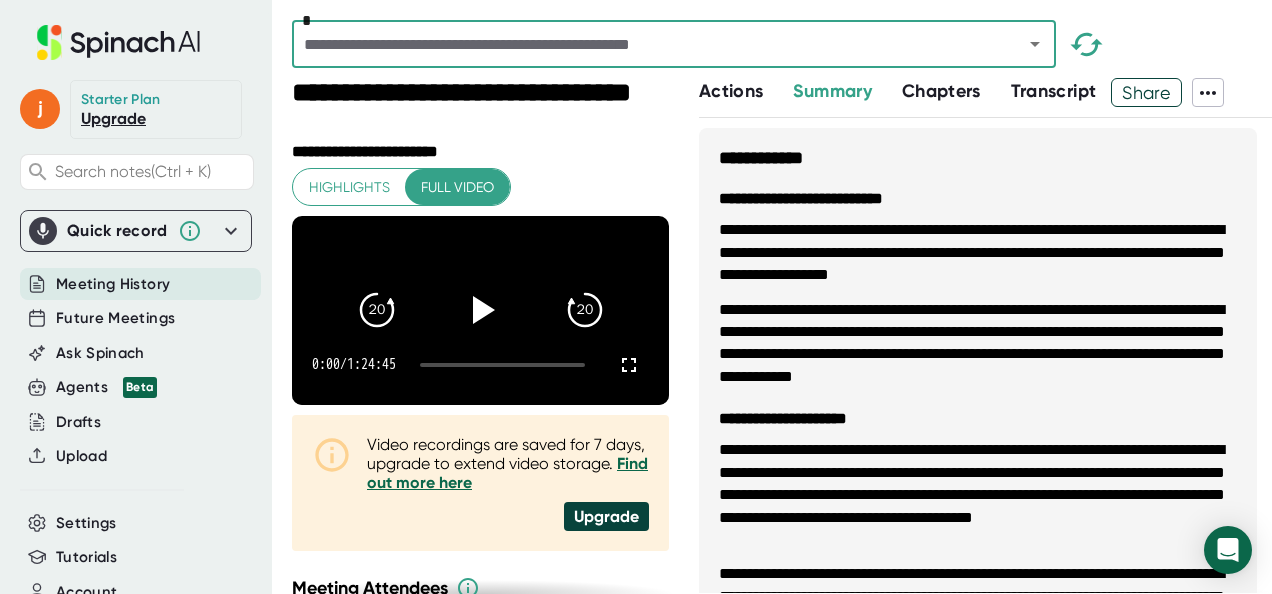 click on "*" at bounding box center [674, 44] 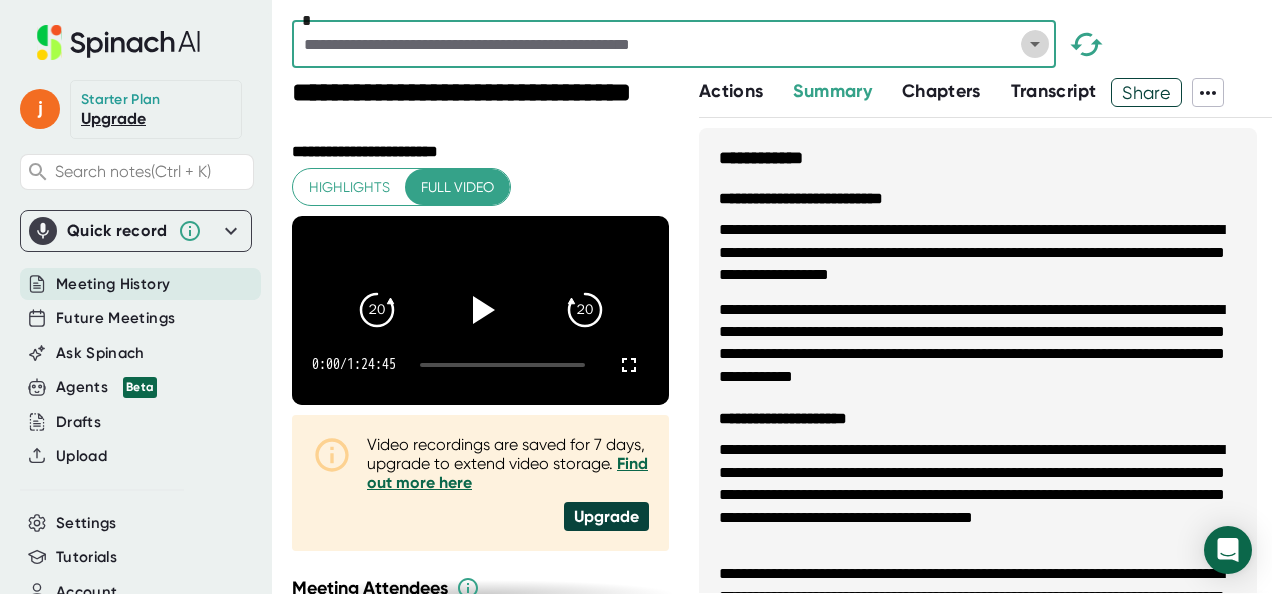 click 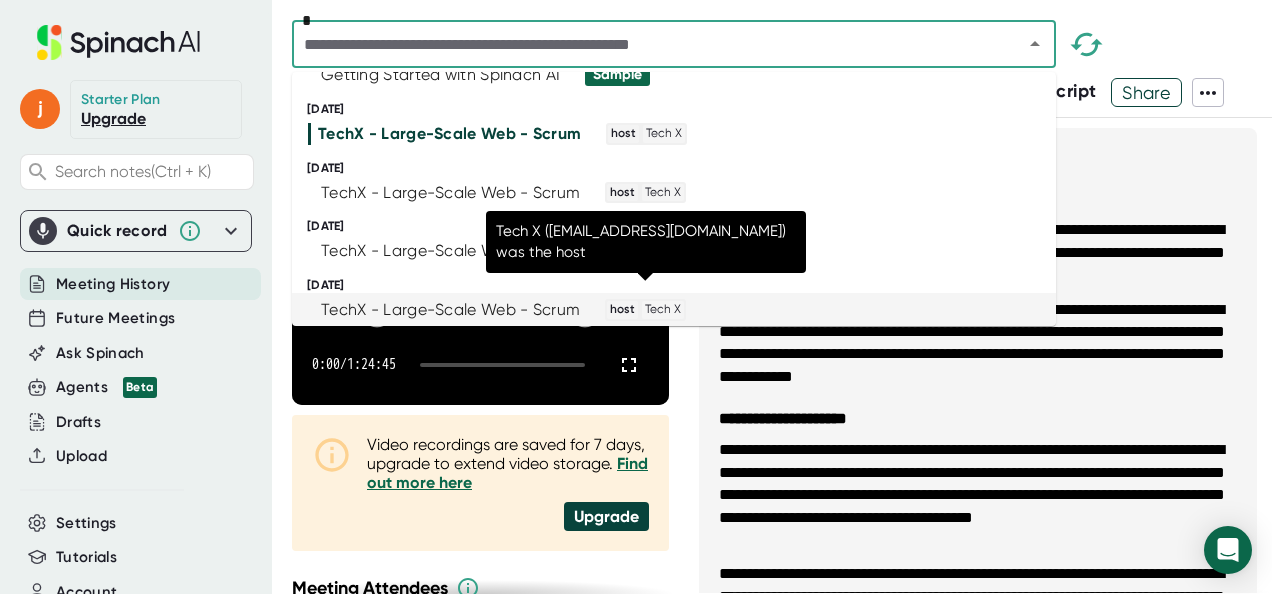 scroll, scrollTop: 88, scrollLeft: 0, axis: vertical 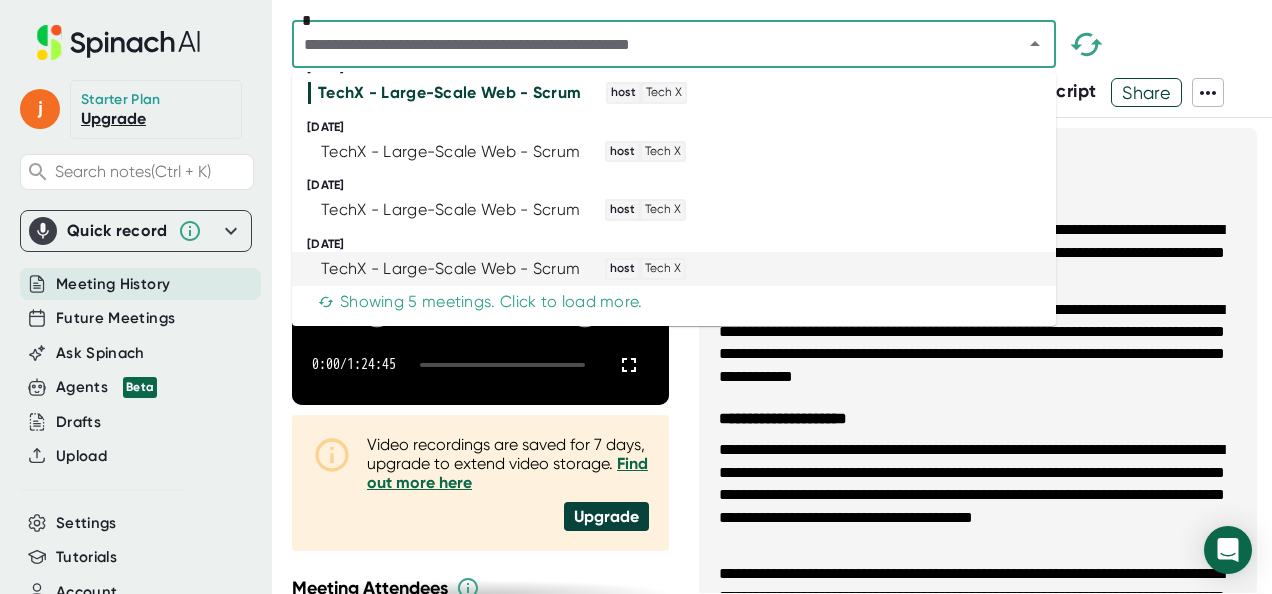 click on "TechX - Large-Scale Web - Scrum" at bounding box center (450, 269) 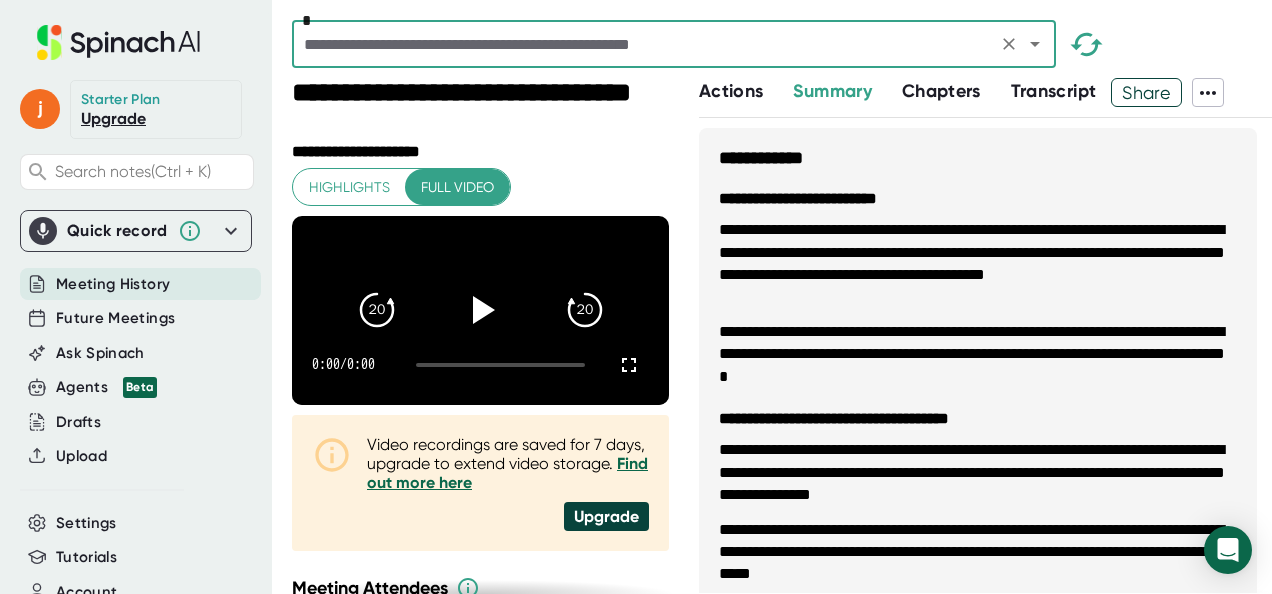 click on "Chapters" at bounding box center (956, 91) 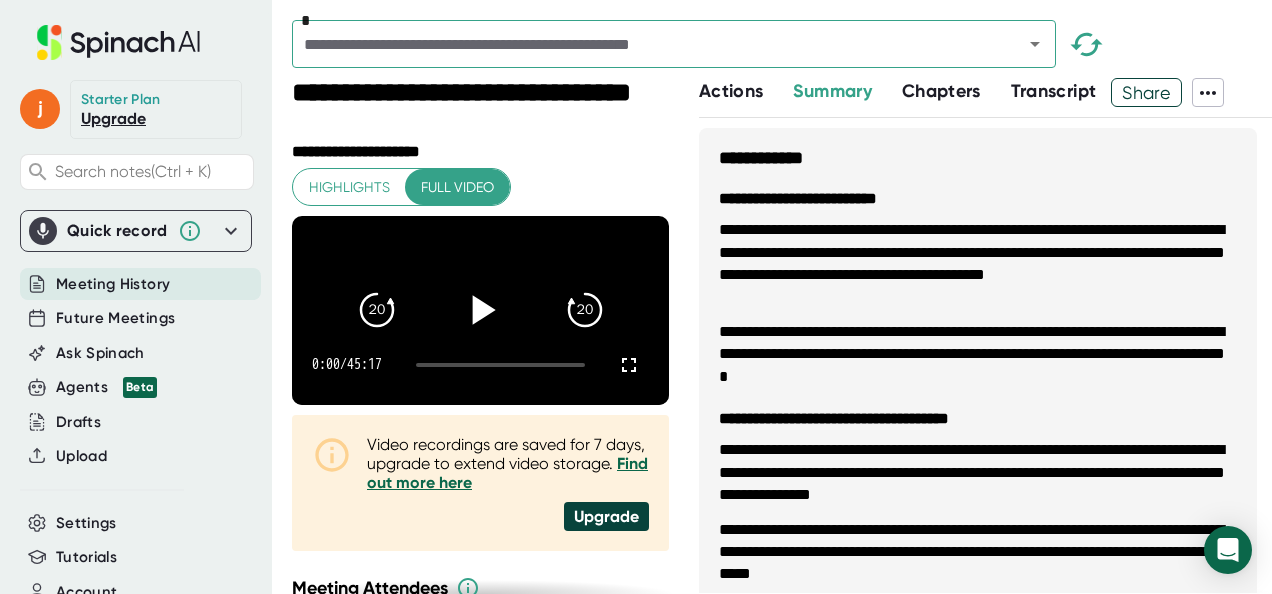 click 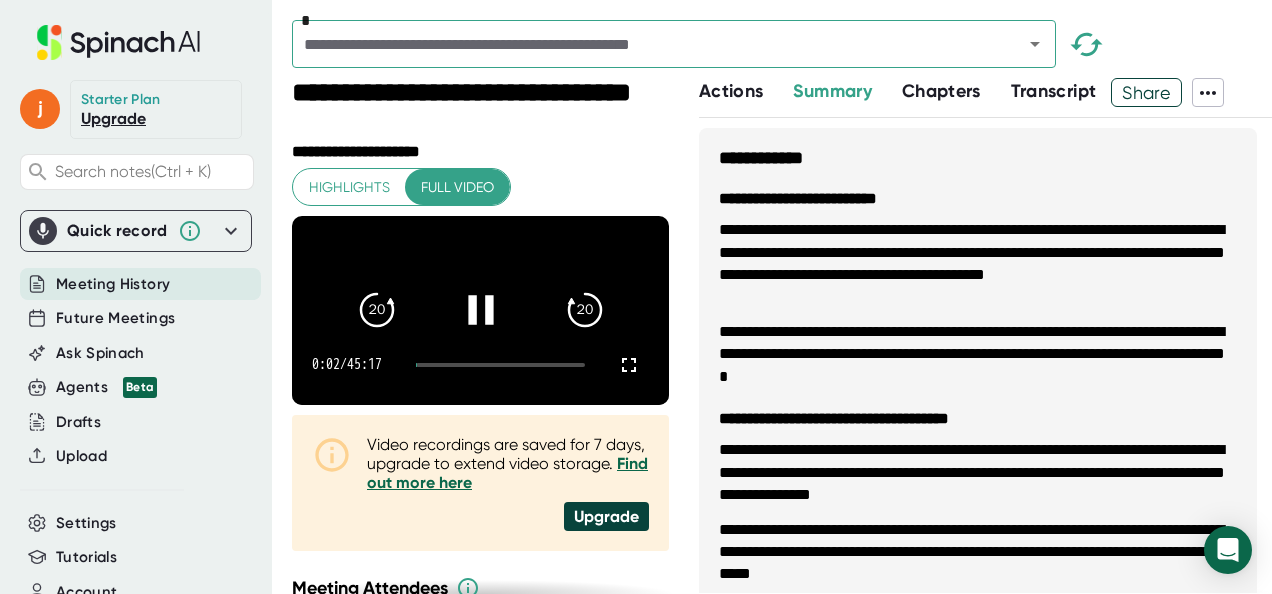 click at bounding box center (500, 365) 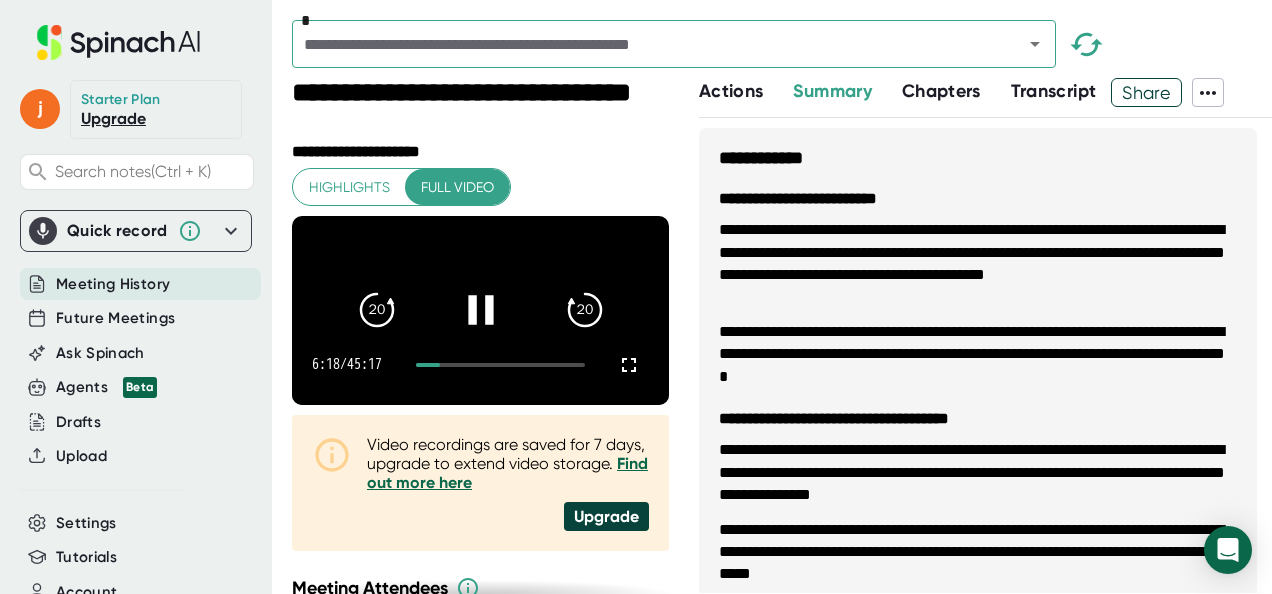 click 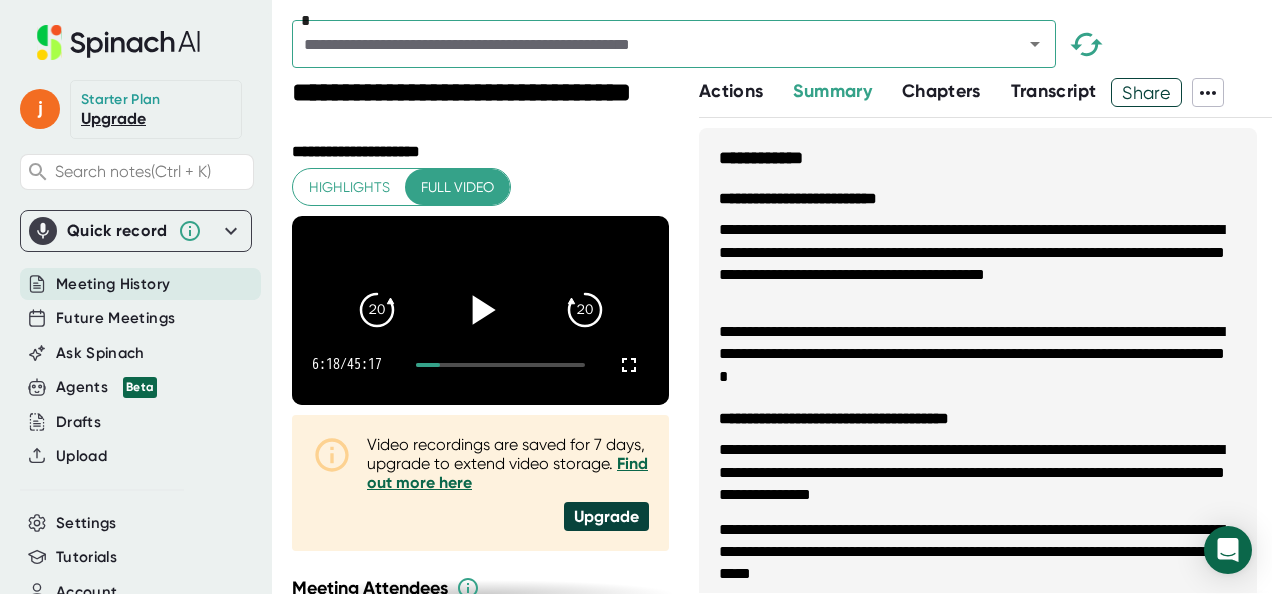 click 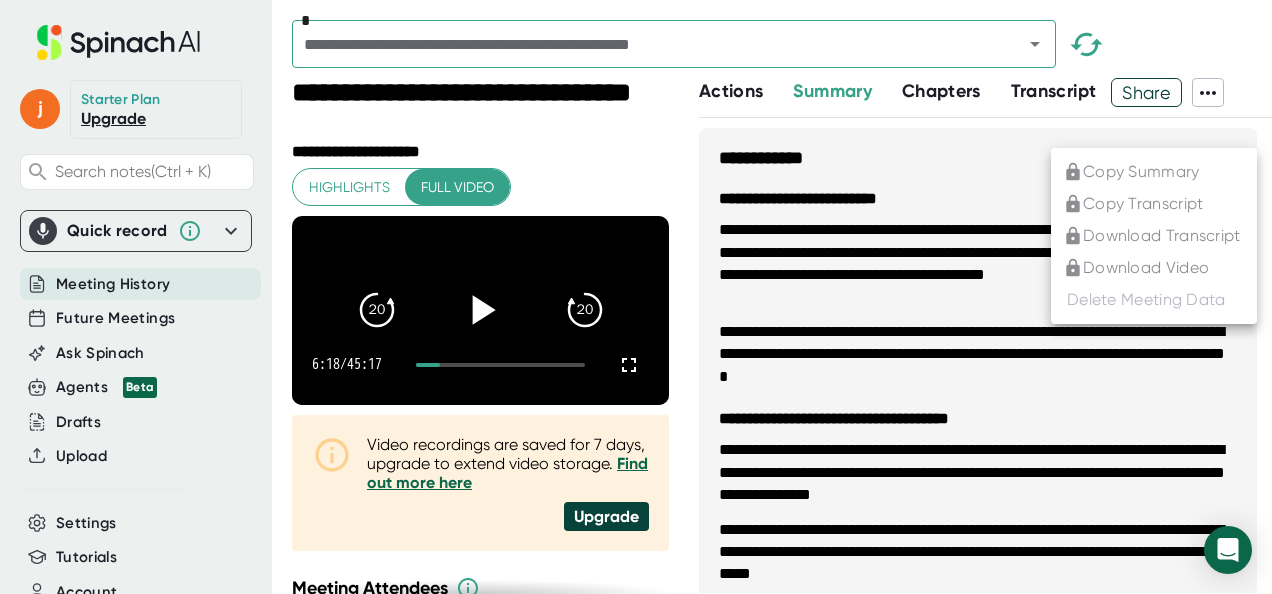 click on "Copy Summary Copy Transcript Download Transcript Download Video Delete Meeting Data" at bounding box center [1154, 236] 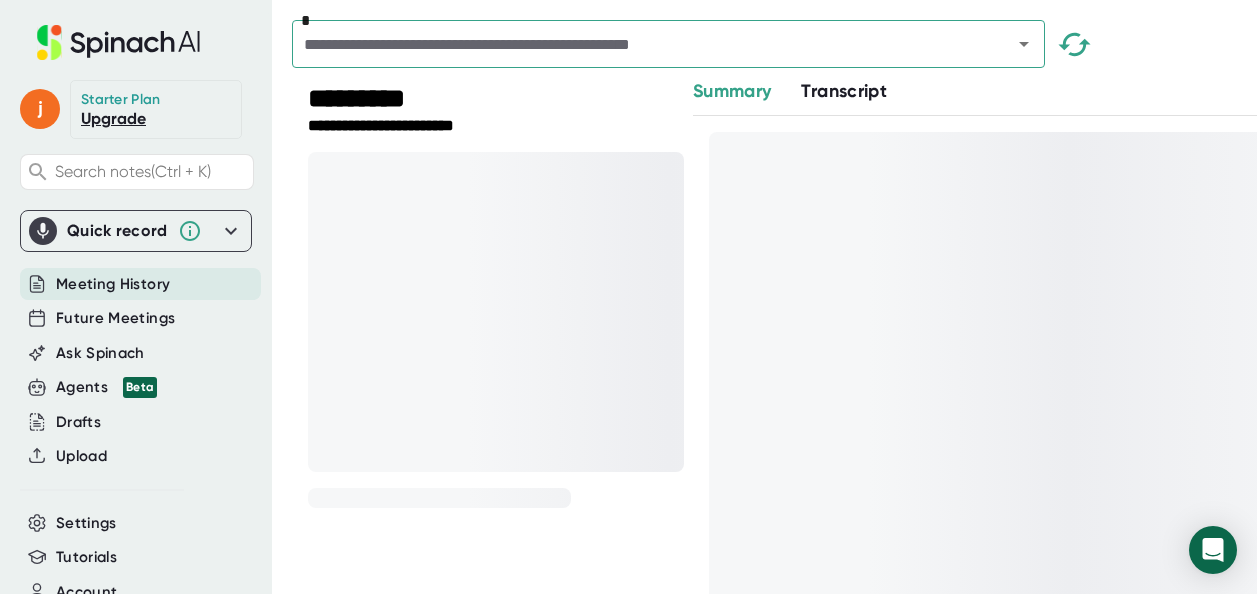 scroll, scrollTop: 0, scrollLeft: 0, axis: both 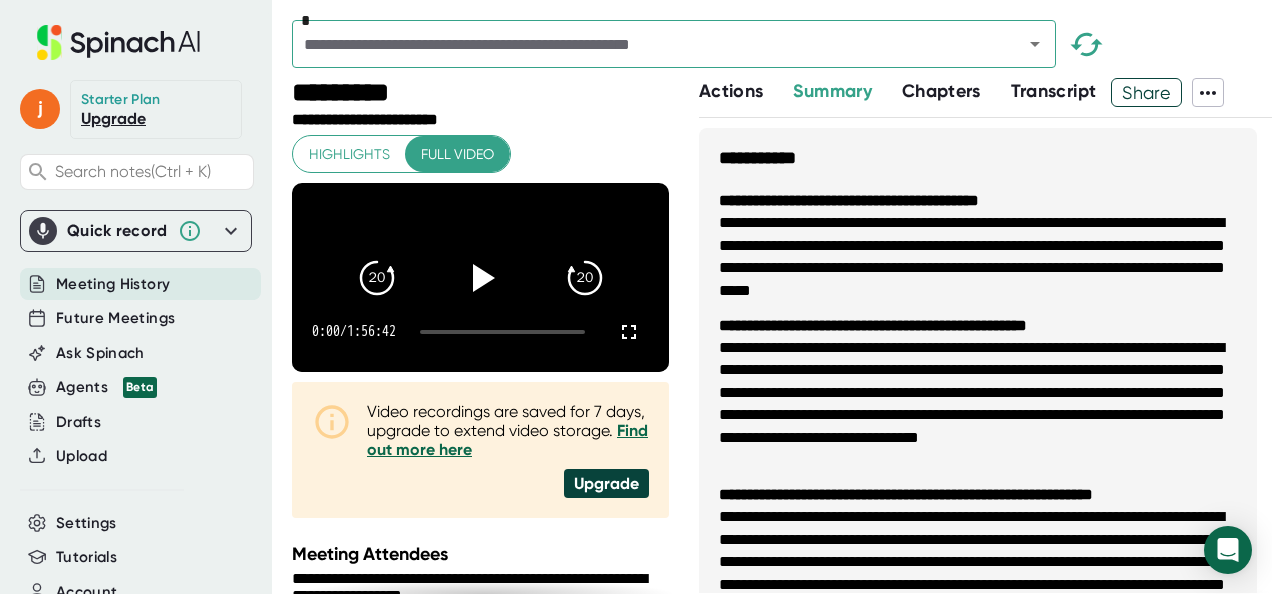 click 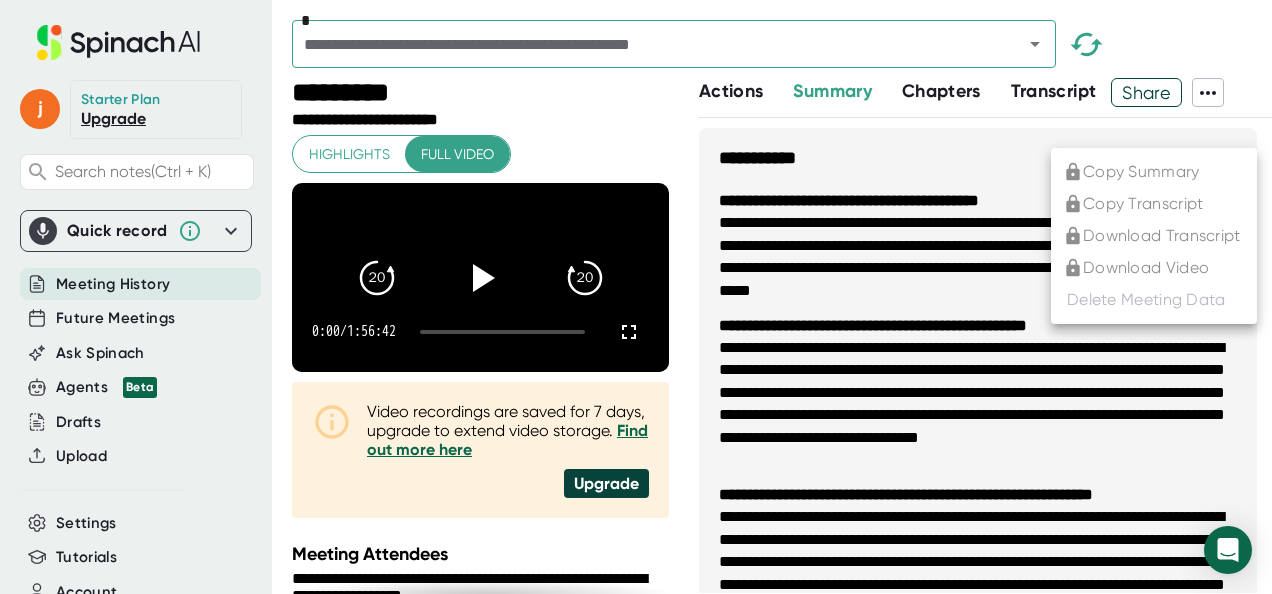click on "Delete Meeting Data" at bounding box center [1154, 300] 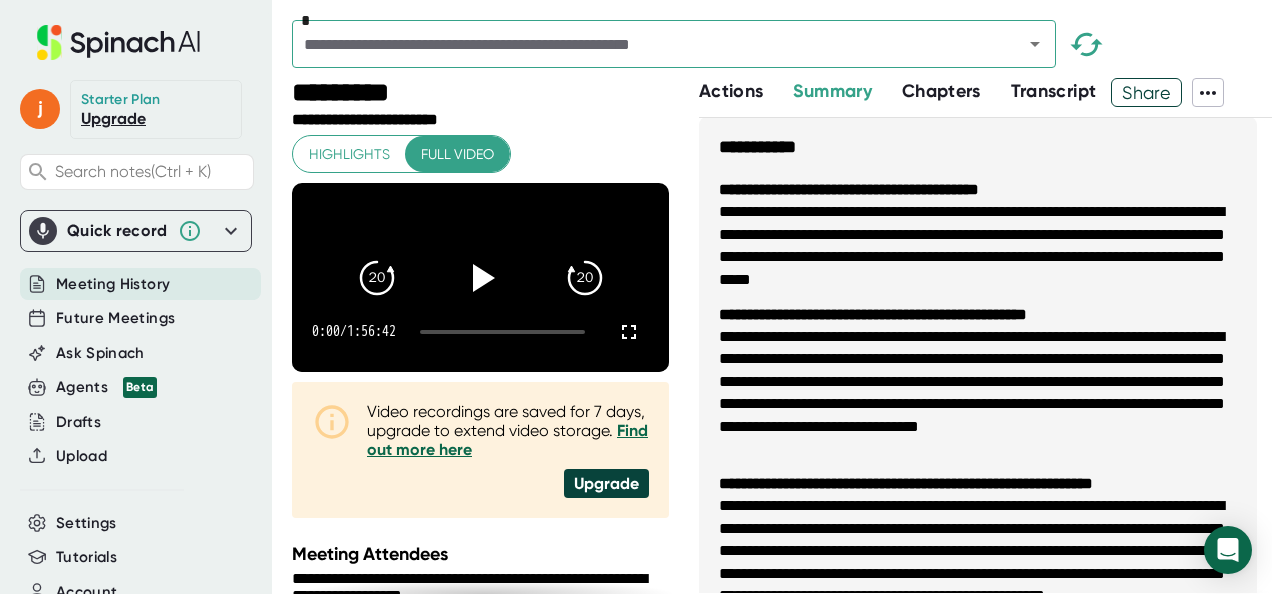 scroll, scrollTop: 0, scrollLeft: 0, axis: both 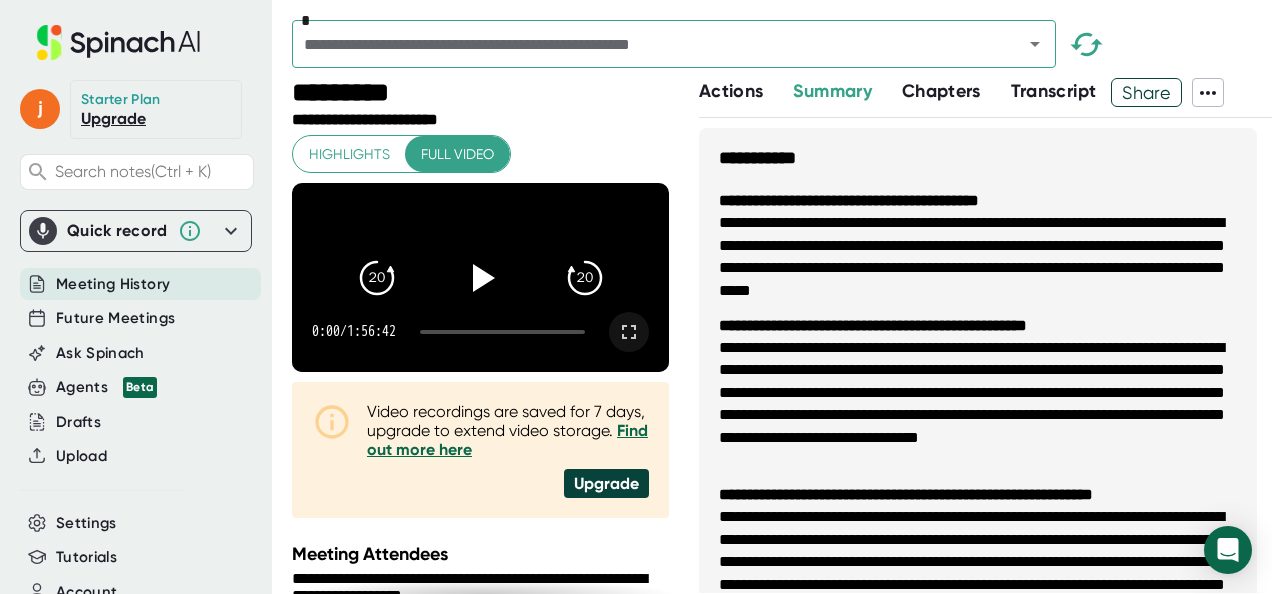 click 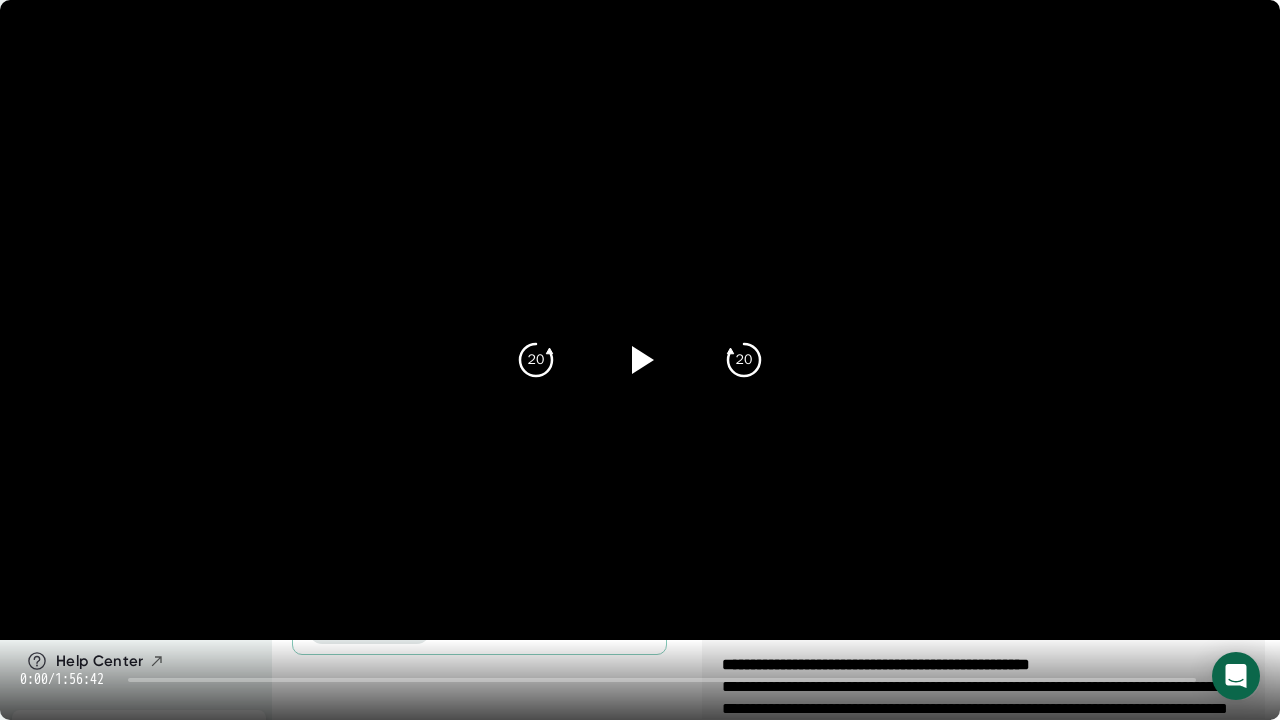 click at bounding box center [640, 320] 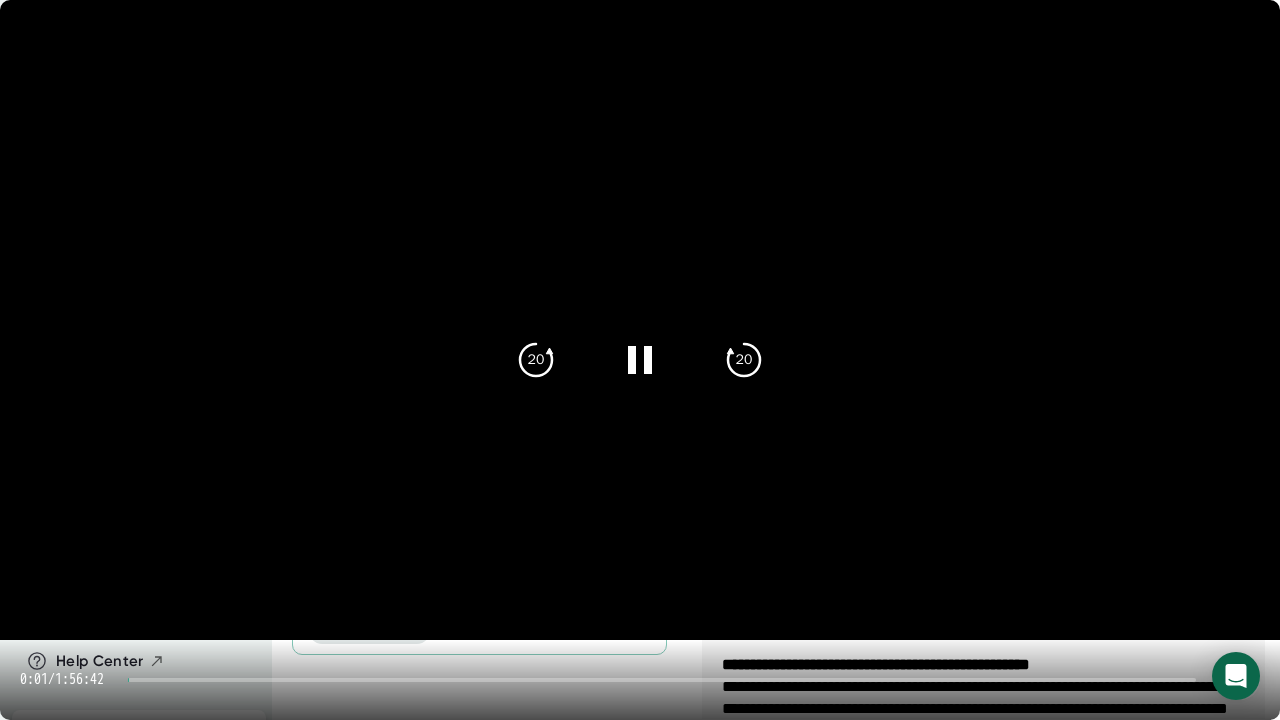 click at bounding box center (662, 680) 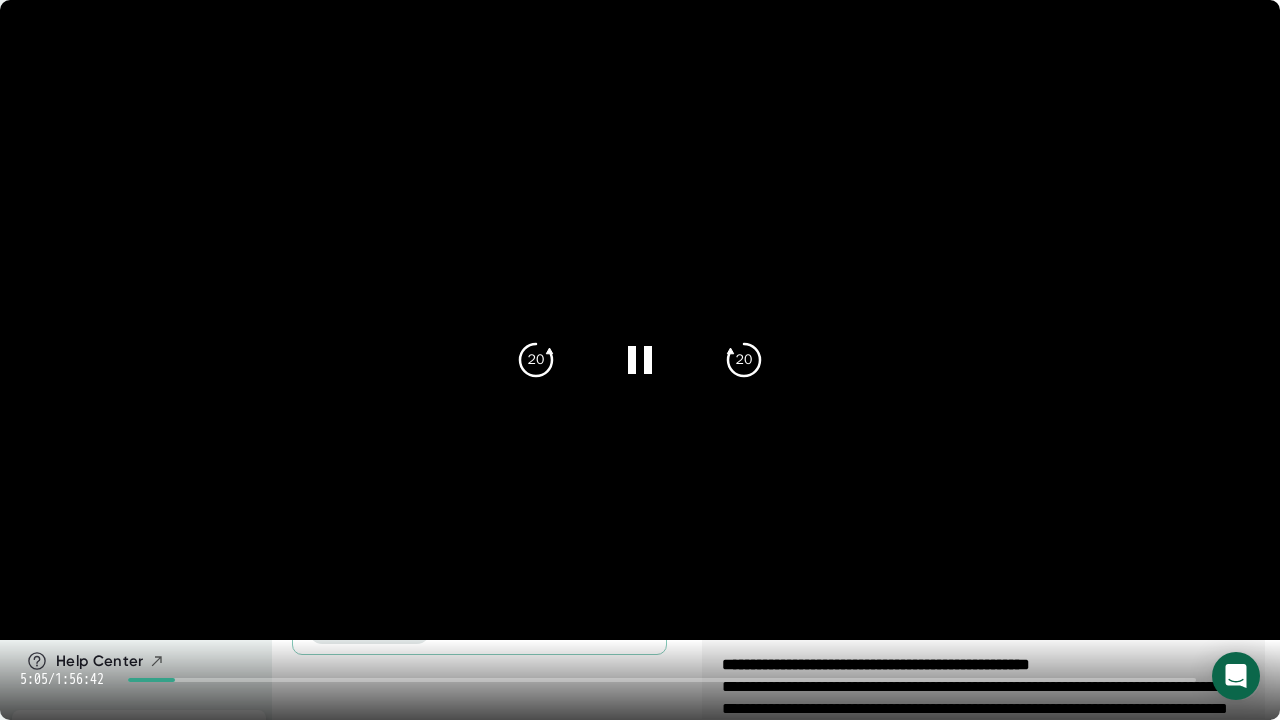 click at bounding box center (640, 320) 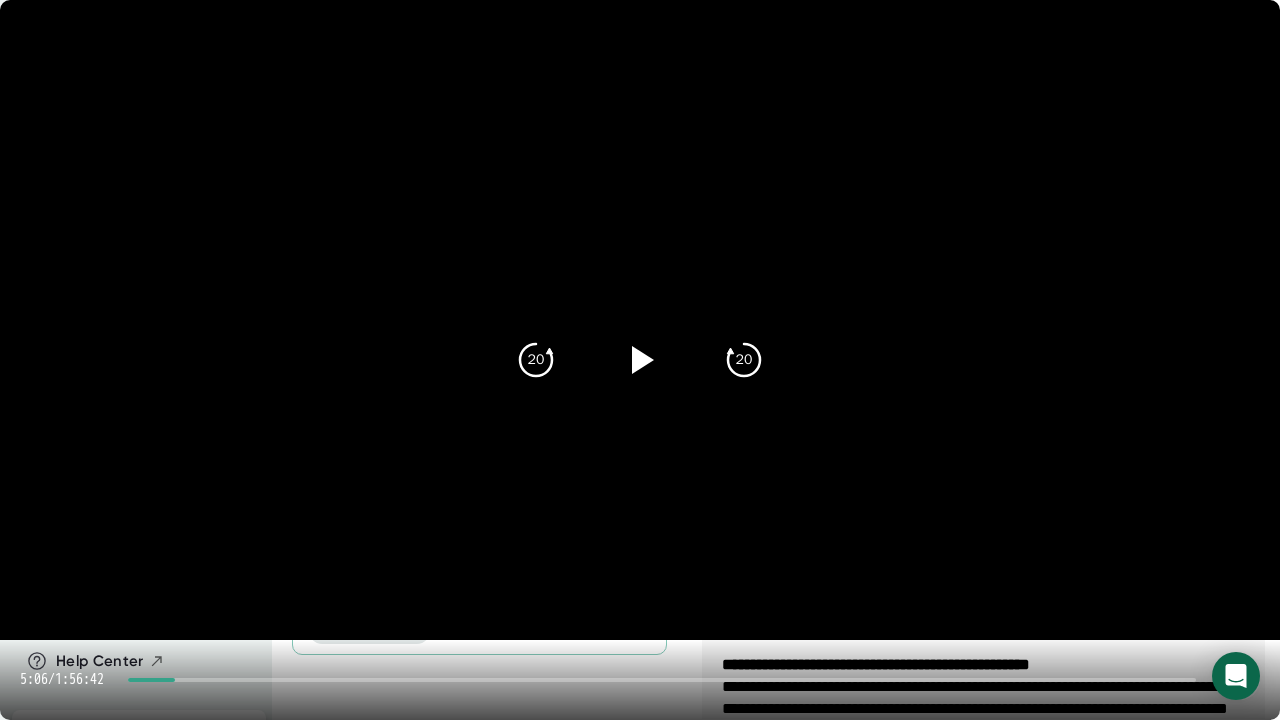 click 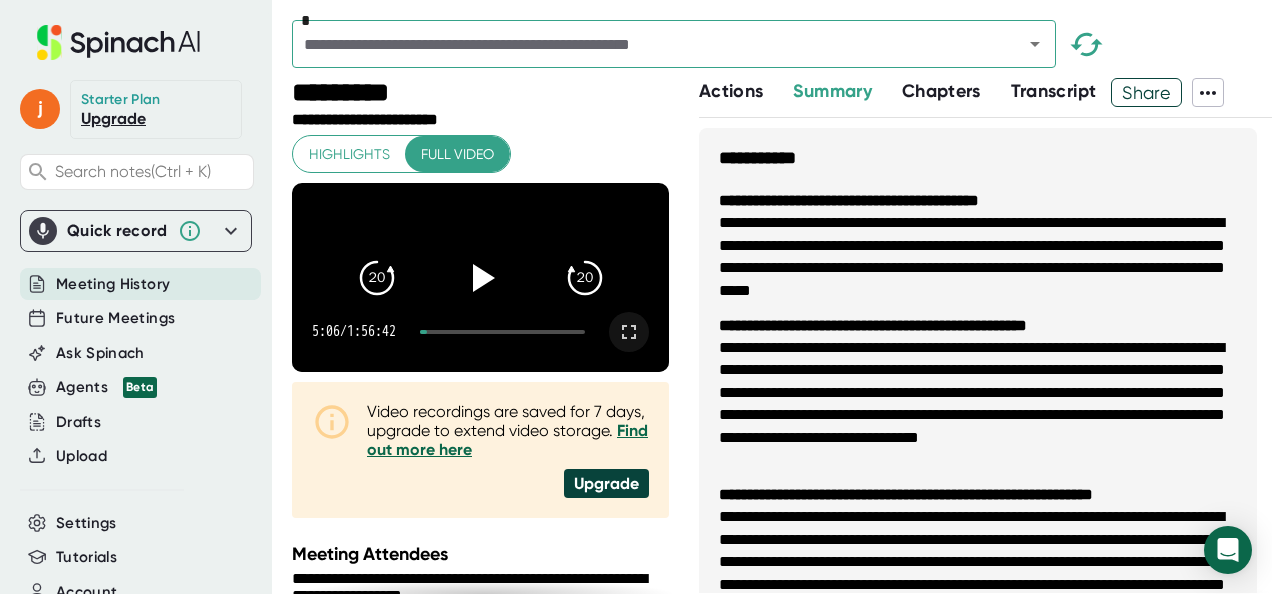 click 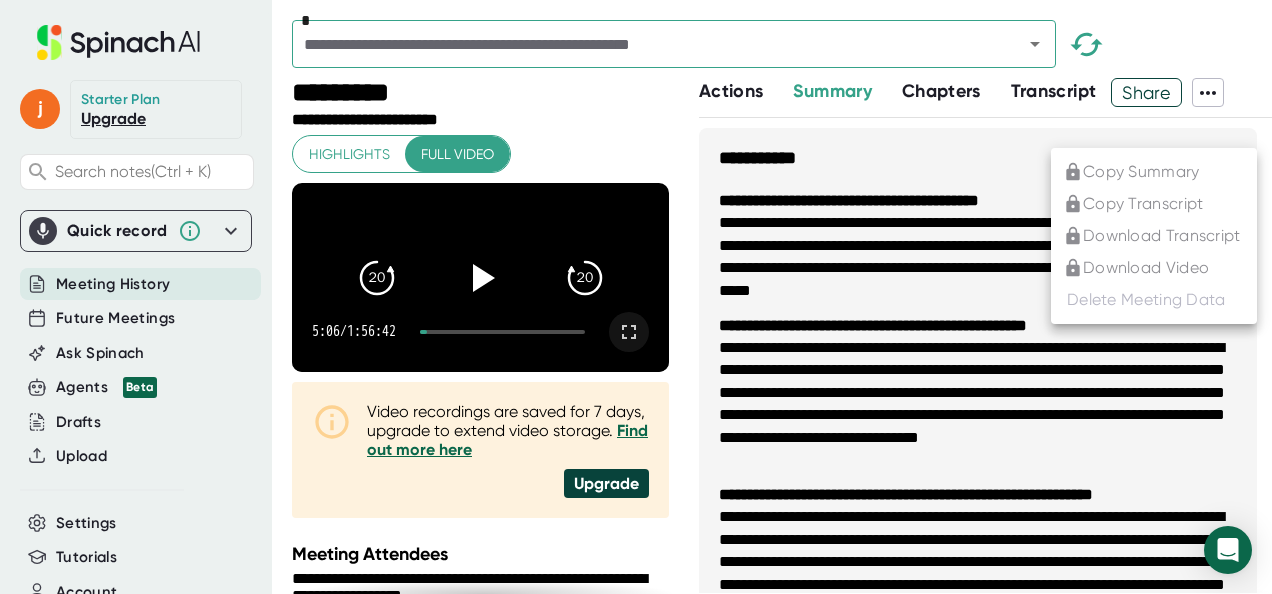 click at bounding box center (636, 297) 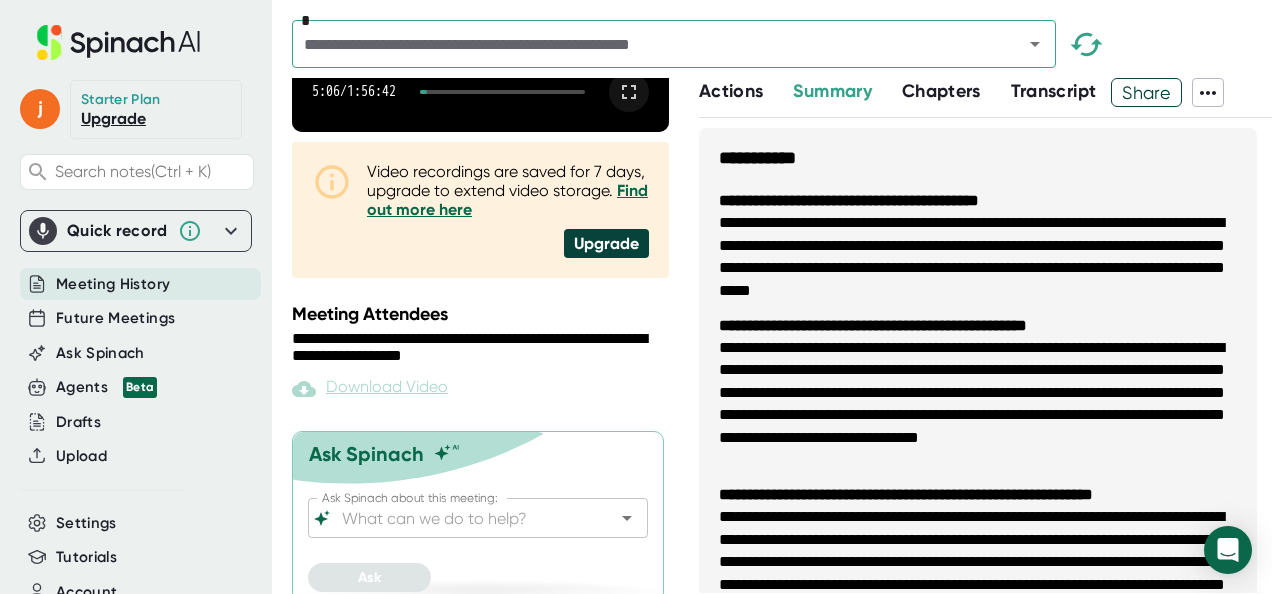 scroll, scrollTop: 272, scrollLeft: 0, axis: vertical 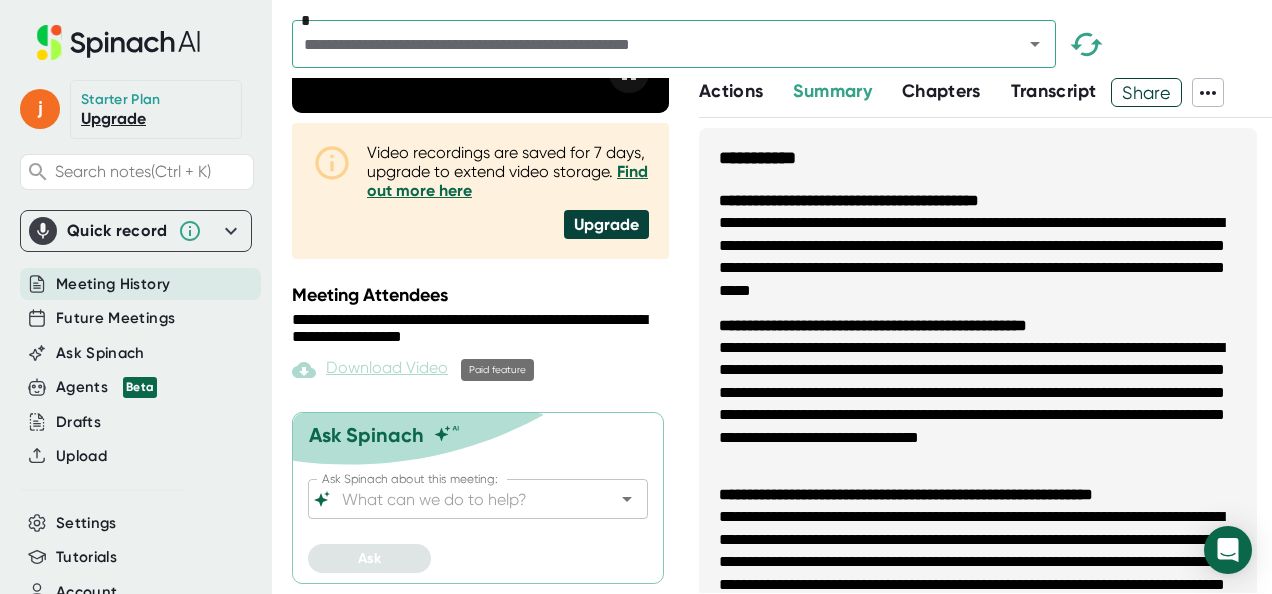 click on "Download Video" at bounding box center (370, 370) 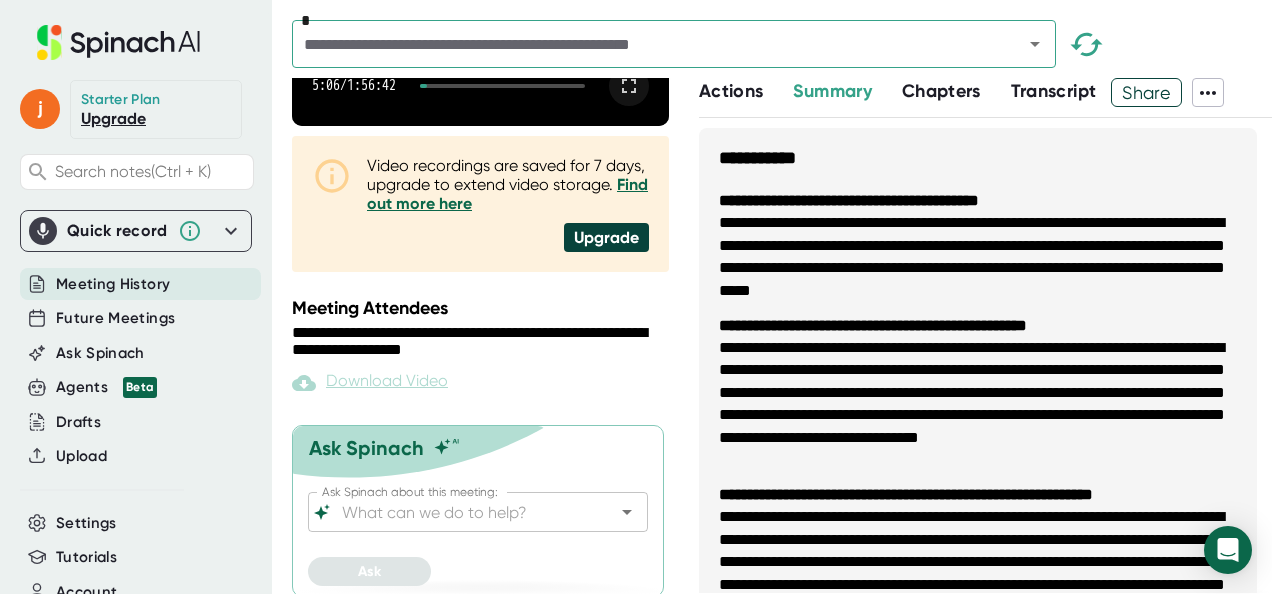 scroll, scrollTop: 272, scrollLeft: 0, axis: vertical 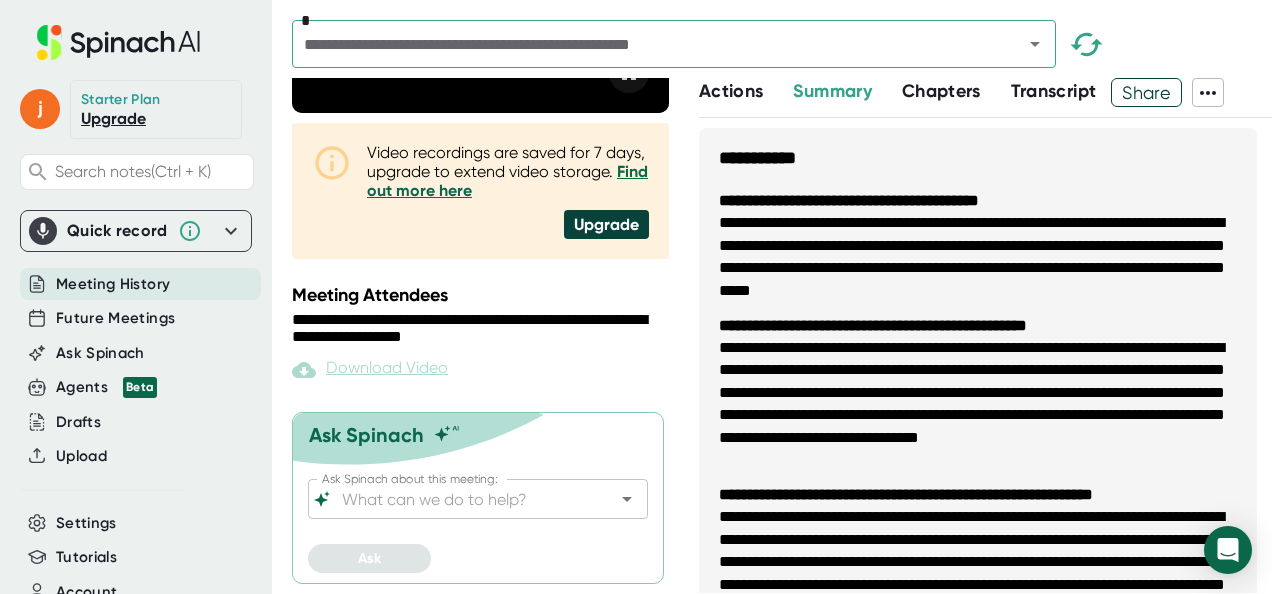 click on "Upgrade" at bounding box center [606, 224] 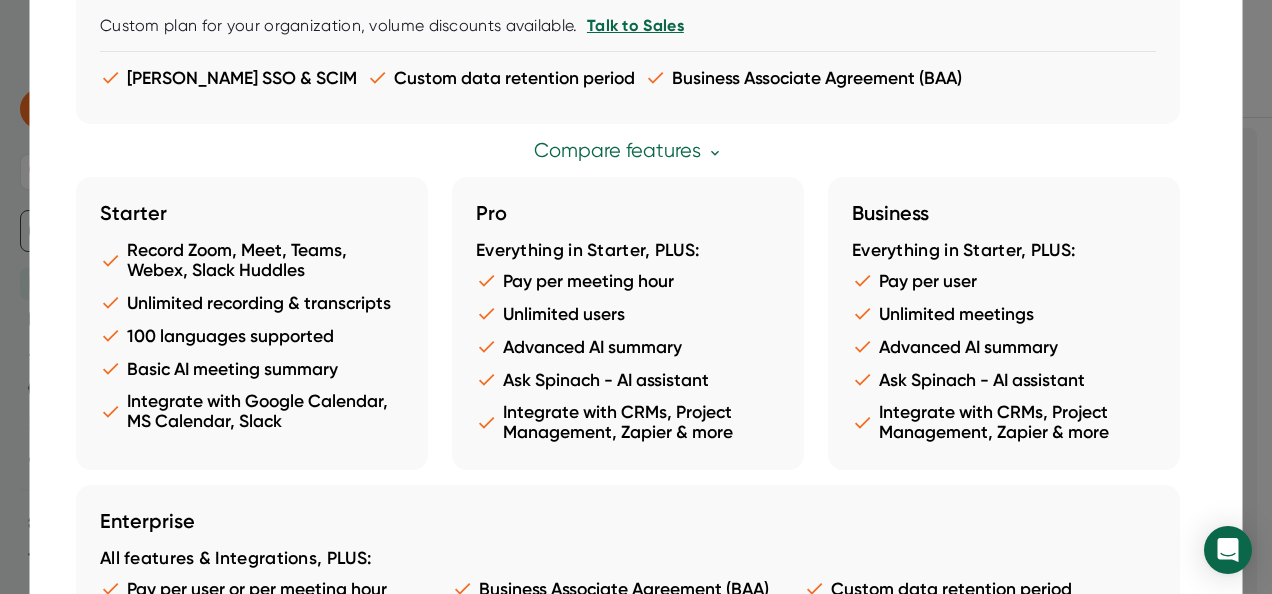 scroll, scrollTop: 0, scrollLeft: 0, axis: both 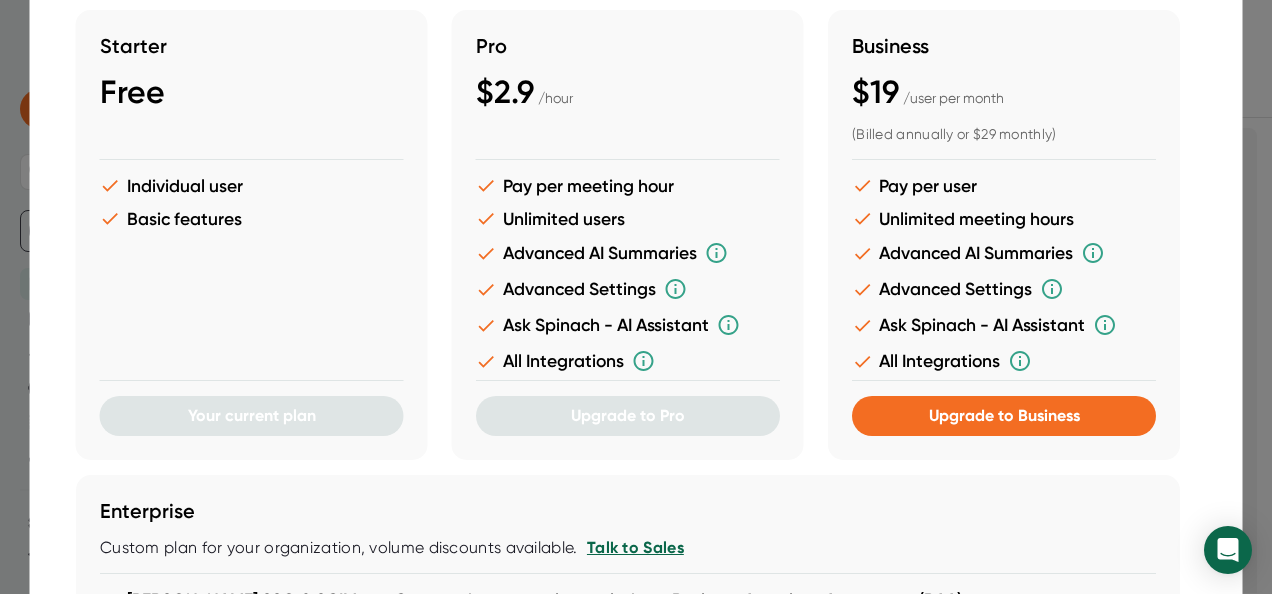 click at bounding box center [636, 297] 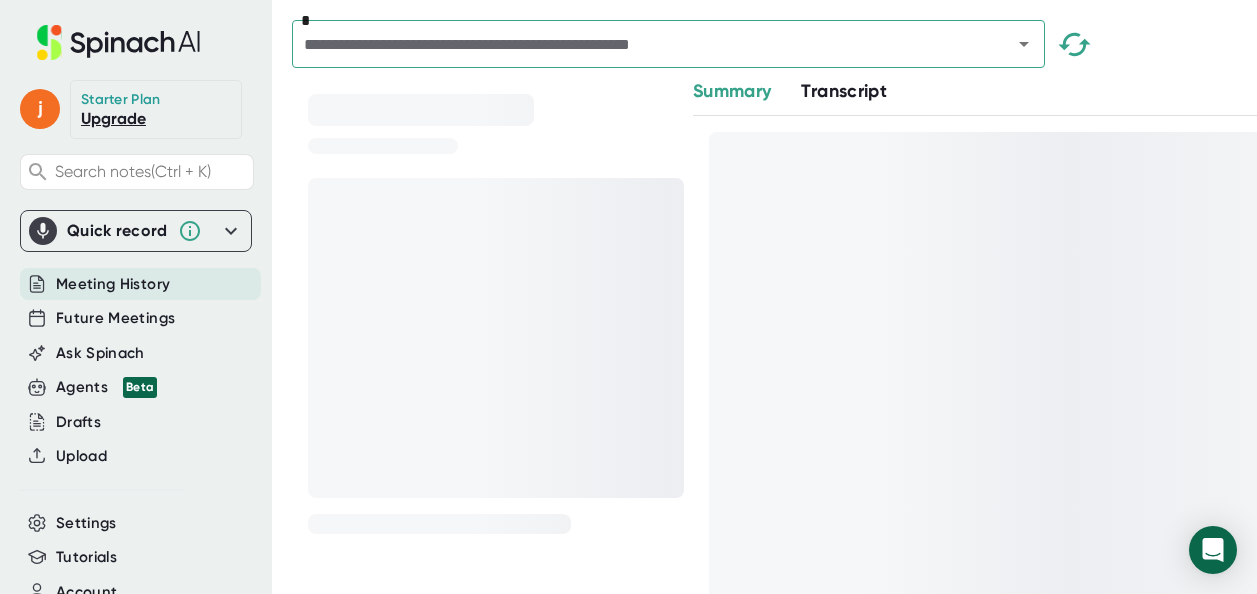 scroll, scrollTop: 0, scrollLeft: 0, axis: both 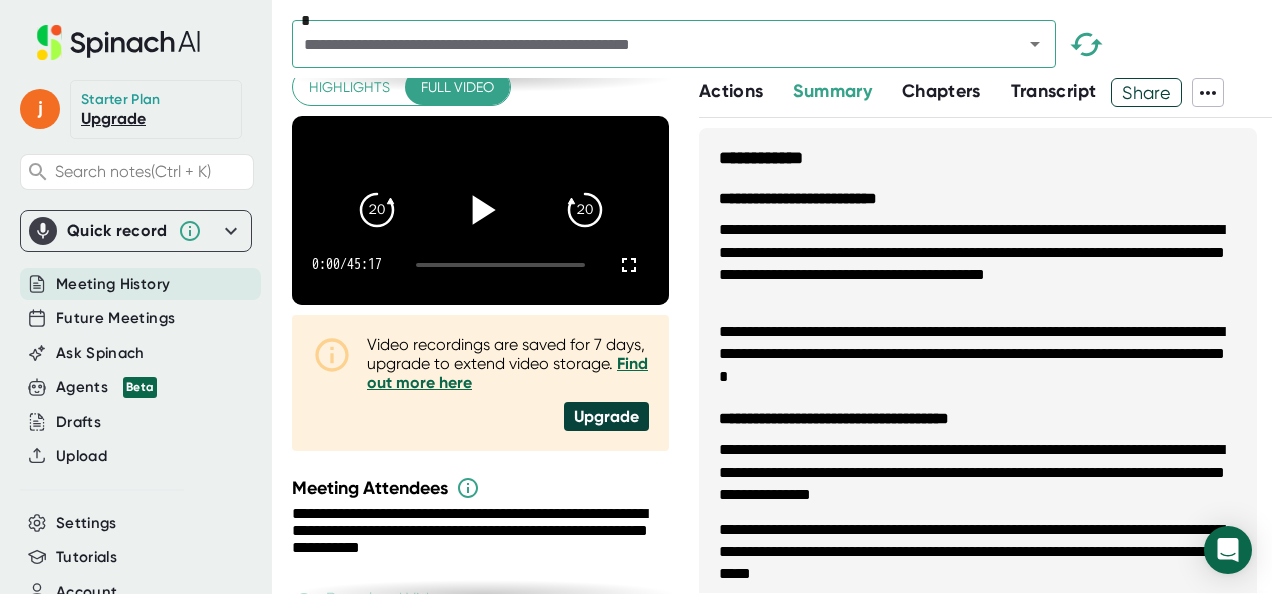 click 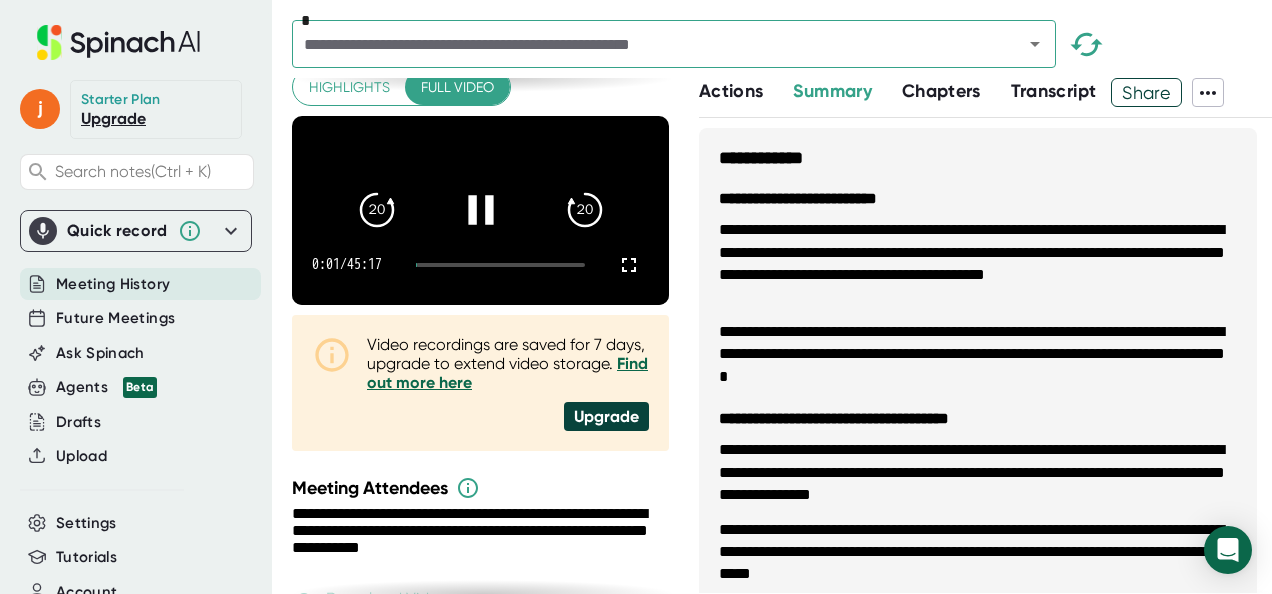 click at bounding box center (500, 265) 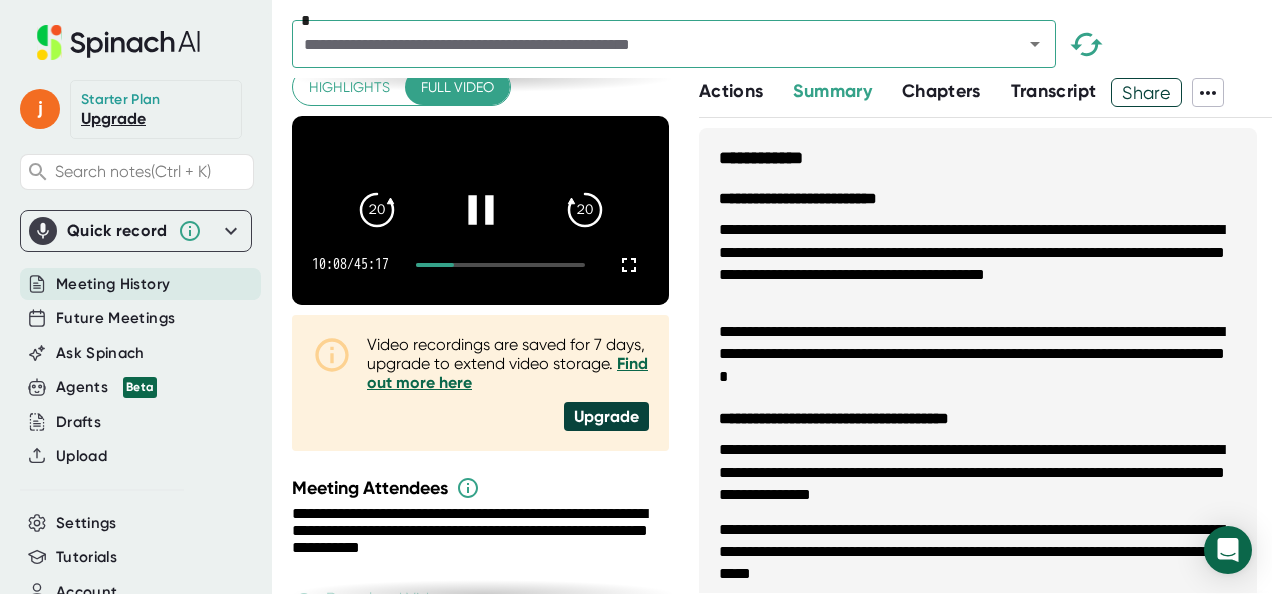 click at bounding box center (500, 265) 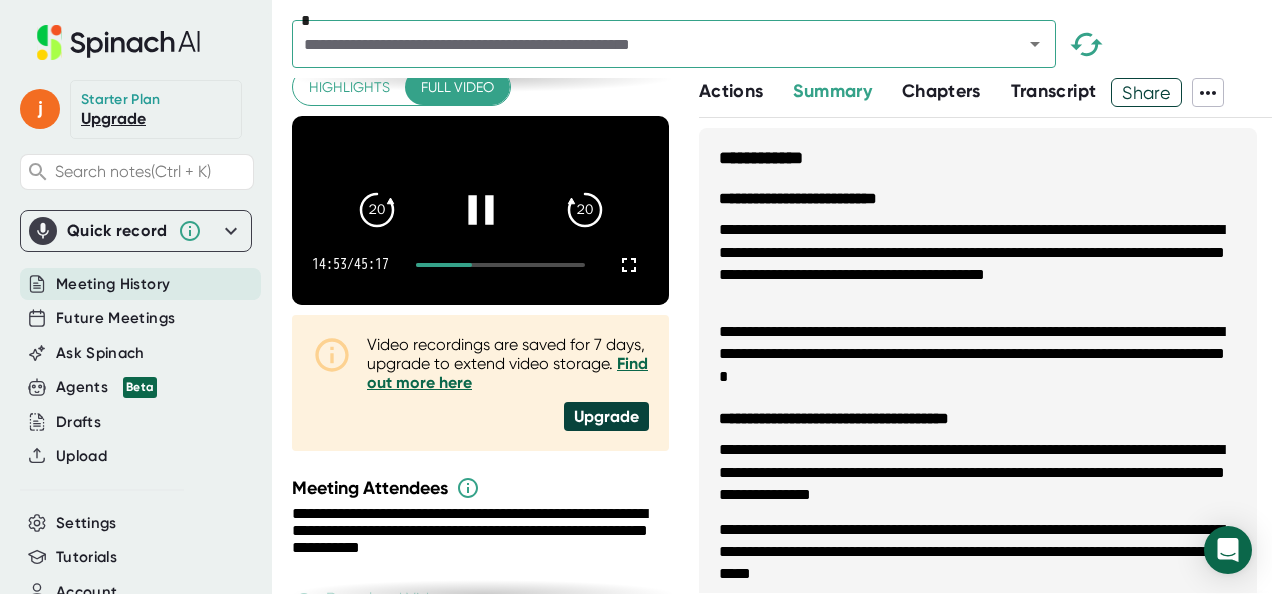 click at bounding box center (500, 265) 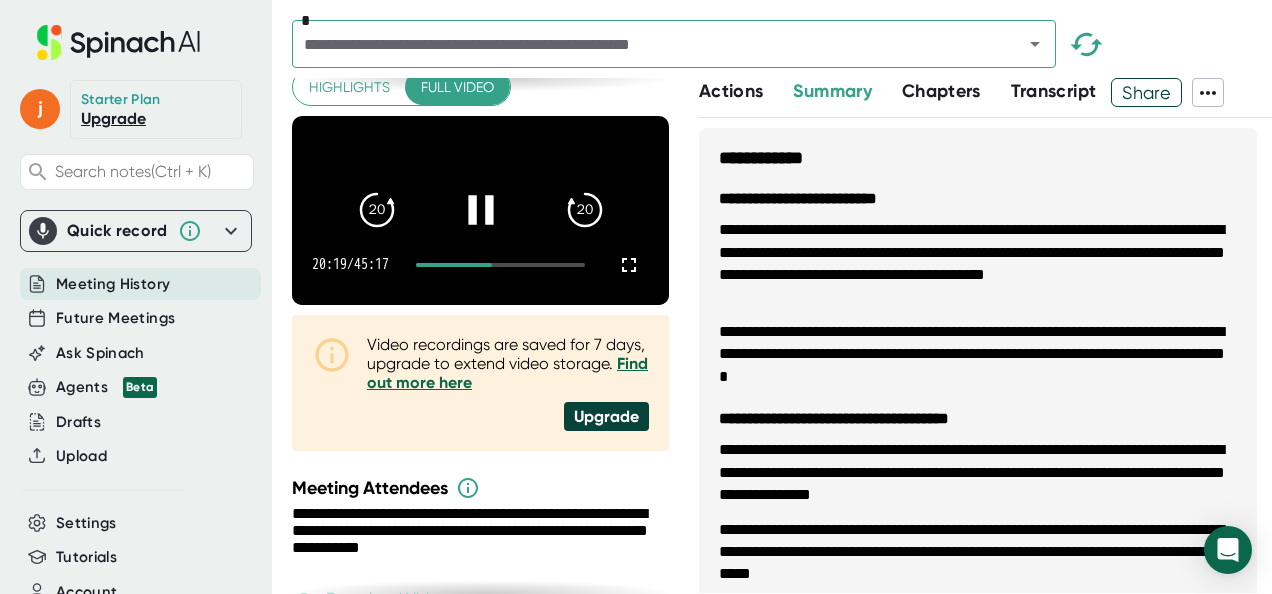 click at bounding box center (500, 265) 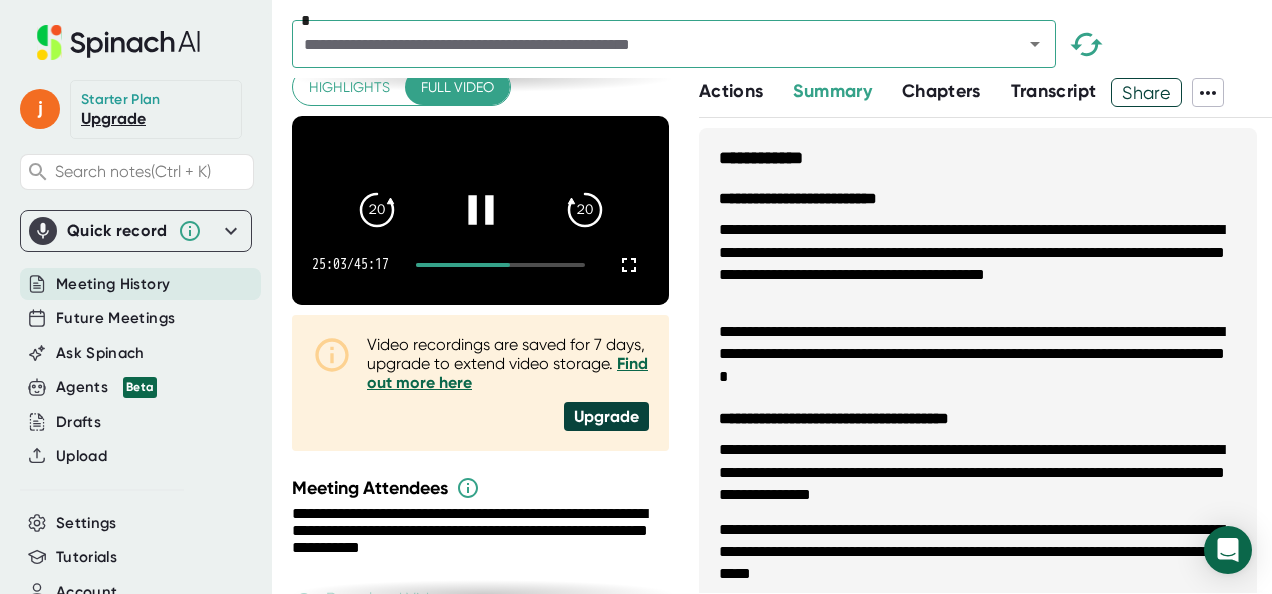 click at bounding box center (500, 265) 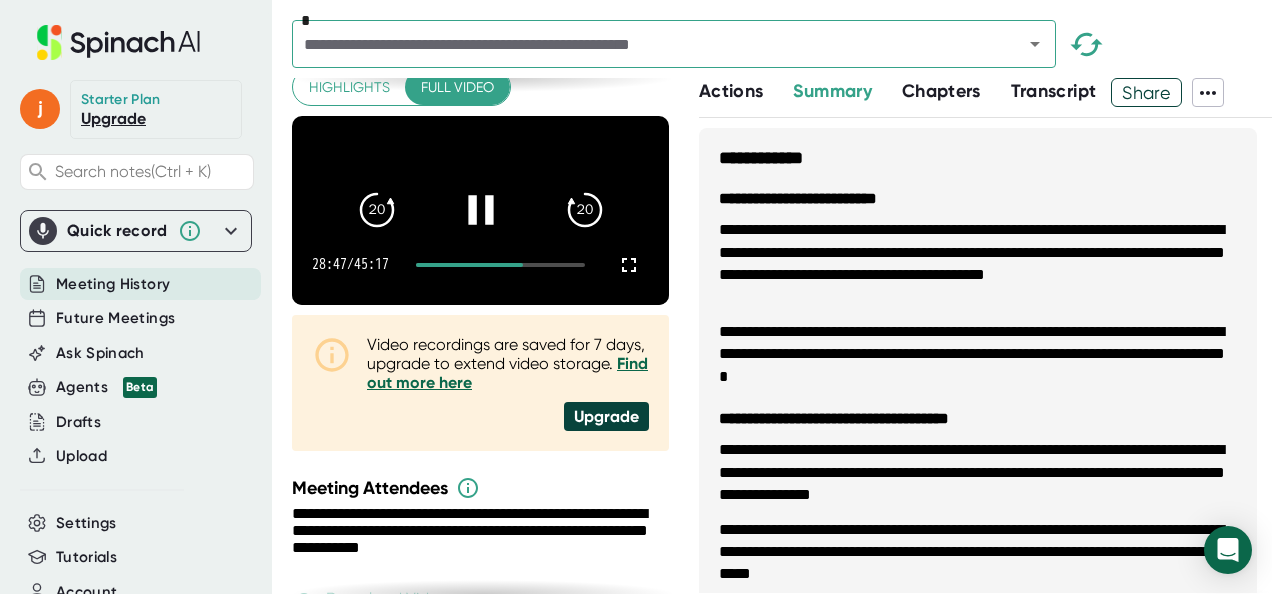 click at bounding box center (500, 265) 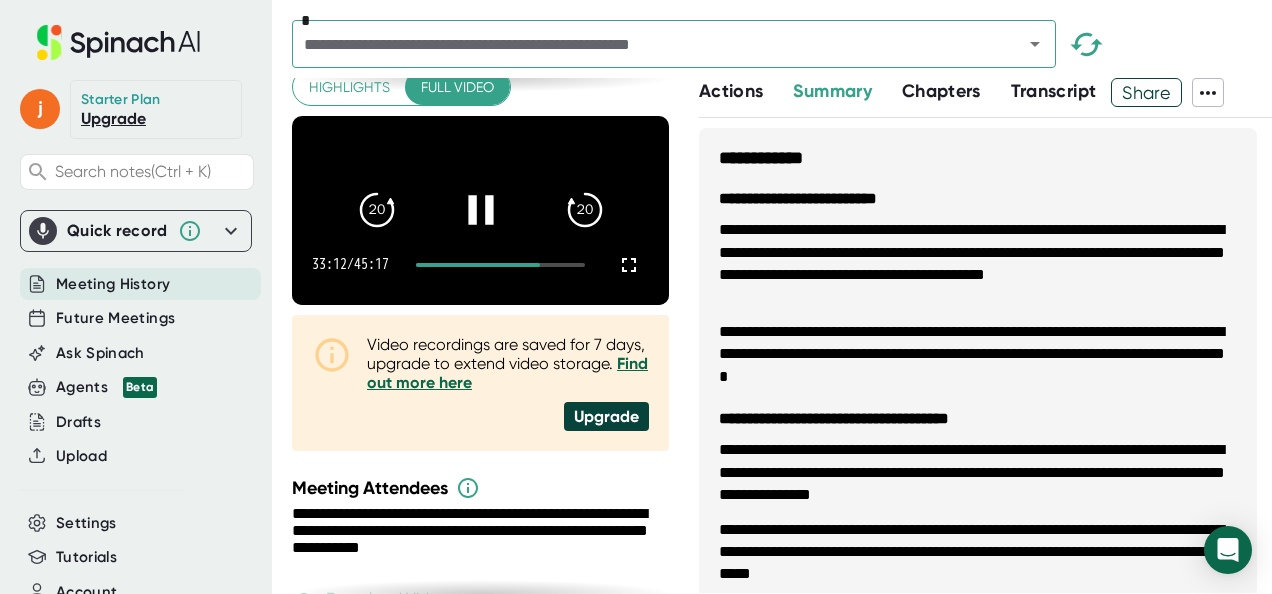 click at bounding box center (500, 265) 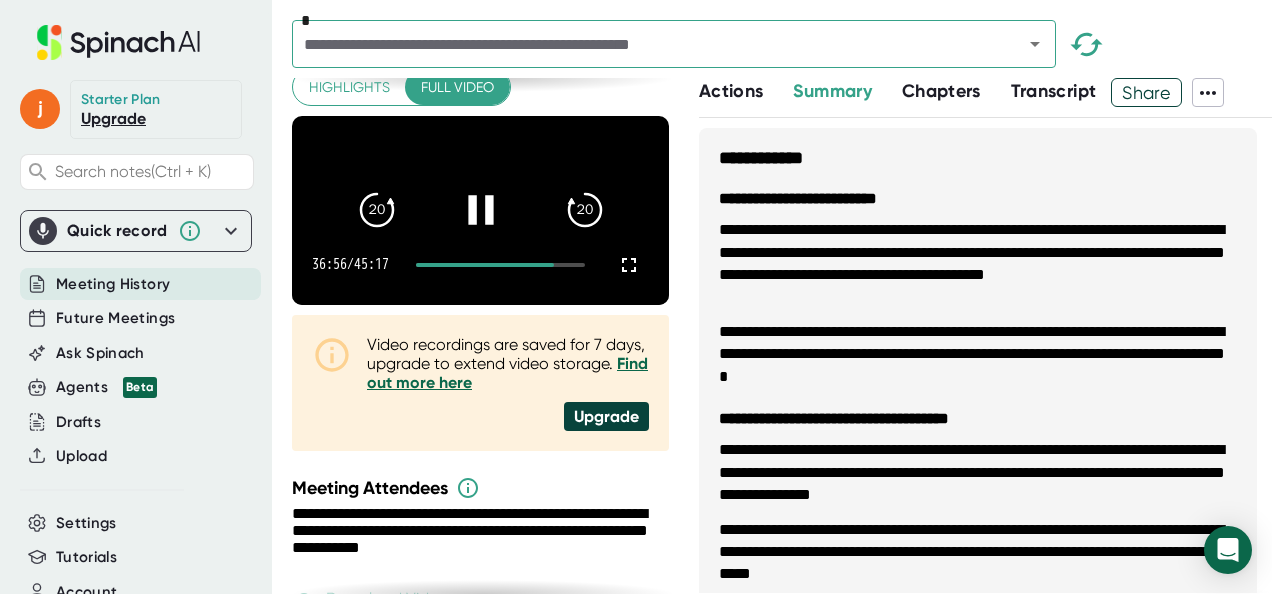 click at bounding box center [500, 265] 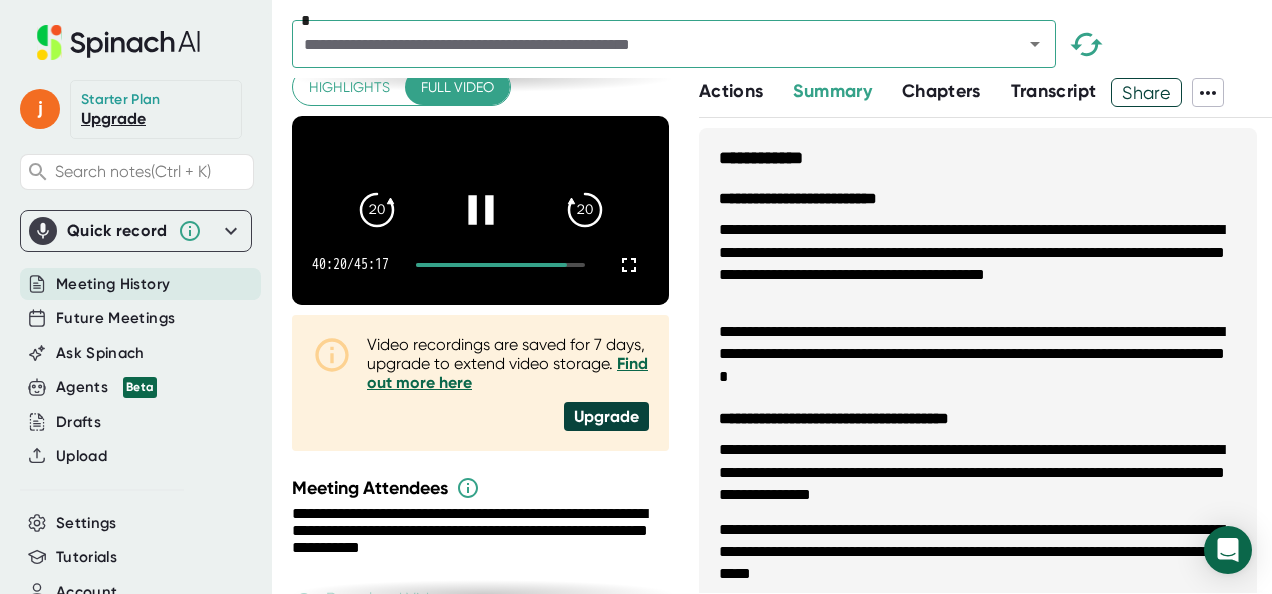 click 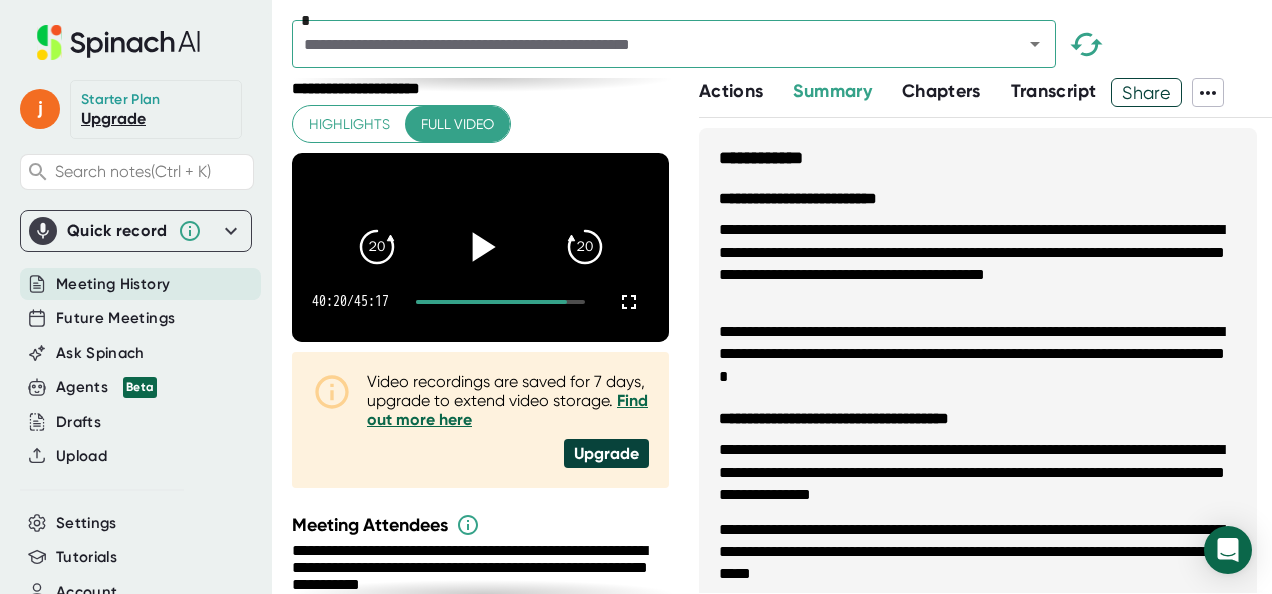 scroll, scrollTop: 0, scrollLeft: 0, axis: both 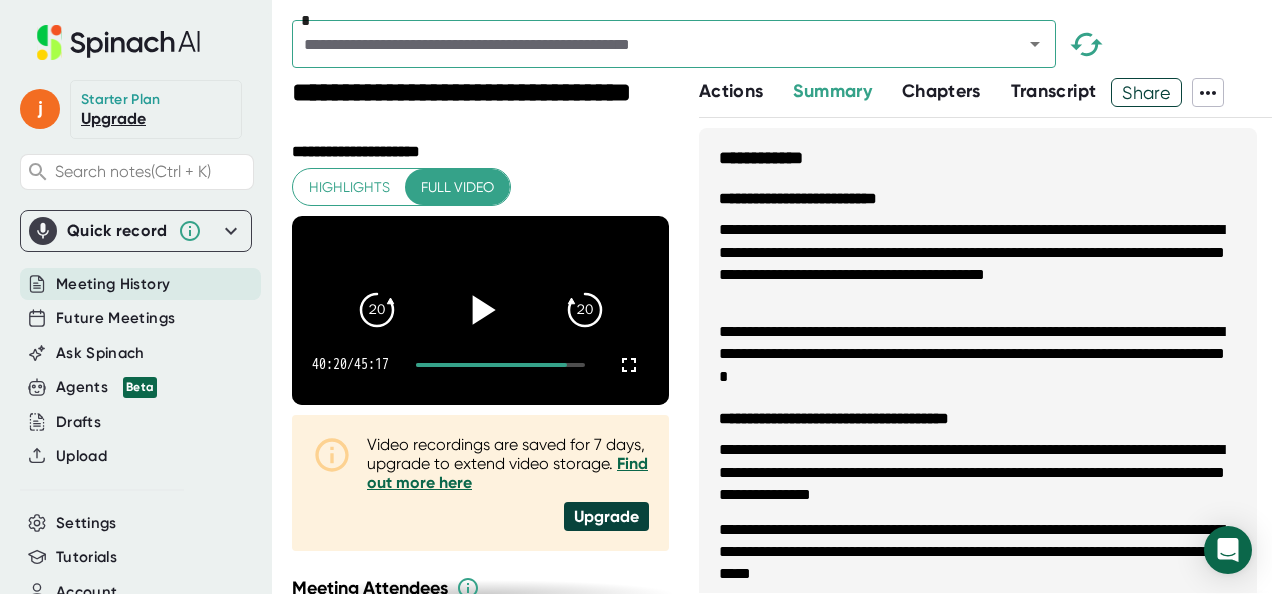 click on "Share" at bounding box center (1146, 92) 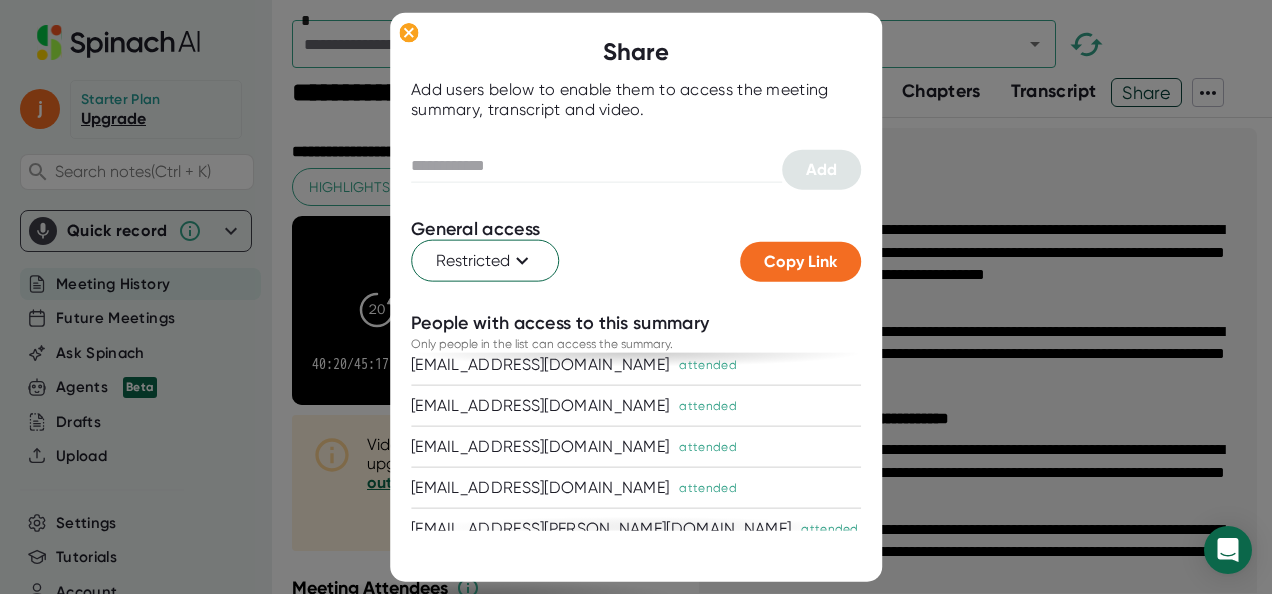 scroll, scrollTop: 513, scrollLeft: 0, axis: vertical 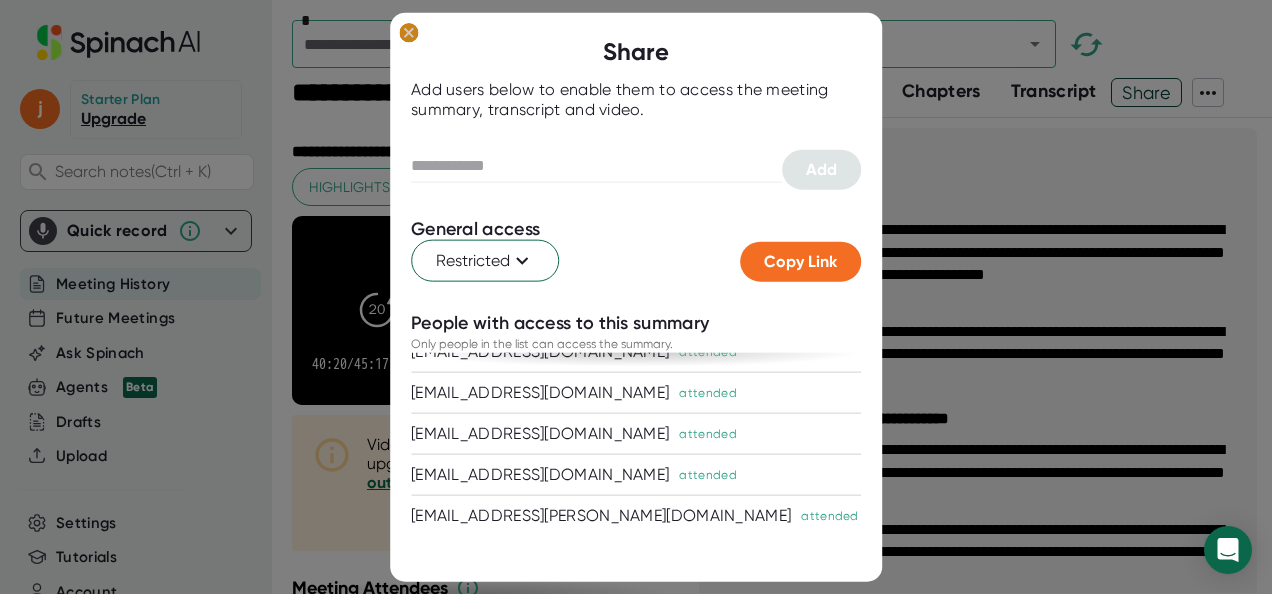 click 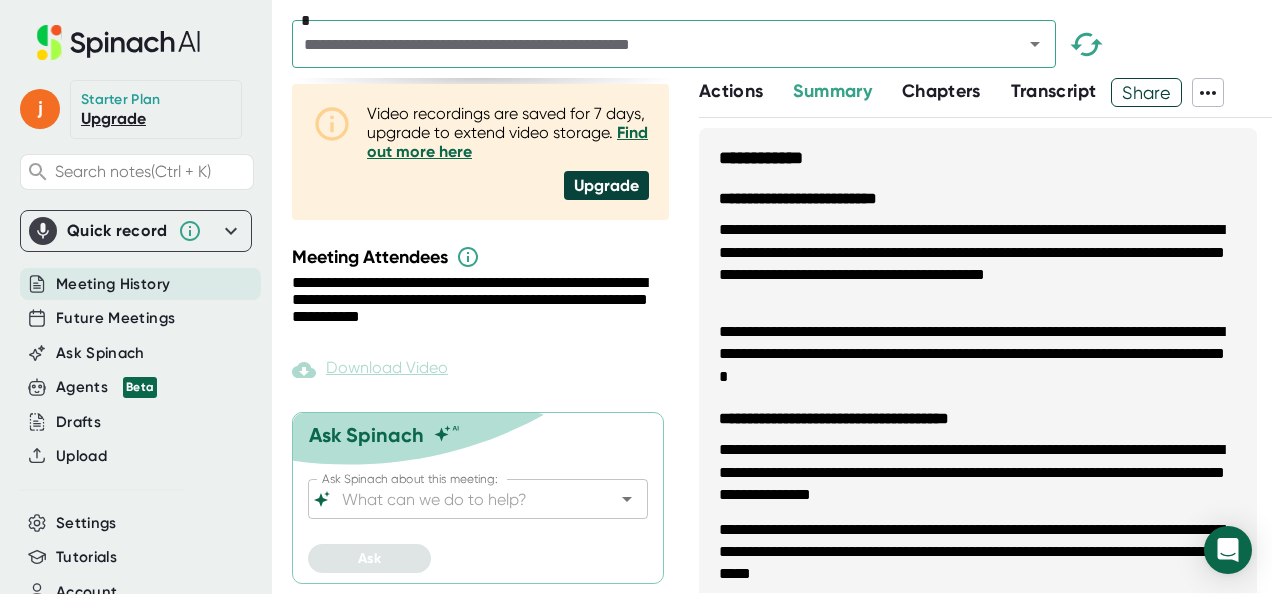 scroll, scrollTop: 344, scrollLeft: 0, axis: vertical 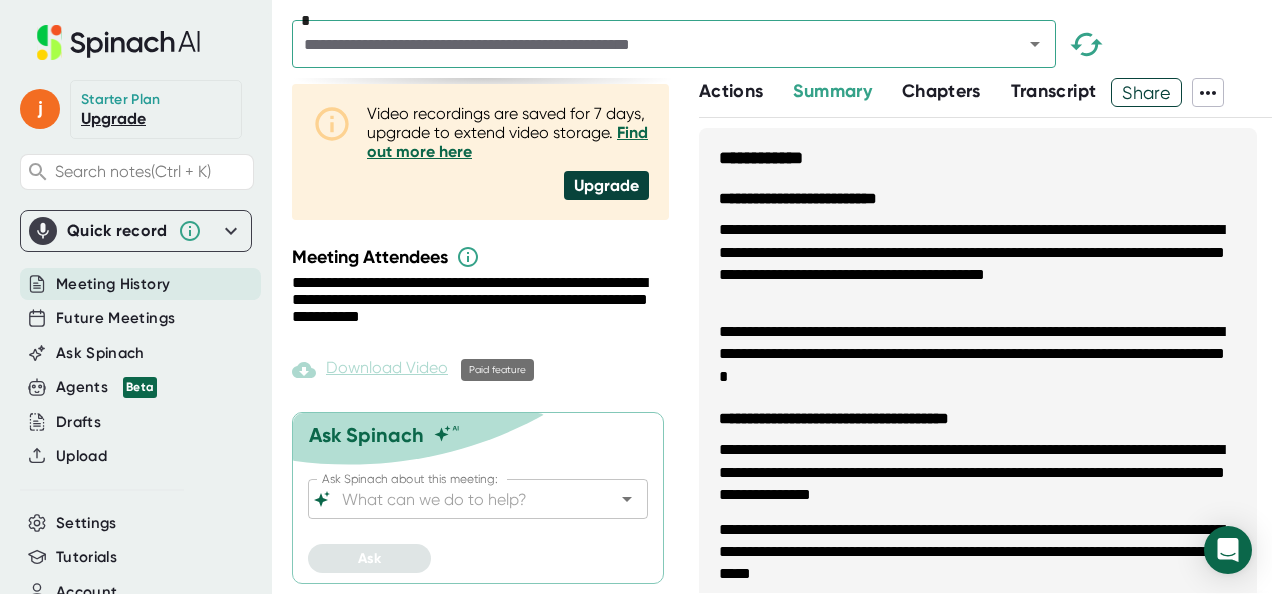 click on "Download Video" at bounding box center [370, 370] 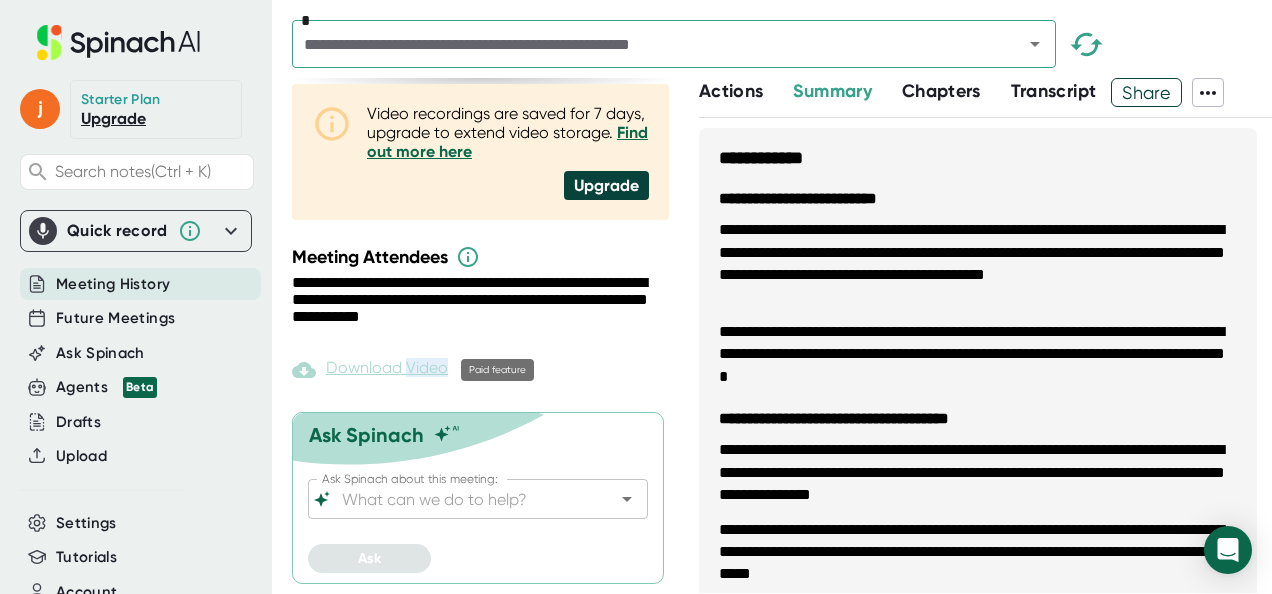 click on "Download Video" at bounding box center (370, 370) 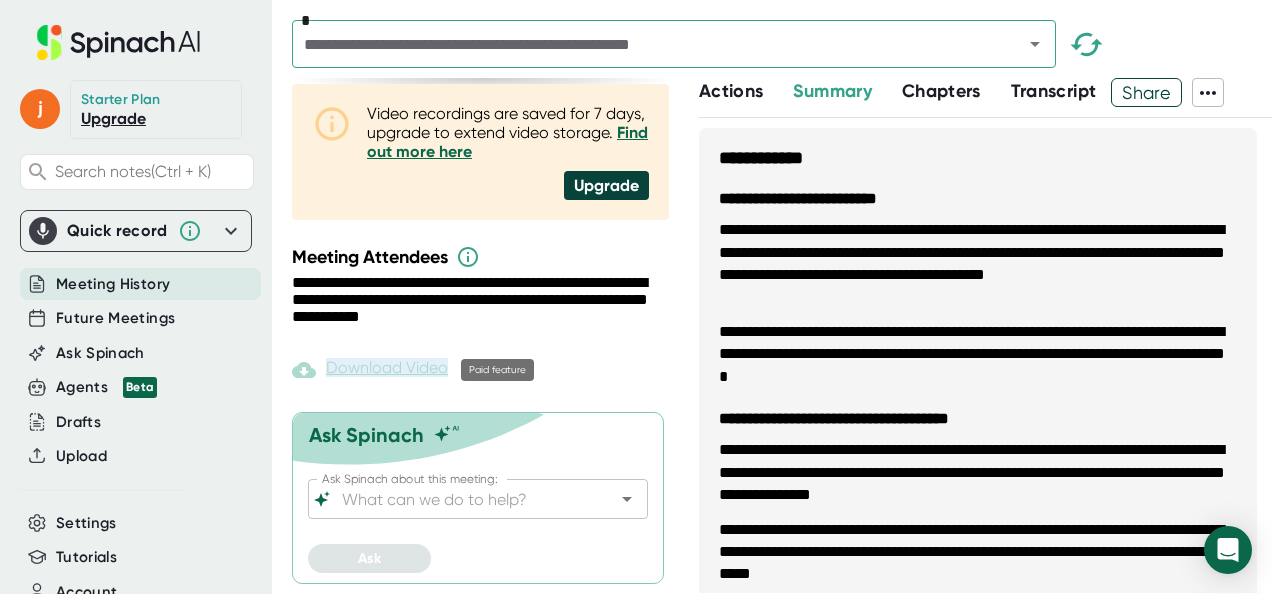 click on "Download Video" at bounding box center [370, 370] 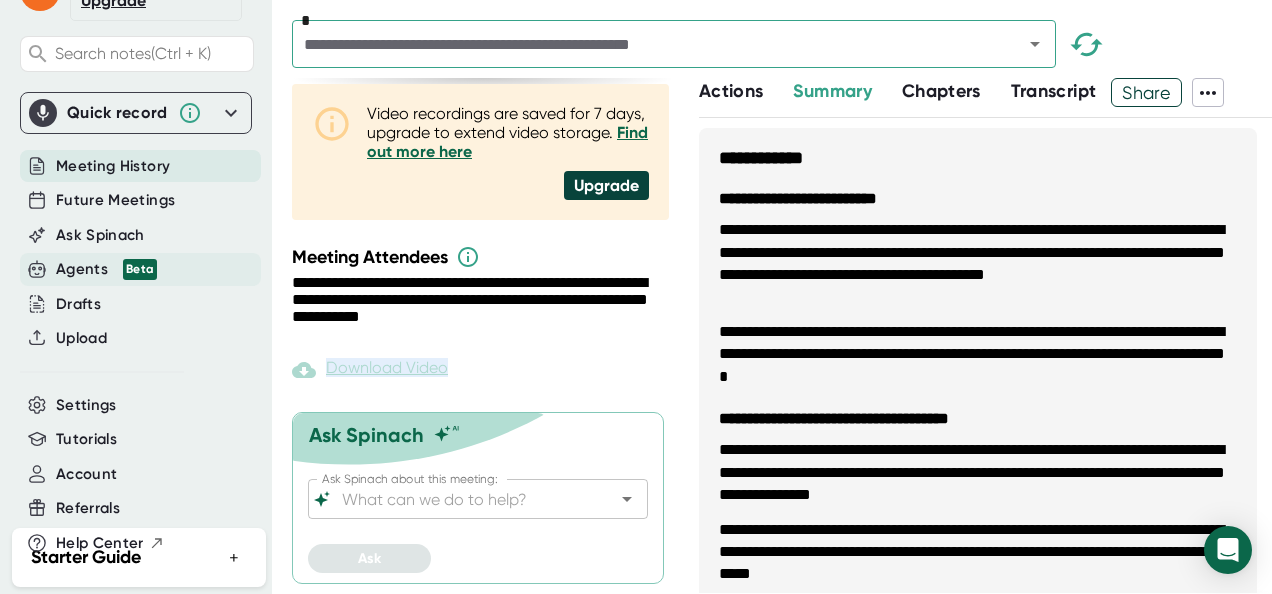 scroll, scrollTop: 122, scrollLeft: 0, axis: vertical 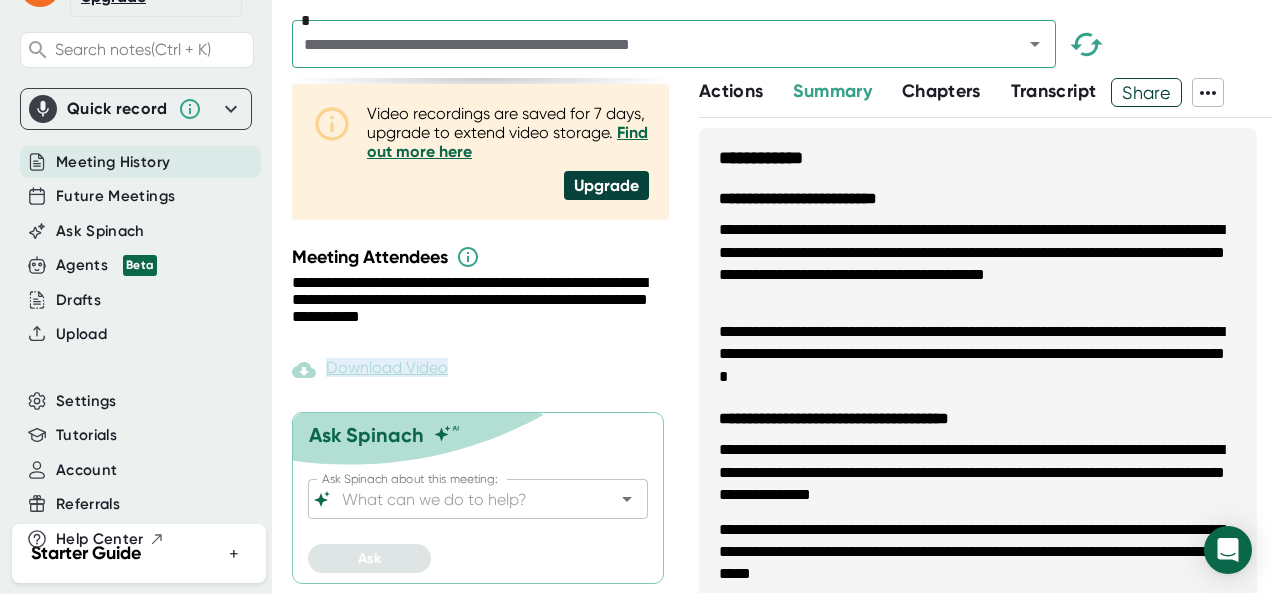 click 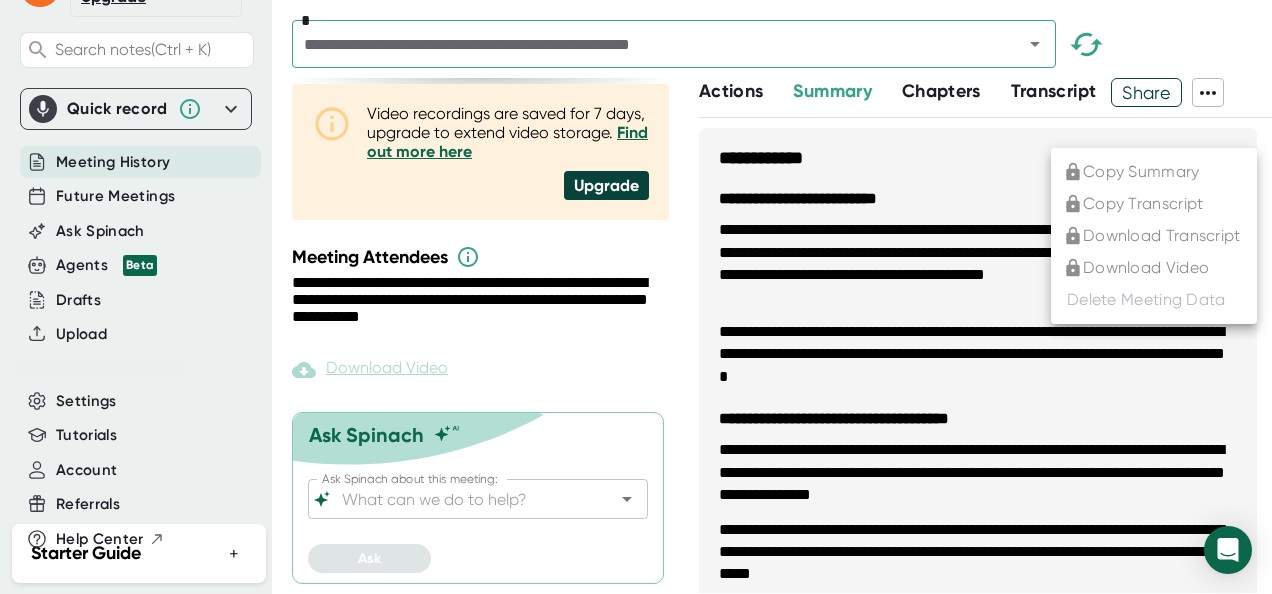 click at bounding box center (636, 297) 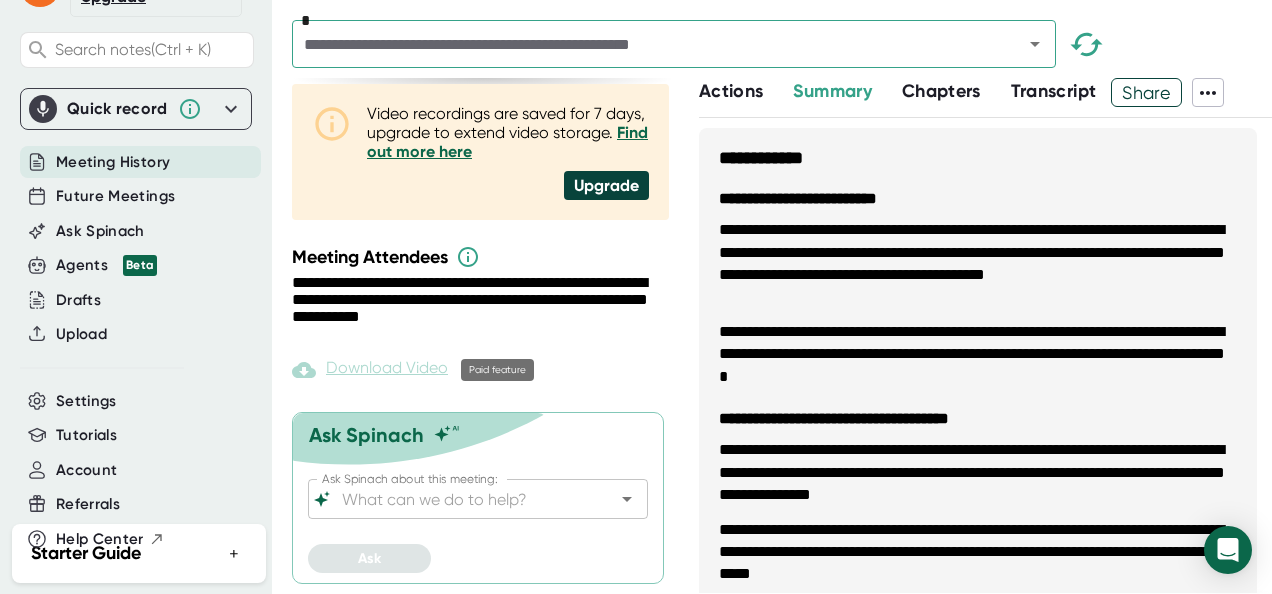 click on "Download Video" at bounding box center [370, 370] 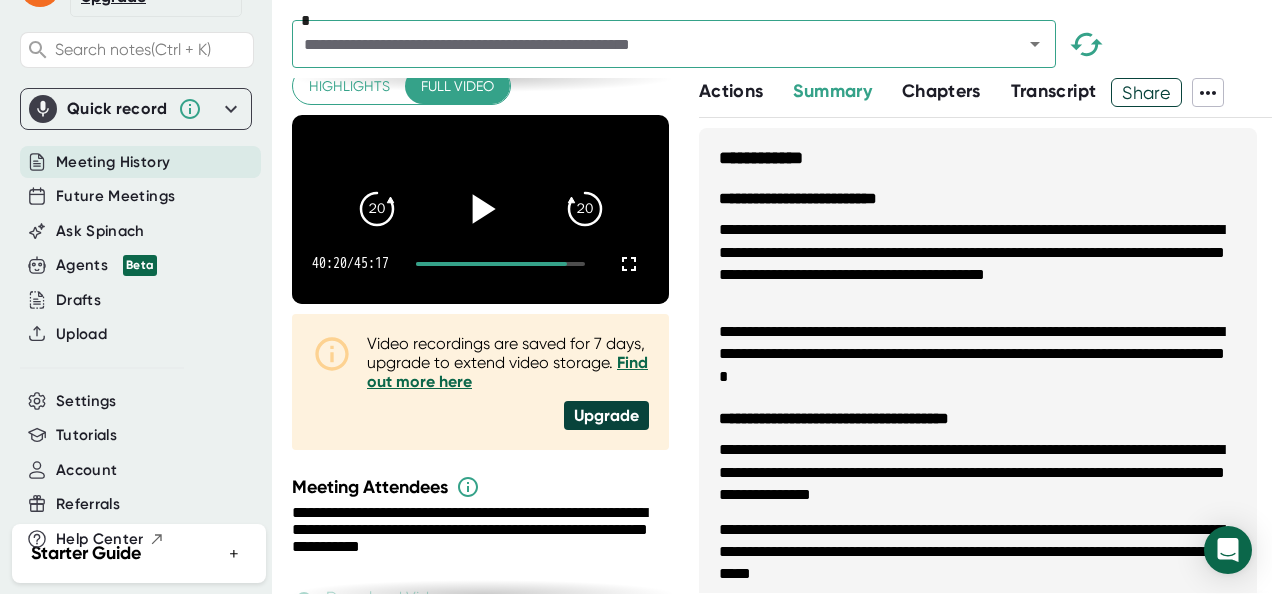 scroll, scrollTop: 0, scrollLeft: 0, axis: both 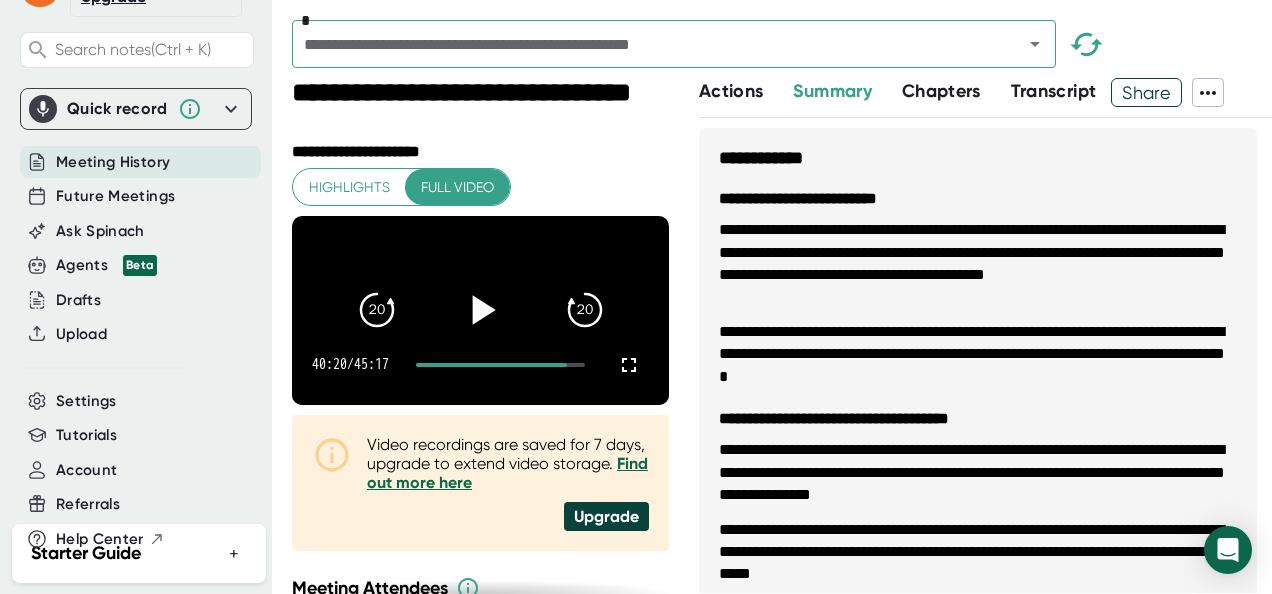 drag, startPoint x: 495, startPoint y: 313, endPoint x: 1227, endPoint y: 348, distance: 732.83624 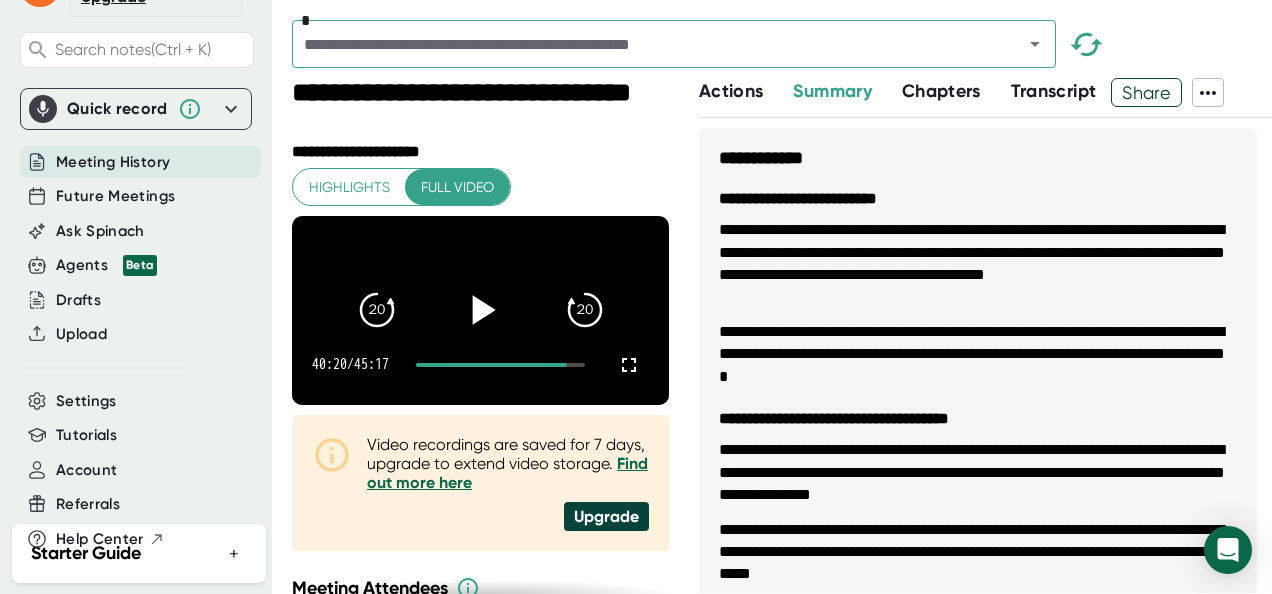click on "**********" at bounding box center [978, 354] 